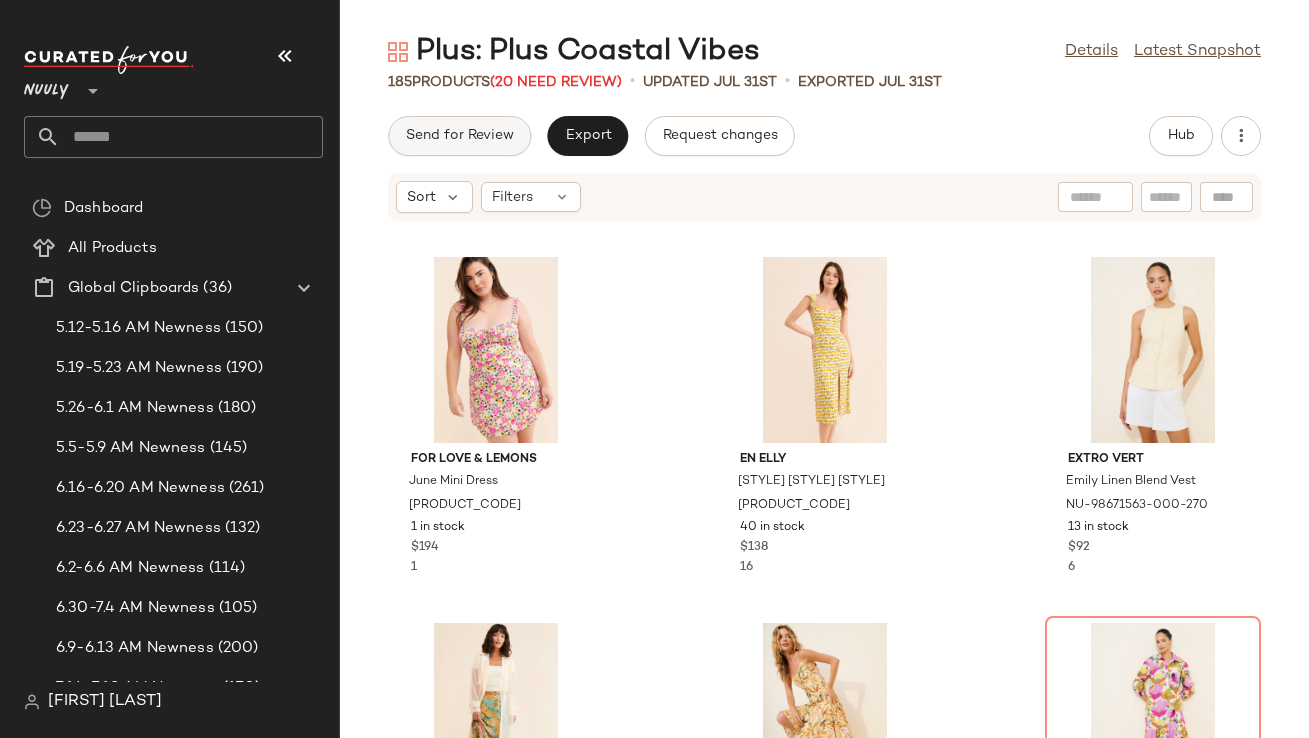 scroll, scrollTop: 0, scrollLeft: 0, axis: both 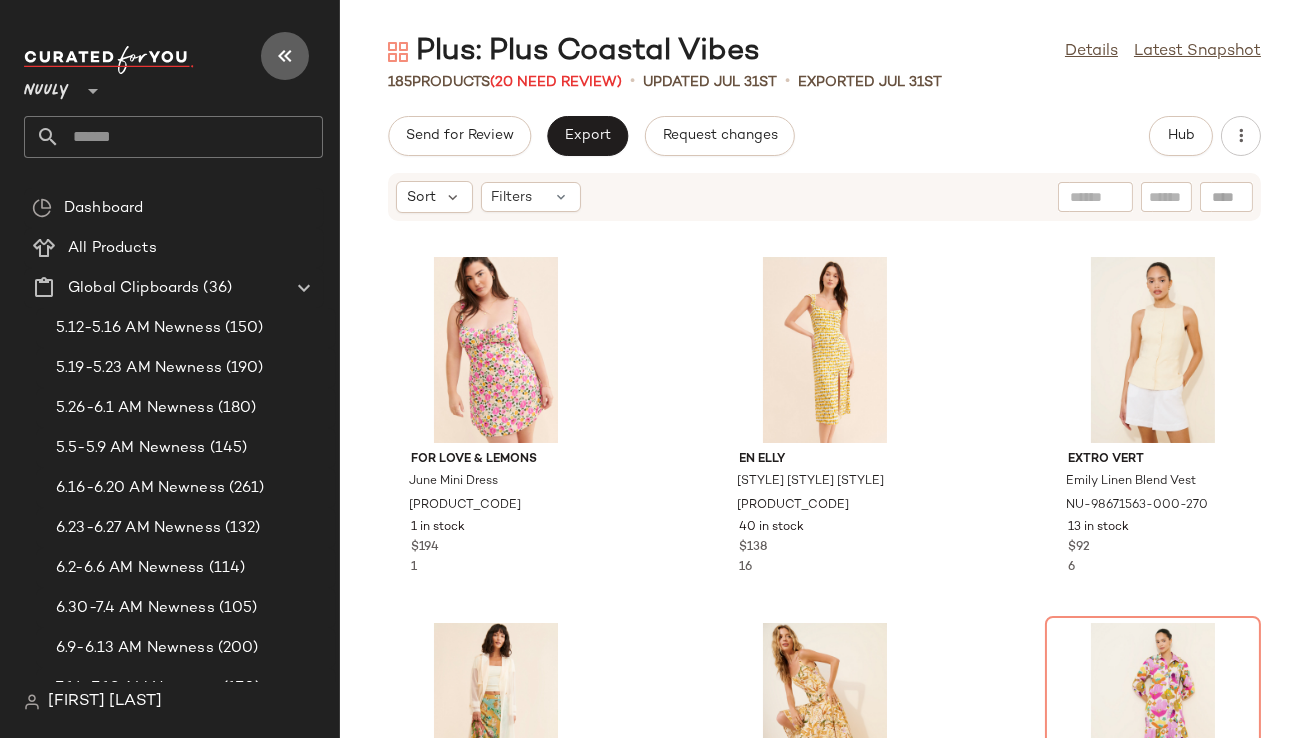 click at bounding box center (285, 56) 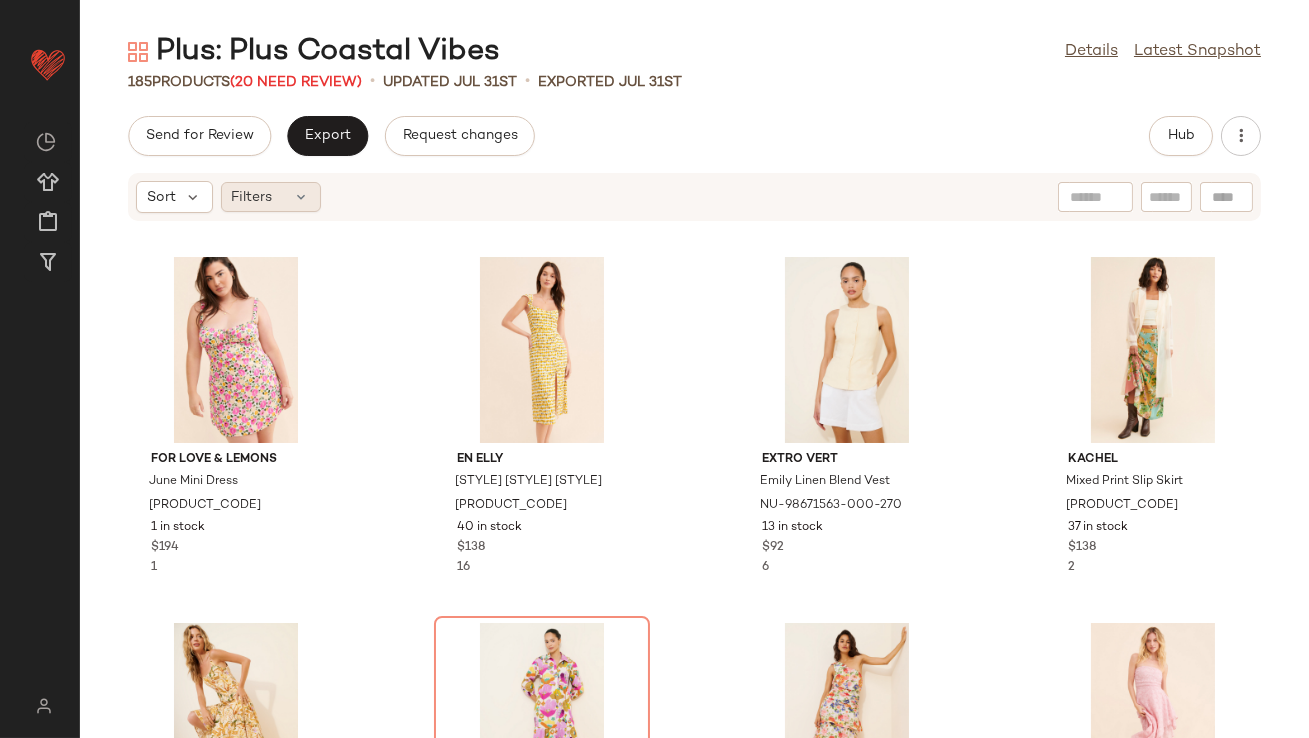 click on "Filters" 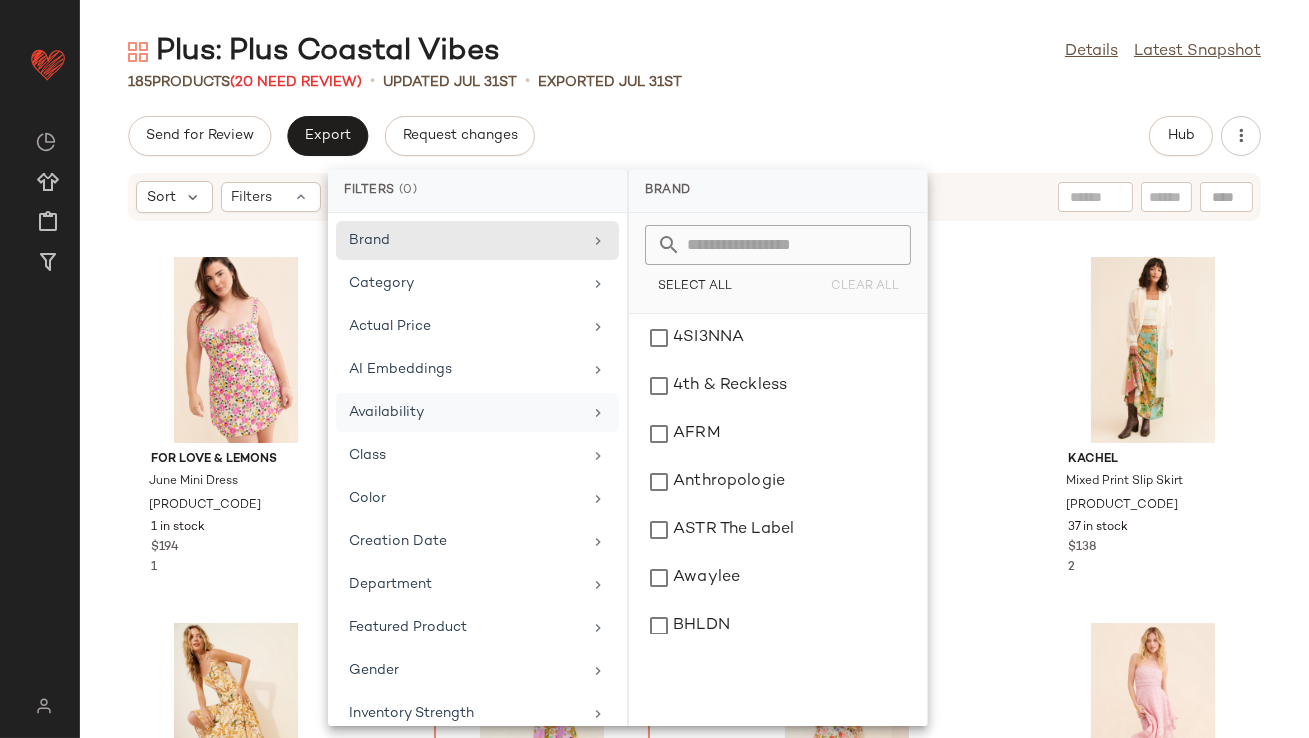 click on "Availability" at bounding box center (465, 412) 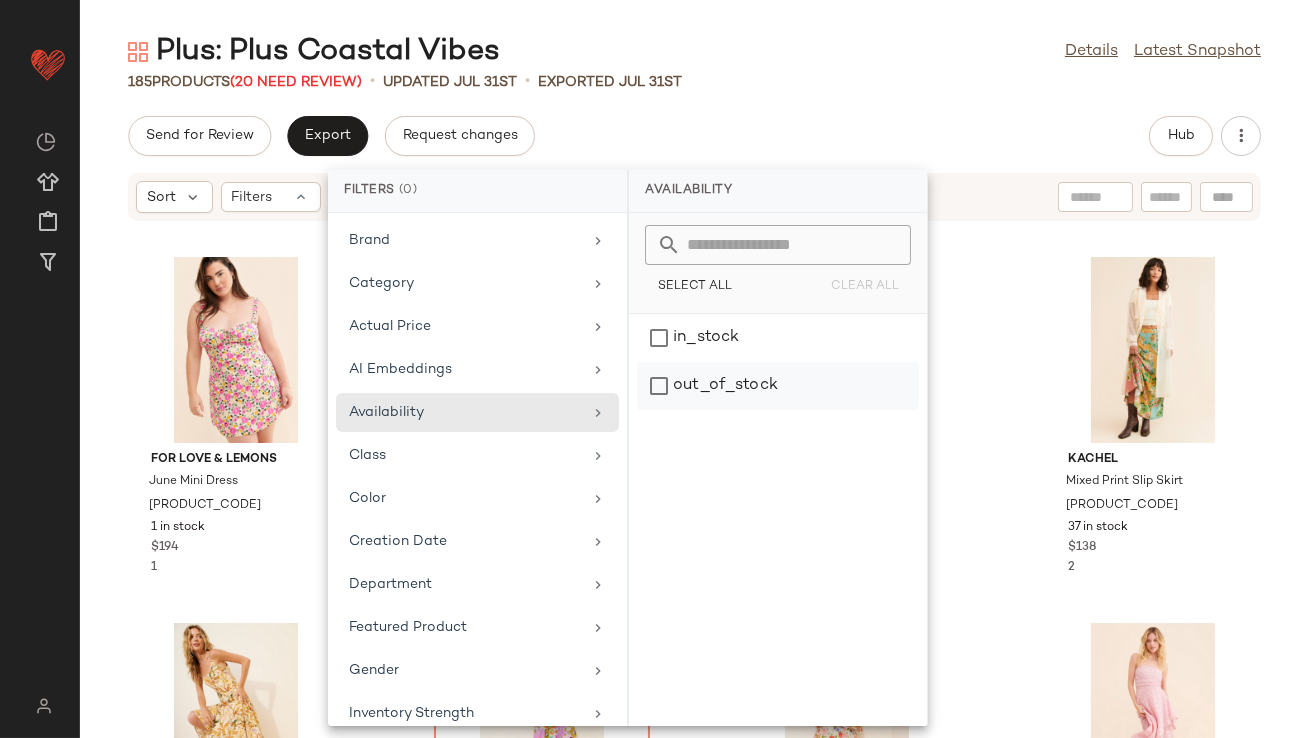 click on "out_of_stock" 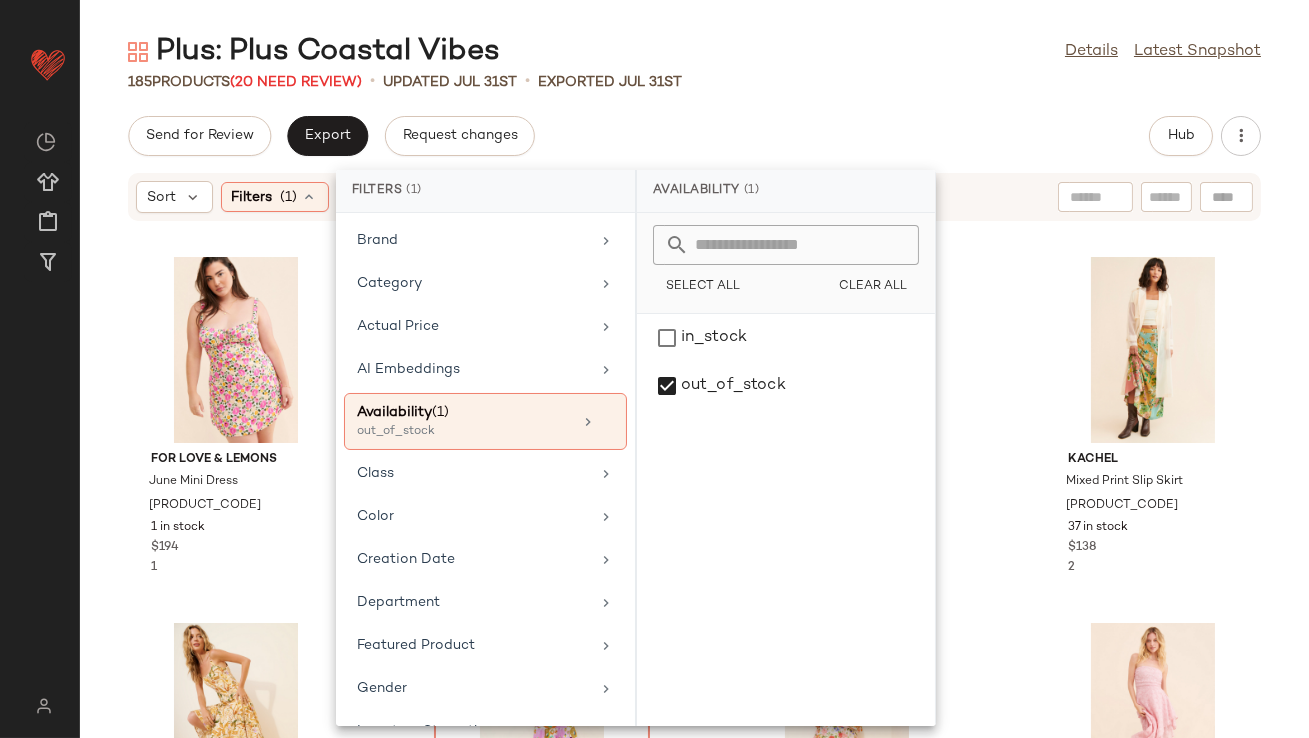 click on "[SIZE]: [STYLE]  Details   Latest Snapshot  [NUMBER]   Products   ([NUMBER] Need Review)   •   updated [DATE]  •  Exported [DATE] Send for Review   Export   Request changes   Hub  Sort  Filters  ([NUMBER])   Reset  For Love & Lemons [STYLE] [STYLE] [PRODUCT_CODE] [NUMBER] in stock $[NUMBER] [NUMBER] En Elly Lemon [STYLE] [STYLE] [PRODUCT_CODE] [NUMBER] in stock $[NUMBER] [NUMBER] Extro Vert Emily [STYLE] [STYLE] [STYLE] [PRODUCT_CODE] [NUMBER] in stock $[NUMBER] [NUMBER] Kachel [STYLE] [STYLE] [STYLE] [PRODUCT_CODE] [NUMBER] in stock $[NUMBER] [NUMBER] ASTR The Label [STYLE] [STYLE] [STYLE] [PRODUCT_CODE] [NUMBER] in stock $[NUMBER] [NUMBER] Anthropologie The Bettina [STYLE] [STYLE] [STYLE] [PRODUCT_CODE] Out of stock $[NUMBER] [NUMBER] ASTR The Label [STYLE] [STYLE] [STYLE] [PRODUCT_CODE] [NUMBER] in stock $[NUMBER] [NUMBER] [NUMBER]SI3NNA [STYLE] [STYLE] [STYLE] [STYLE] [STYLE] [PRODUCT_CODE] [NUMBER] in stock $[NUMBER] [NUMBER] Rays for Days [STYLE] [STYLE] [STYLE] [PRODUCT_CODE] [NUMBER] in stock $[NUMBER] [NUMBER] ASTR The Label [STYLE] [STYLE] [STYLE] [PRODUCT_CODE] [NUMBER] in stock $[NUMBER] [NUMBER] Anthropologie [STYLE] [STYLE] [STYLE] $[NUMBER] [NUMBER]" at bounding box center [694, 385] 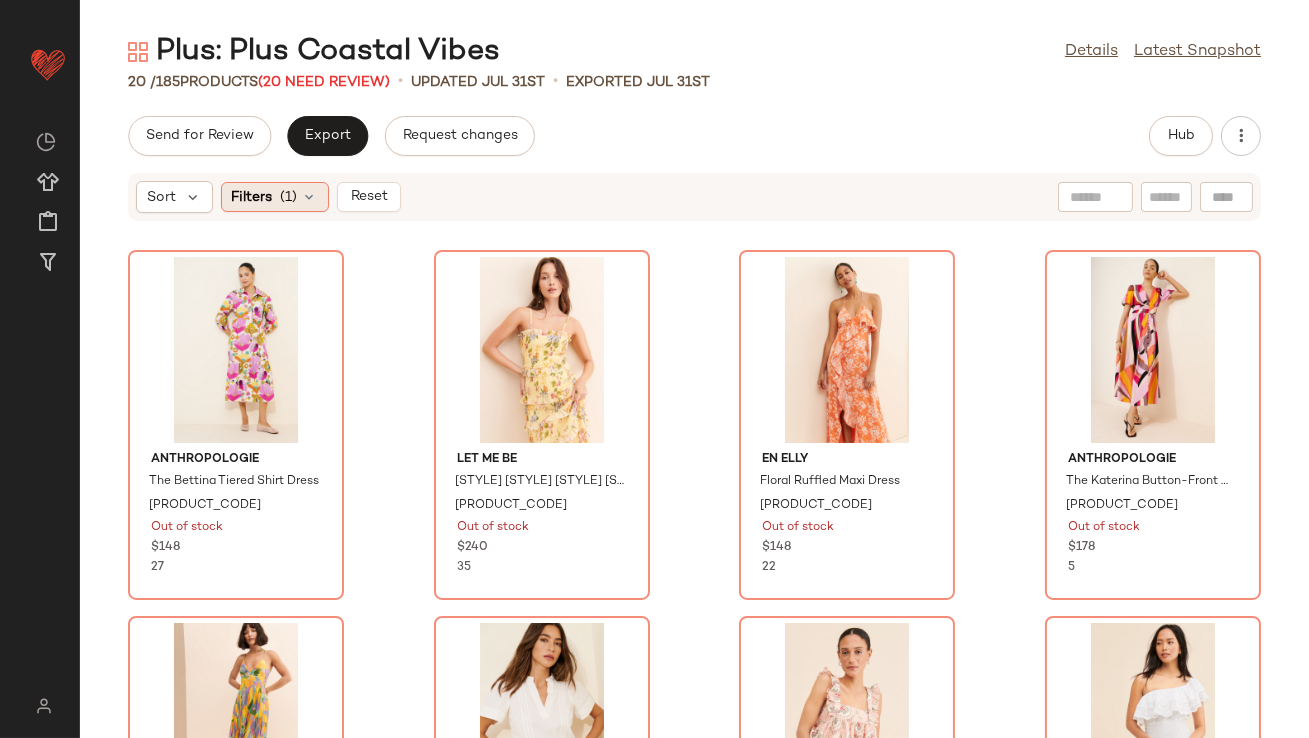 click on "Filters" at bounding box center (252, 197) 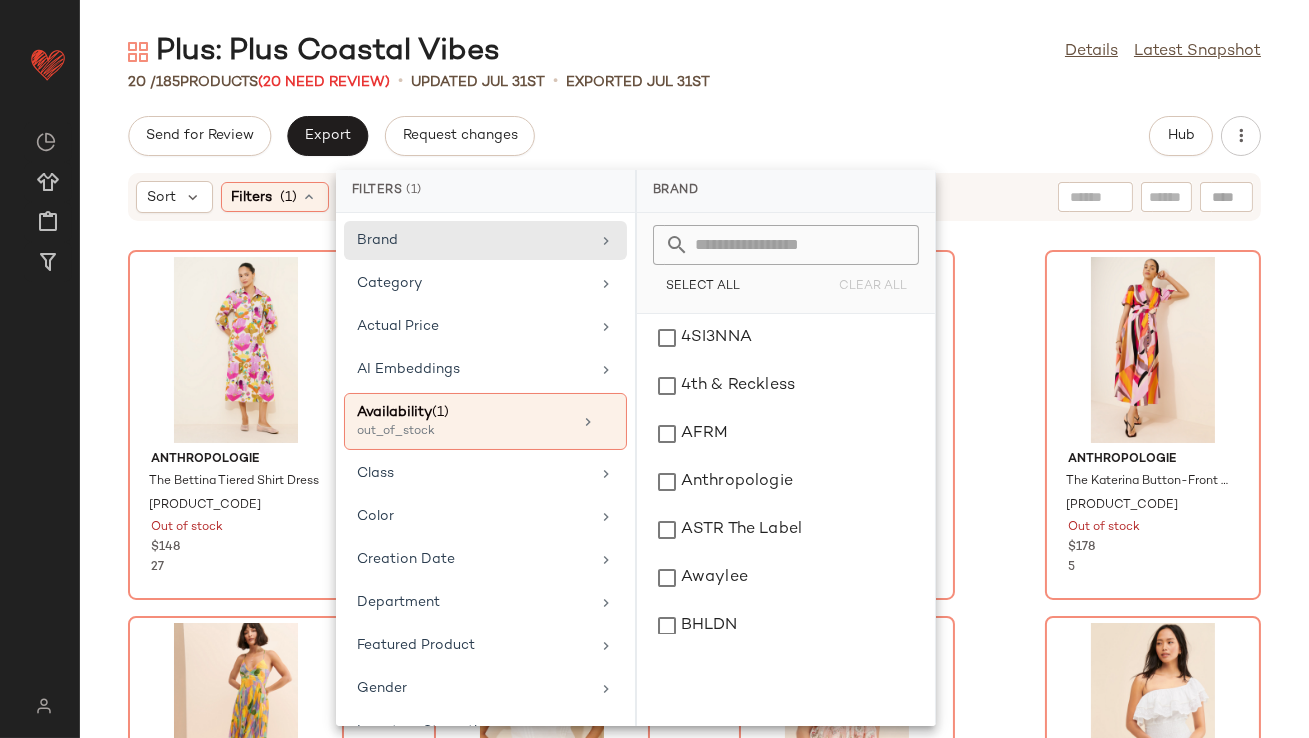 click on "Send for Review   Export   Request changes   Hub" 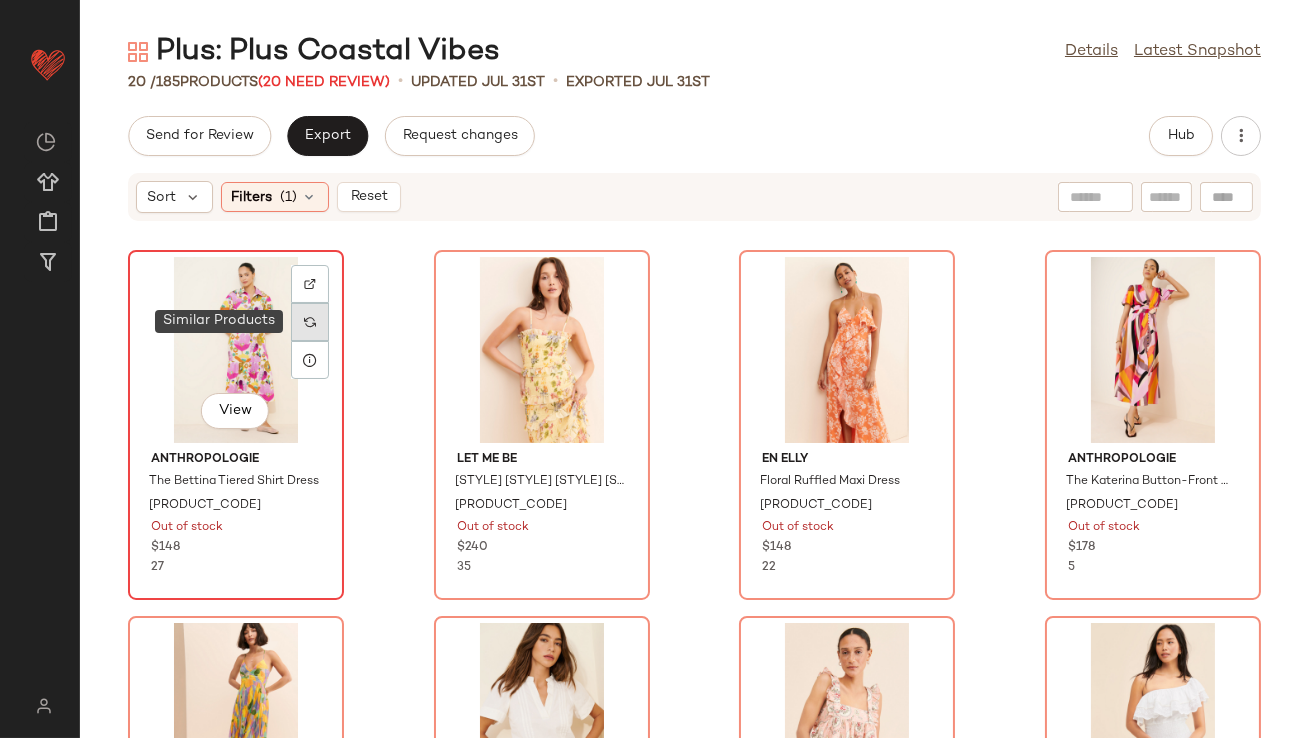 click 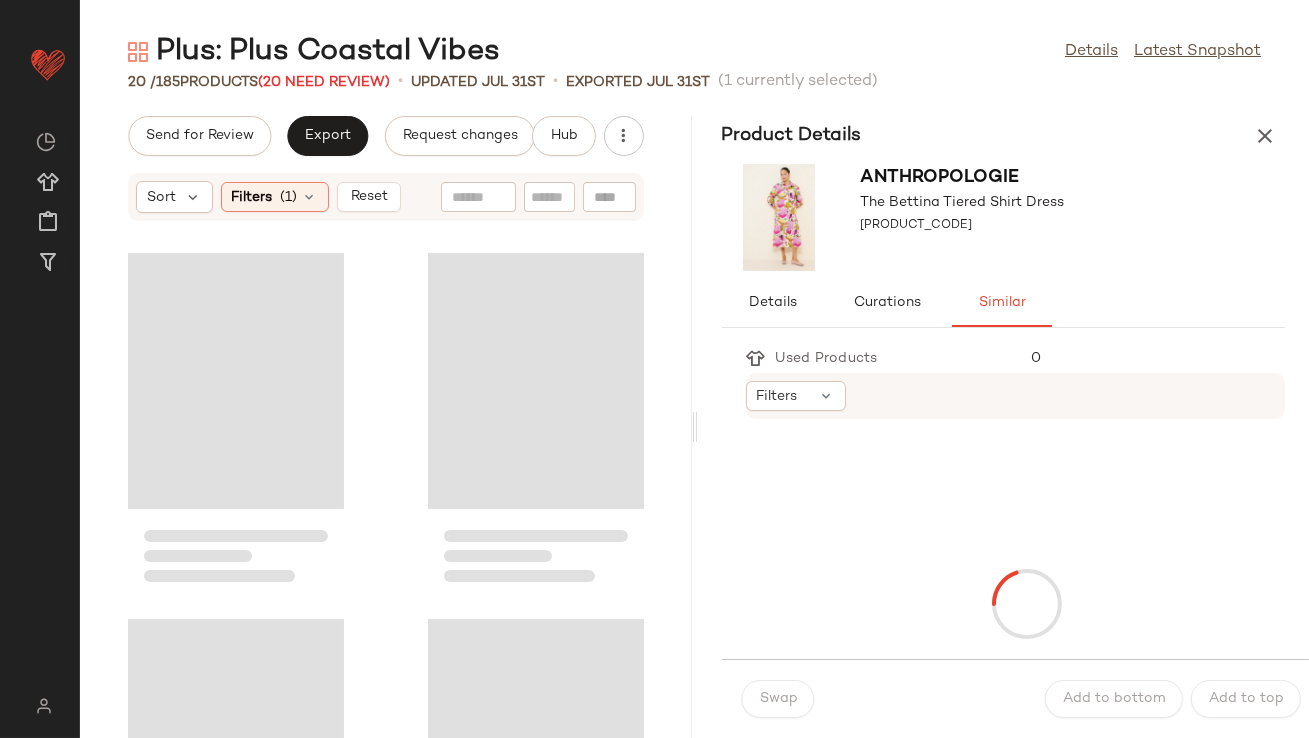 click 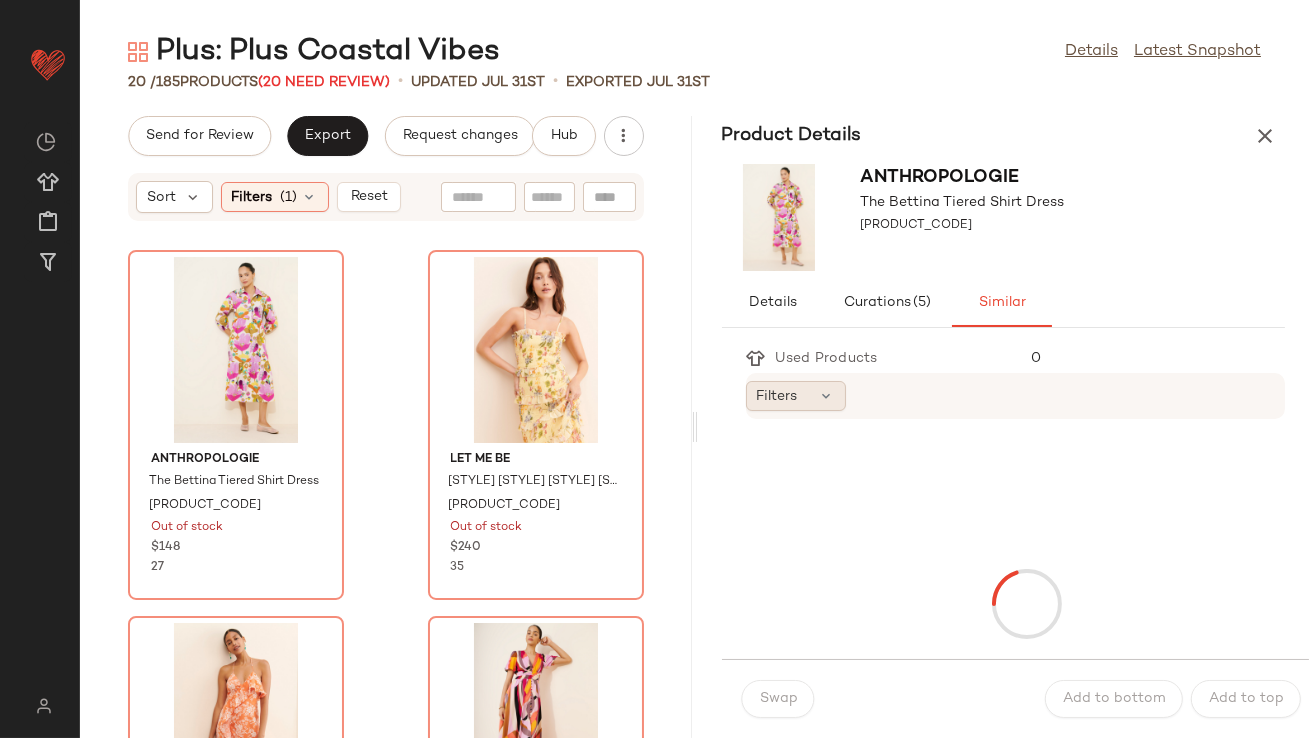 click on "Filters" at bounding box center (777, 396) 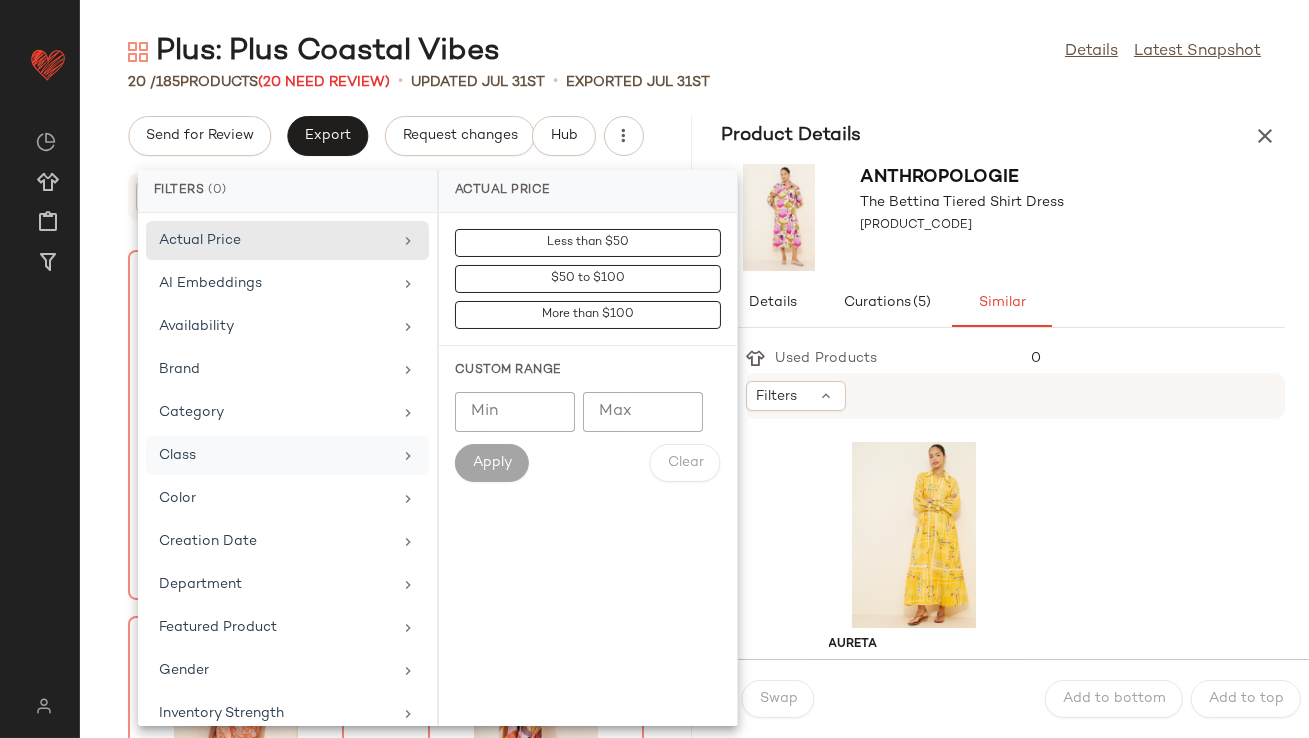 scroll, scrollTop: 444, scrollLeft: 0, axis: vertical 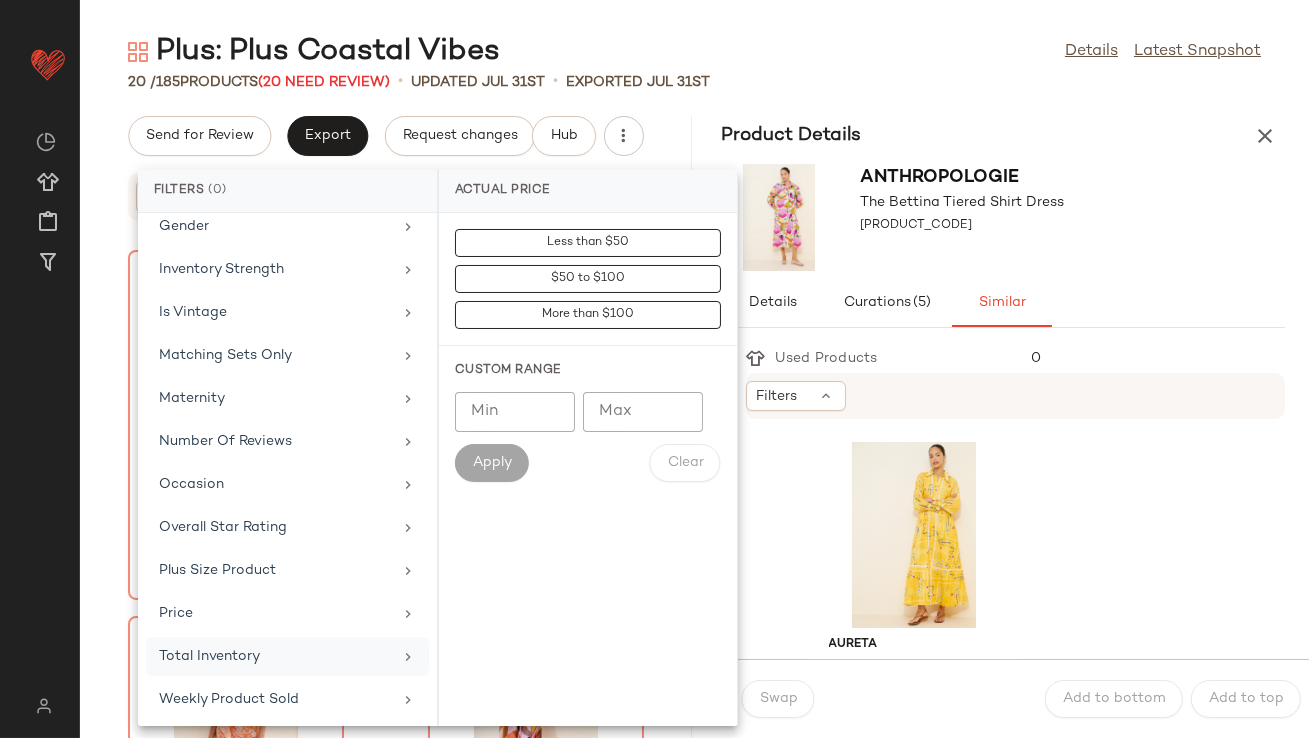 click on "Total Inventory" at bounding box center (275, 656) 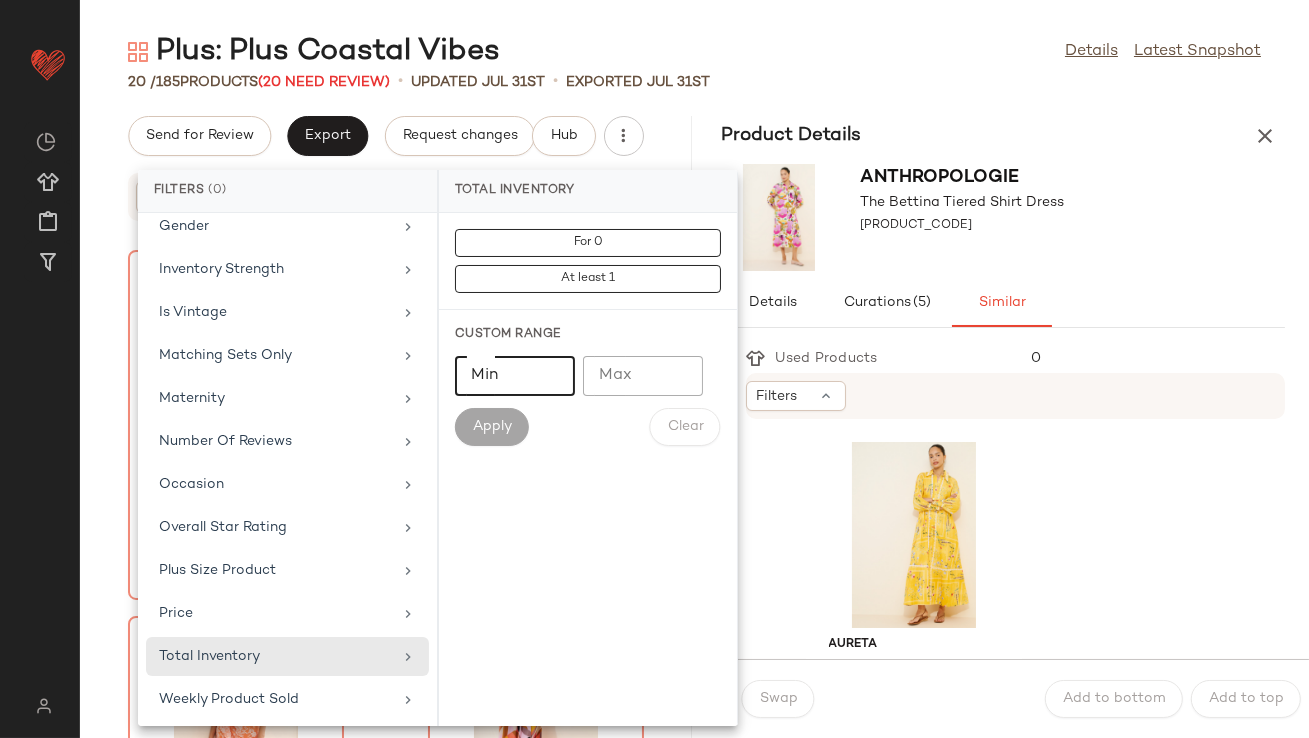 click on "Min" 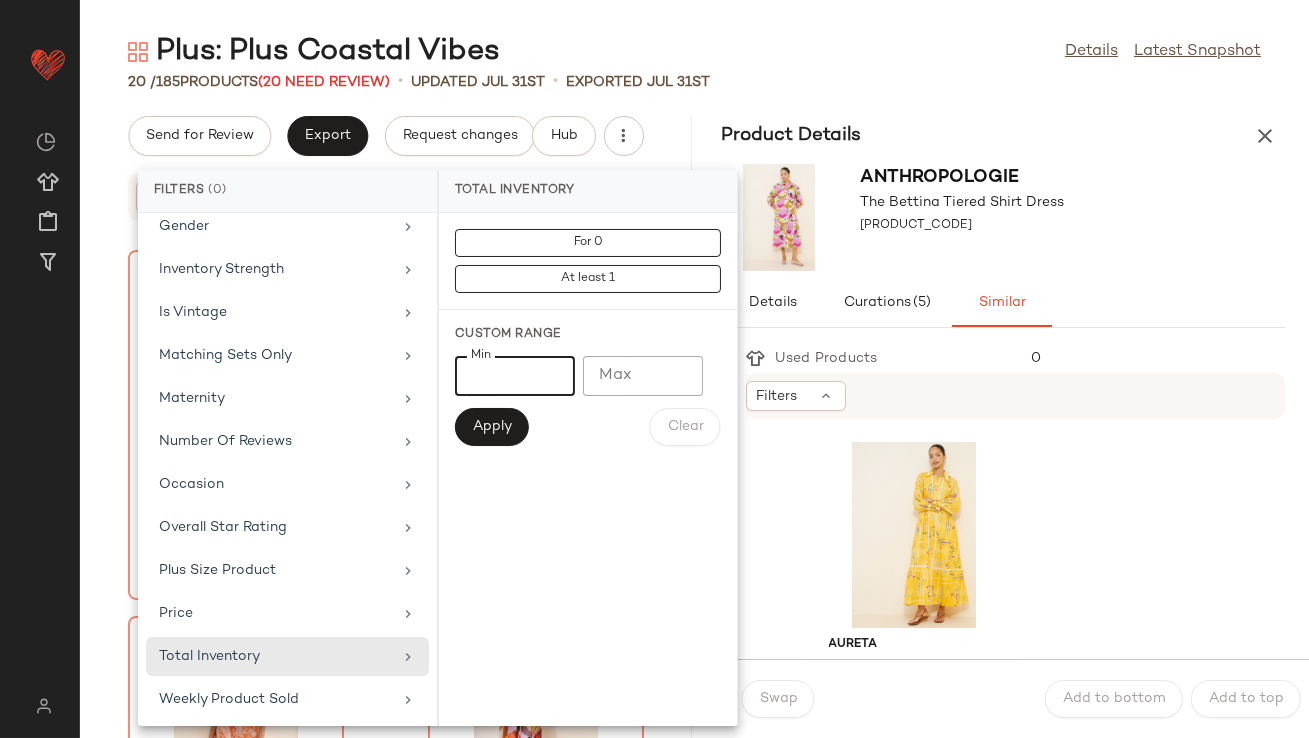 type on "*" 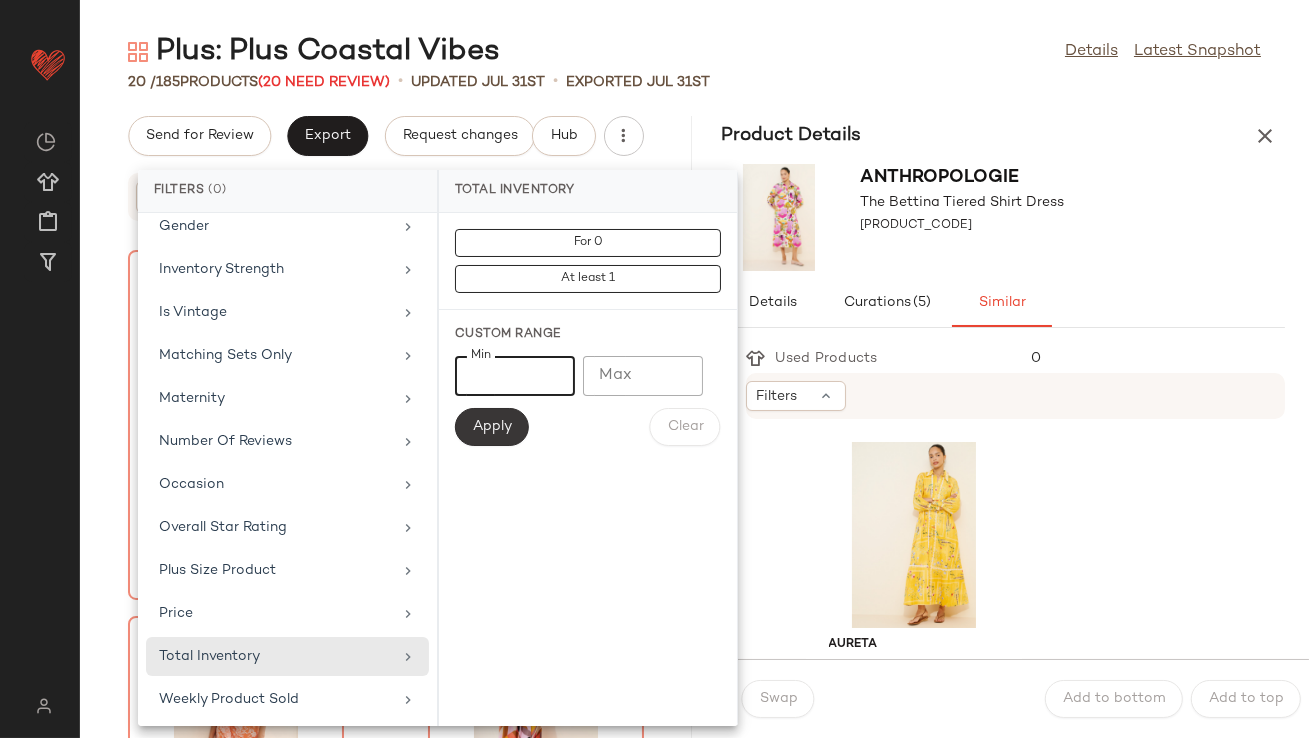 type on "**" 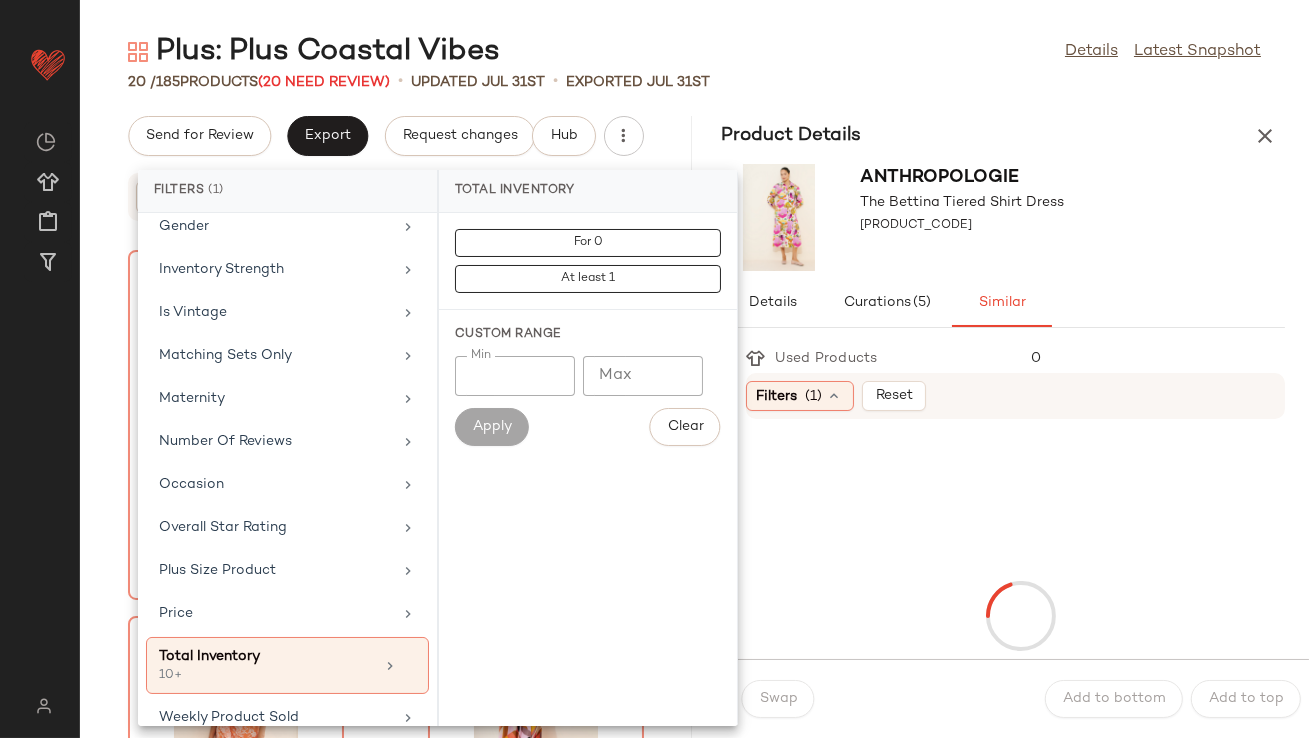 click on "Details   Curations  (5)  Similar" at bounding box center (1004, 303) 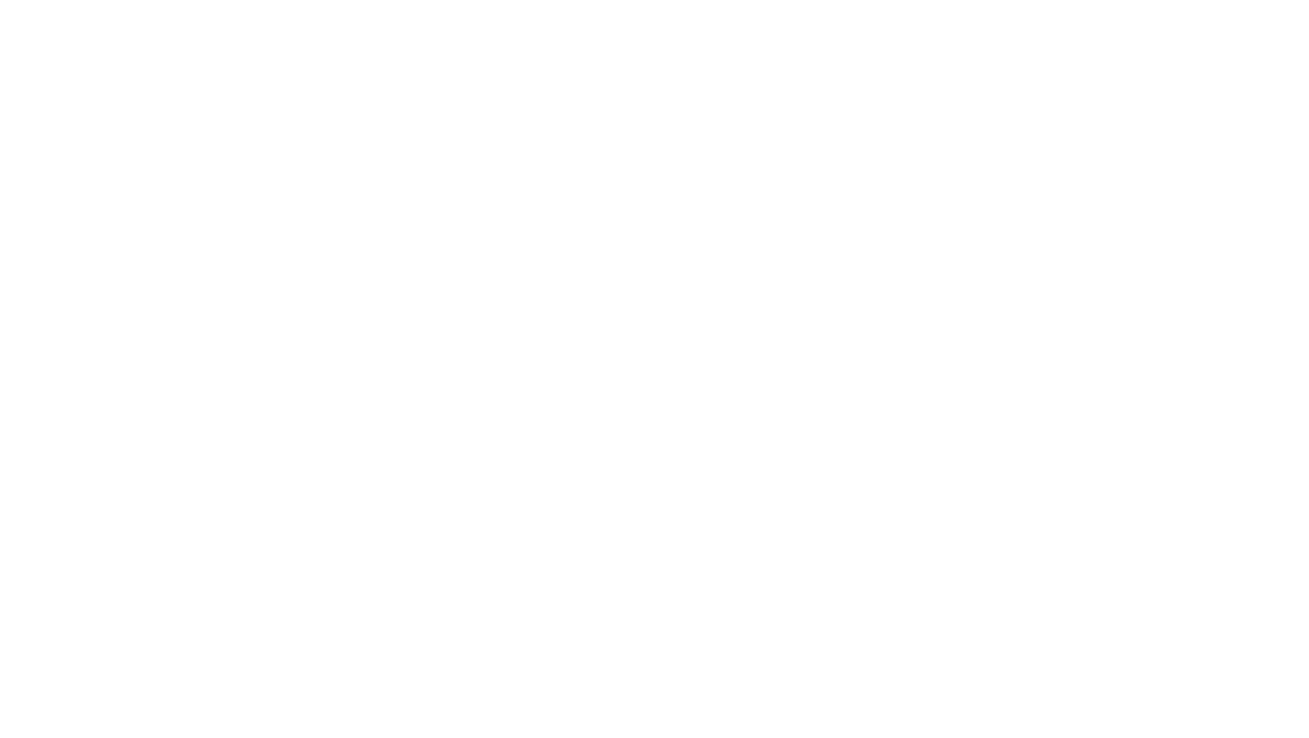 scroll, scrollTop: 0, scrollLeft: 0, axis: both 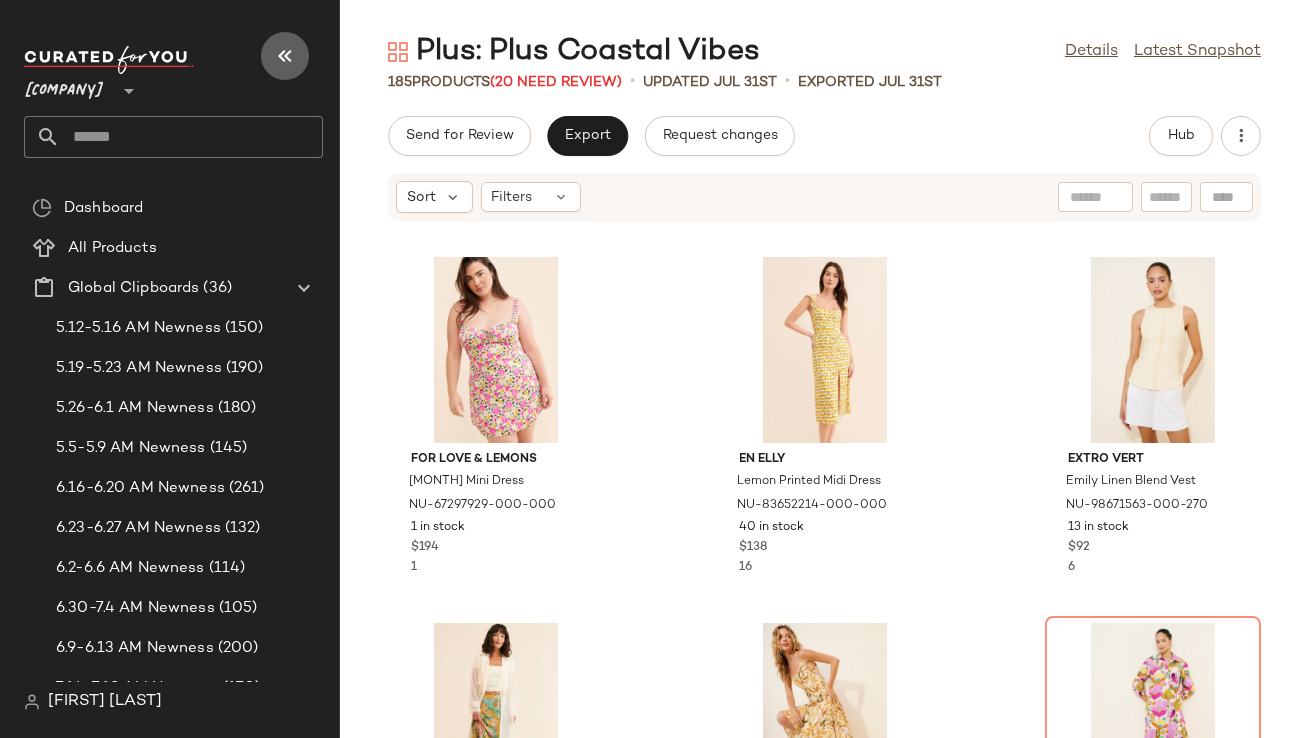 click at bounding box center [285, 56] 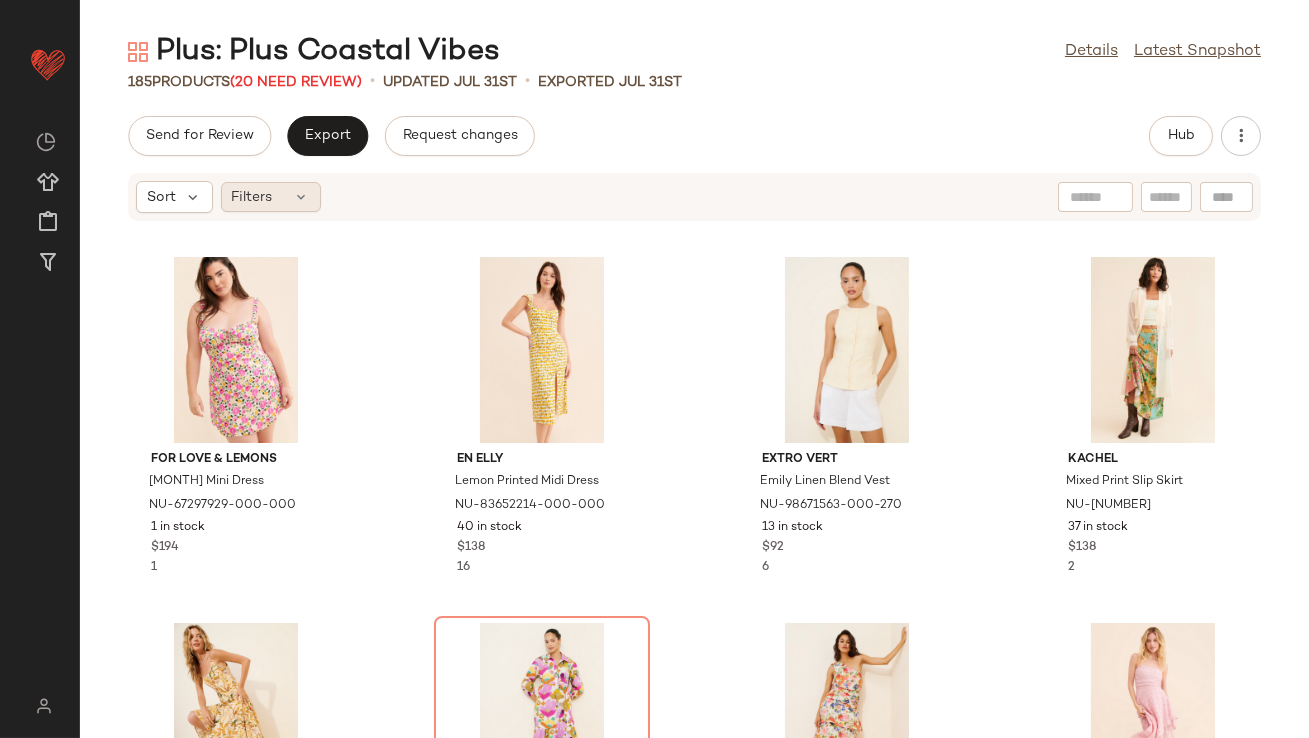 click on "Filters" 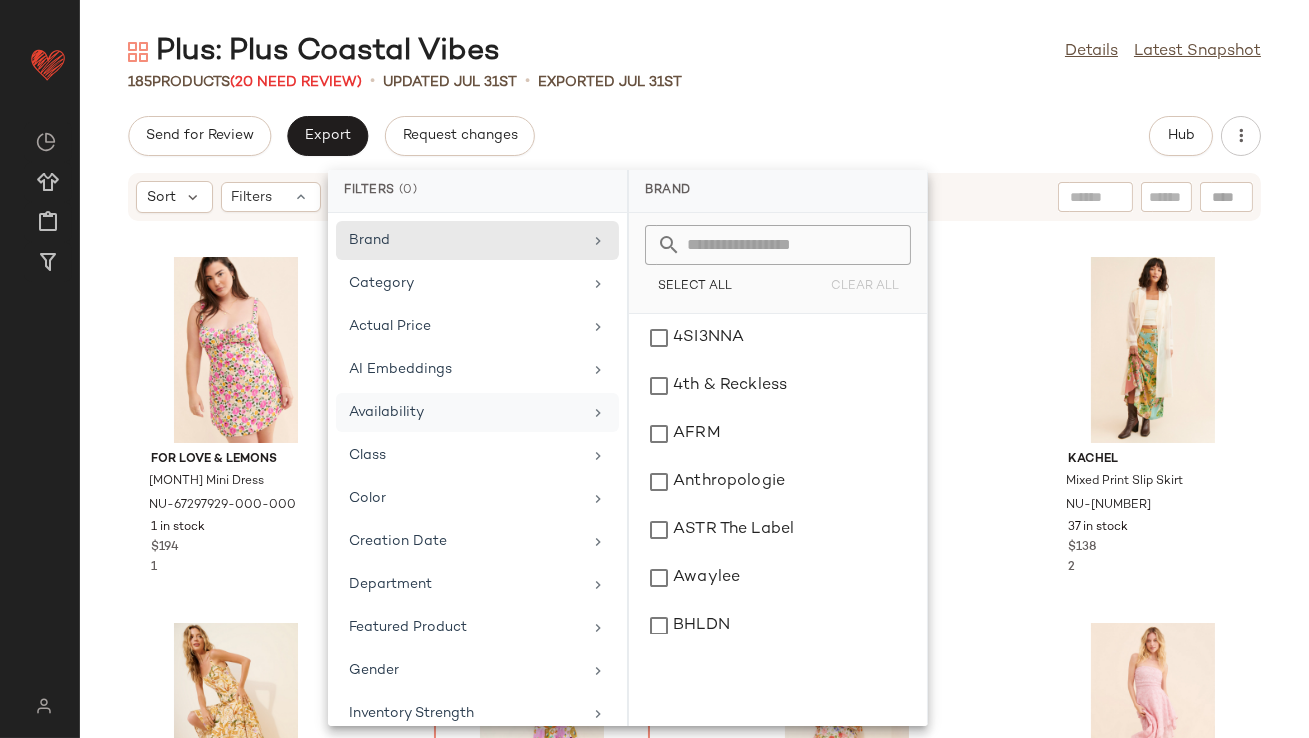 click on "Availability" at bounding box center (465, 412) 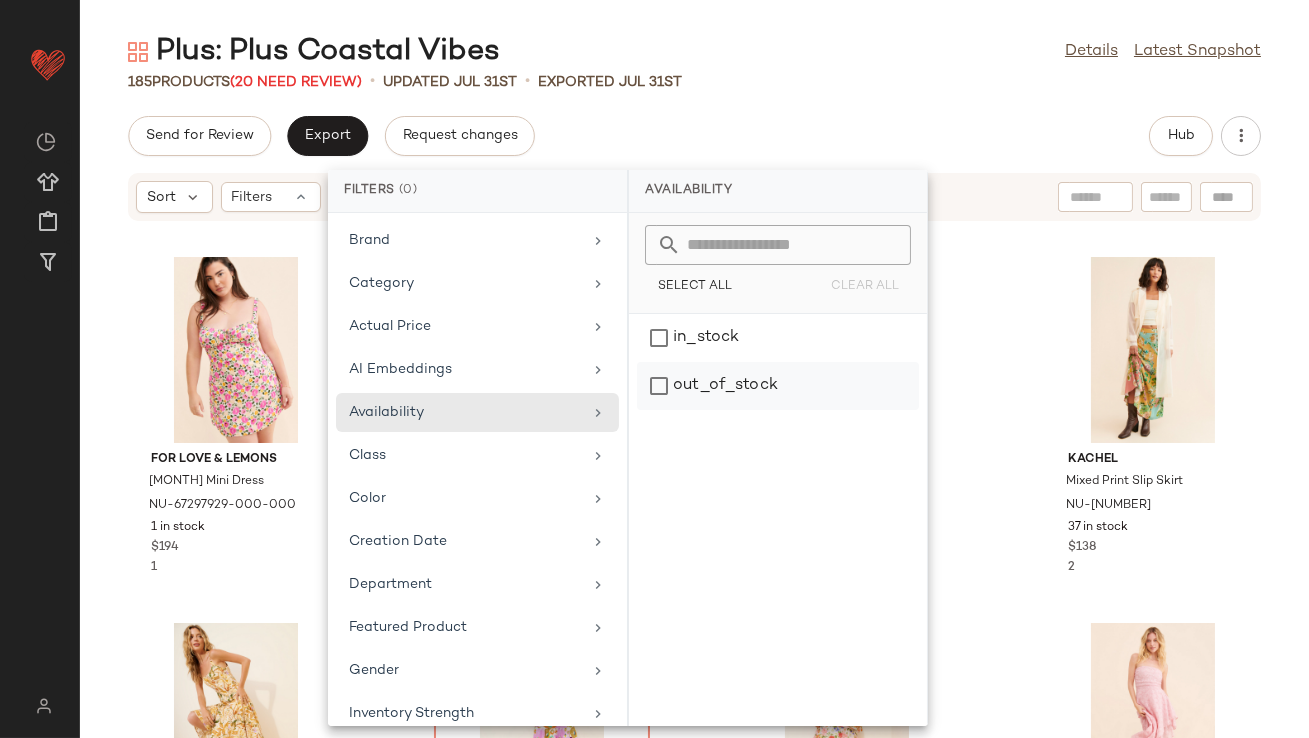 click on "out_of_stock" 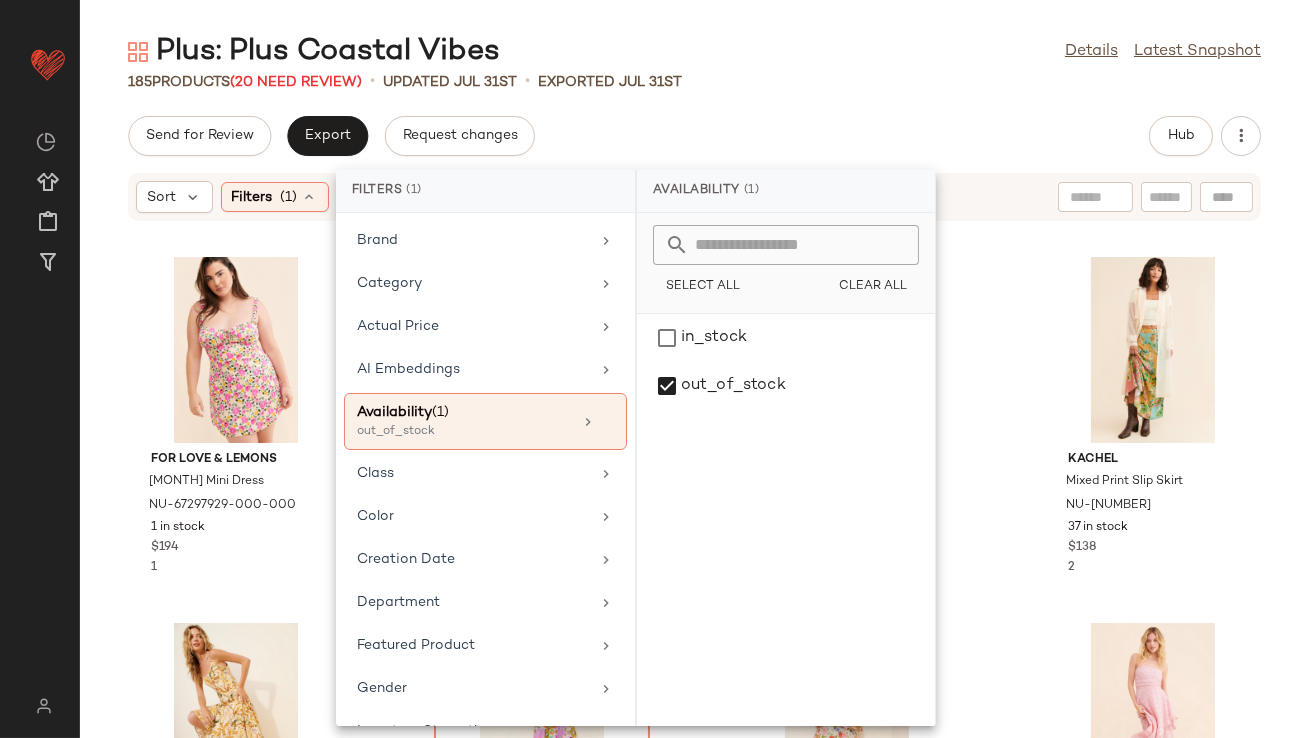 click on "[SIZE]: [STYLE]  Details   Latest Snapshot  [NUMBER]   Products   ([NUMBER] Need Review)   •   updated [DATE]  •  Exported [DATE] Send for Review   Export   Request changes   Hub  Sort  Filters  ([NUMBER])   Reset  For Love & Lemons [STYLE] [STYLE] [PRODUCT_CODE] [NUMBER] in stock $[NUMBER] [NUMBER] En Elly Lemon [STYLE] [STYLE] [PRODUCT_CODE] [NUMBER] in stock $[NUMBER] [NUMBER] Extro Vert Emily [STYLE] [STYLE] [STYLE] [PRODUCT_CODE] [NUMBER] in stock $[NUMBER] [NUMBER] Kachel [STYLE] [STYLE] [STYLE] [PRODUCT_CODE] [NUMBER] in stock $[NUMBER] [NUMBER] ASTR The Label [STYLE] [STYLE] [STYLE] [PRODUCT_CODE] [NUMBER] in stock $[NUMBER] [NUMBER] Anthropologie The Bettina [STYLE] [STYLE] [STYLE] [PRODUCT_CODE] Out of stock $[NUMBER] [NUMBER] ASTR The Label [STYLE] [STYLE] [STYLE] [PRODUCT_CODE] [NUMBER] in stock $[NUMBER] [NUMBER] [NUMBER]SI3NNA [STYLE] [STYLE] [STYLE] [STYLE] [STYLE] [PRODUCT_CODE] [NUMBER] in stock $[NUMBER] [NUMBER] Rays for Days [STYLE] [STYLE] [STYLE] [PRODUCT_CODE] [NUMBER] in stock $[NUMBER] [NUMBER] ASTR The Label [STYLE] [STYLE] [STYLE] [PRODUCT_CODE] [NUMBER] in stock $[NUMBER] [NUMBER] Anthropologie [STYLE] [STYLE] [STYLE] $[NUMBER] [NUMBER]" at bounding box center [694, 385] 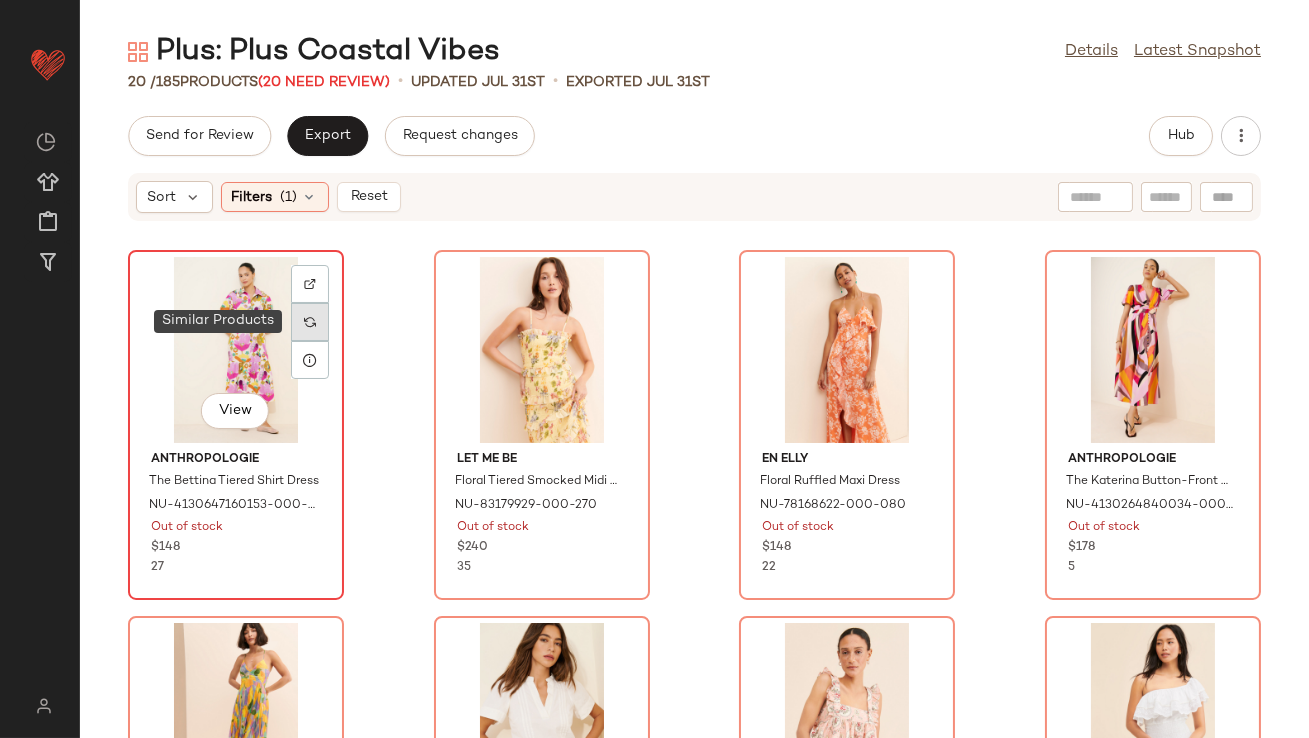 click 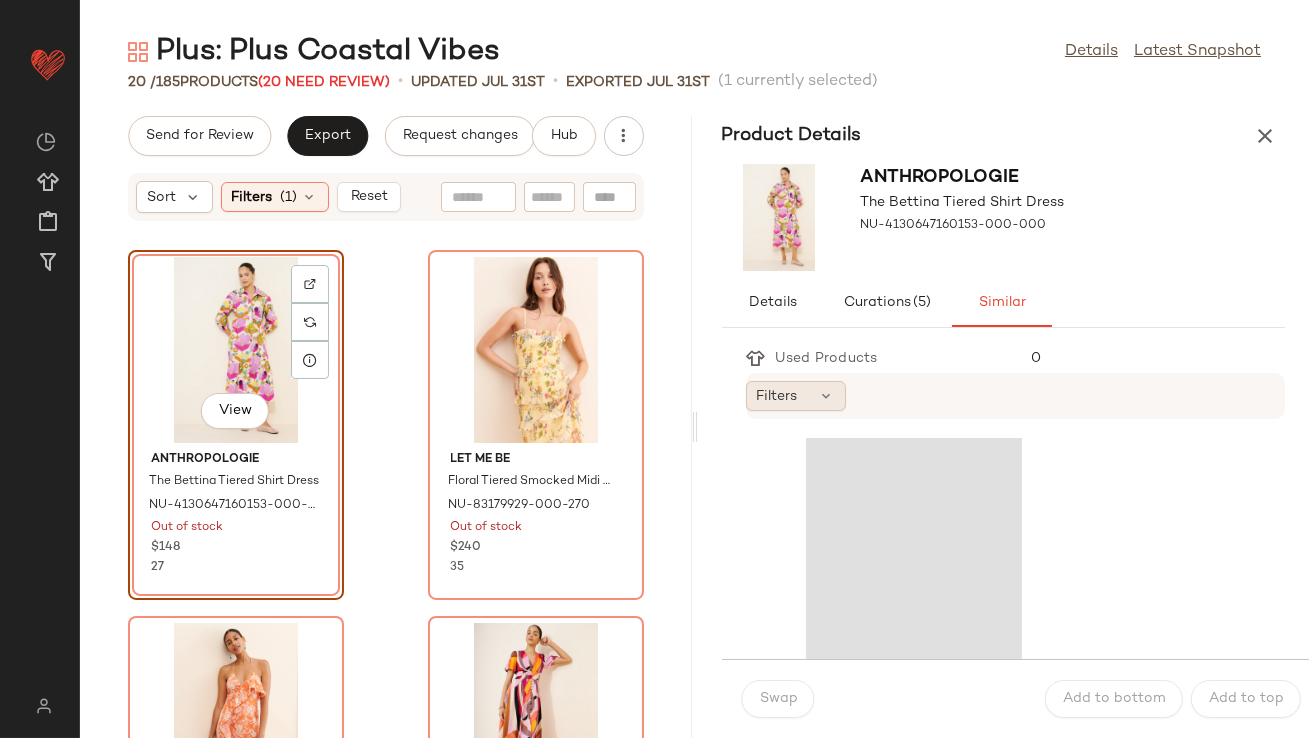 click on "Filters" at bounding box center [777, 396] 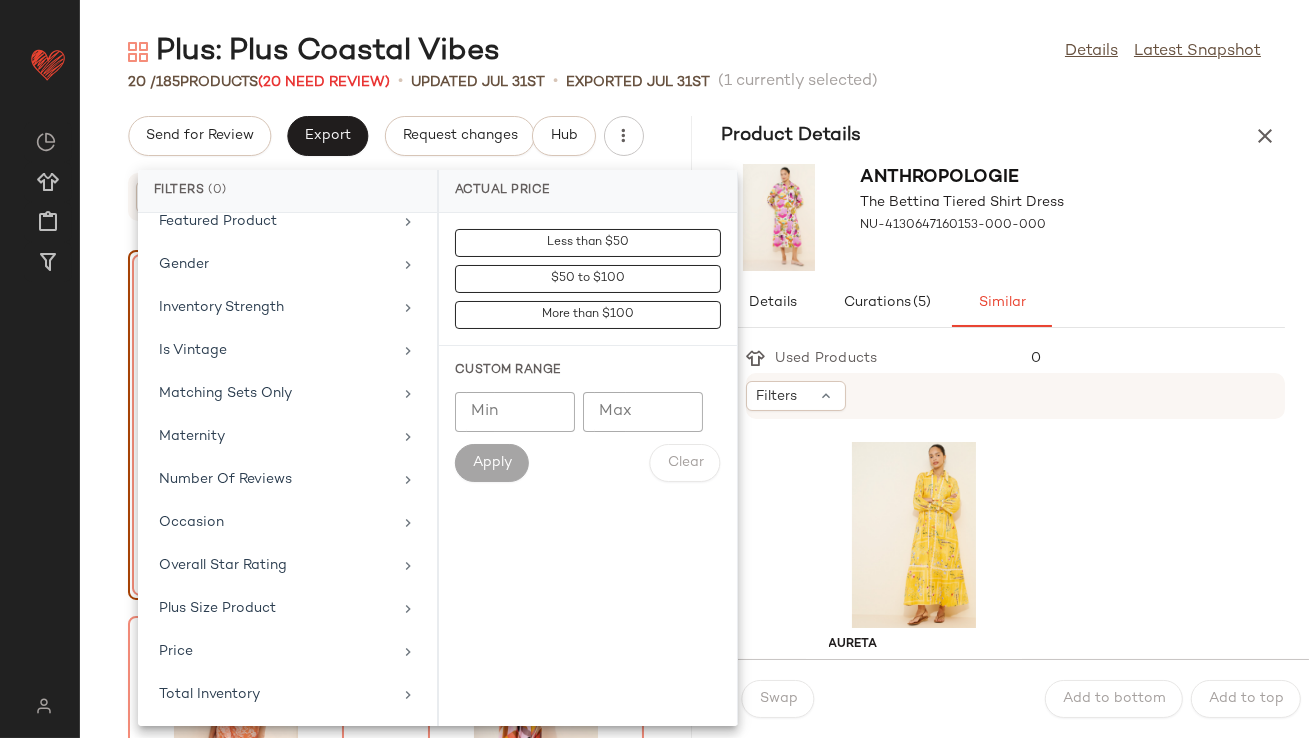 scroll, scrollTop: 444, scrollLeft: 0, axis: vertical 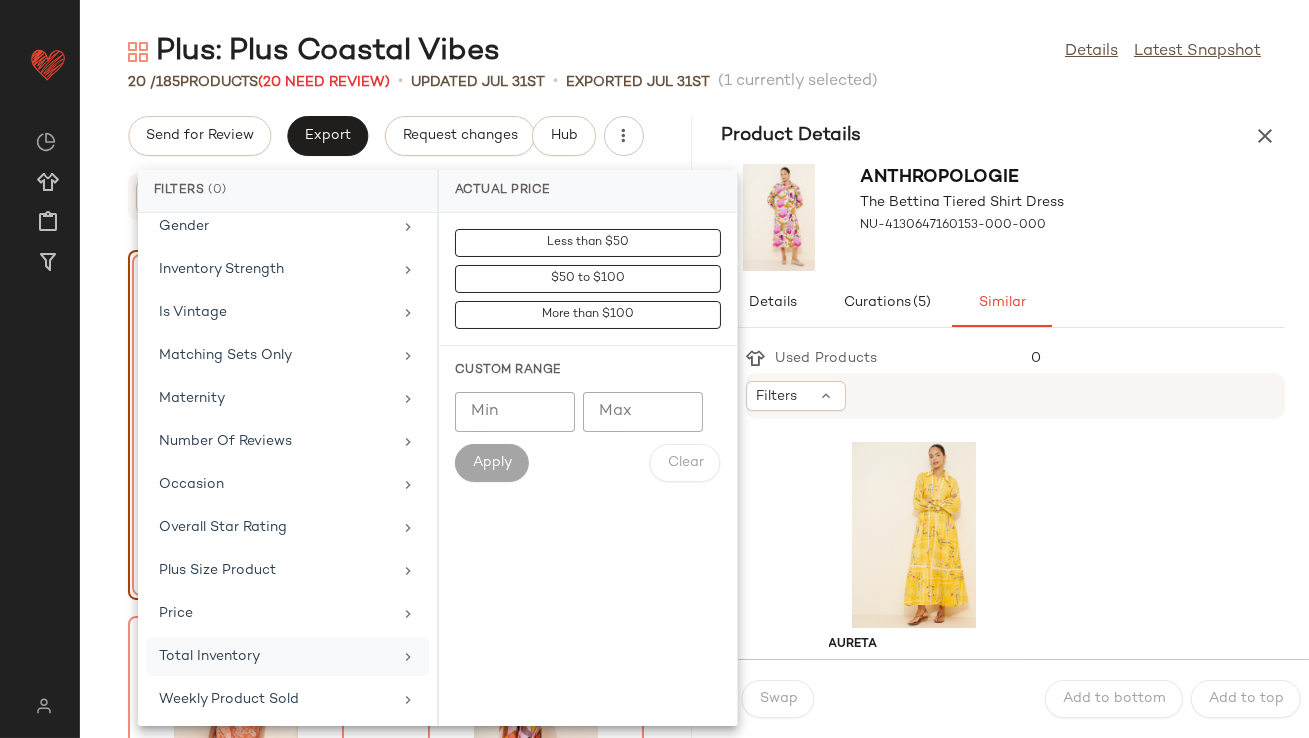 click on "Total Inventory" at bounding box center (275, 656) 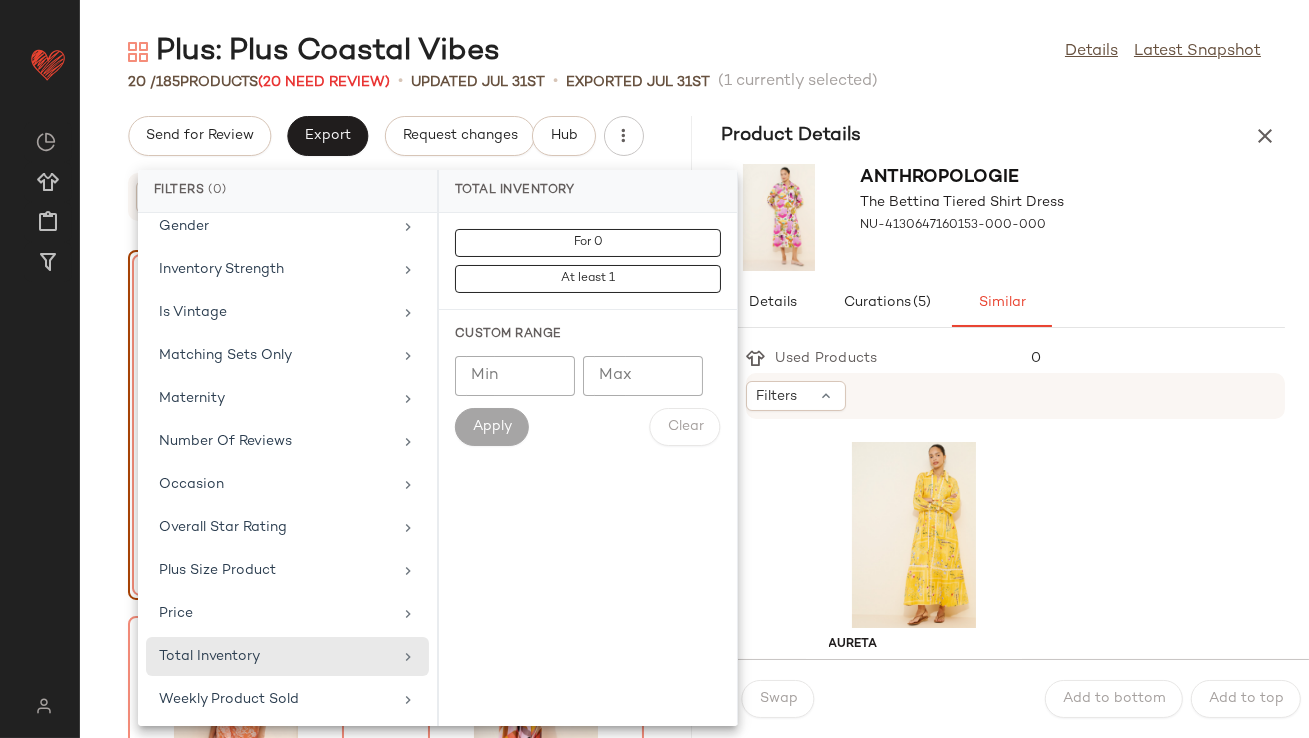 click on "Min" 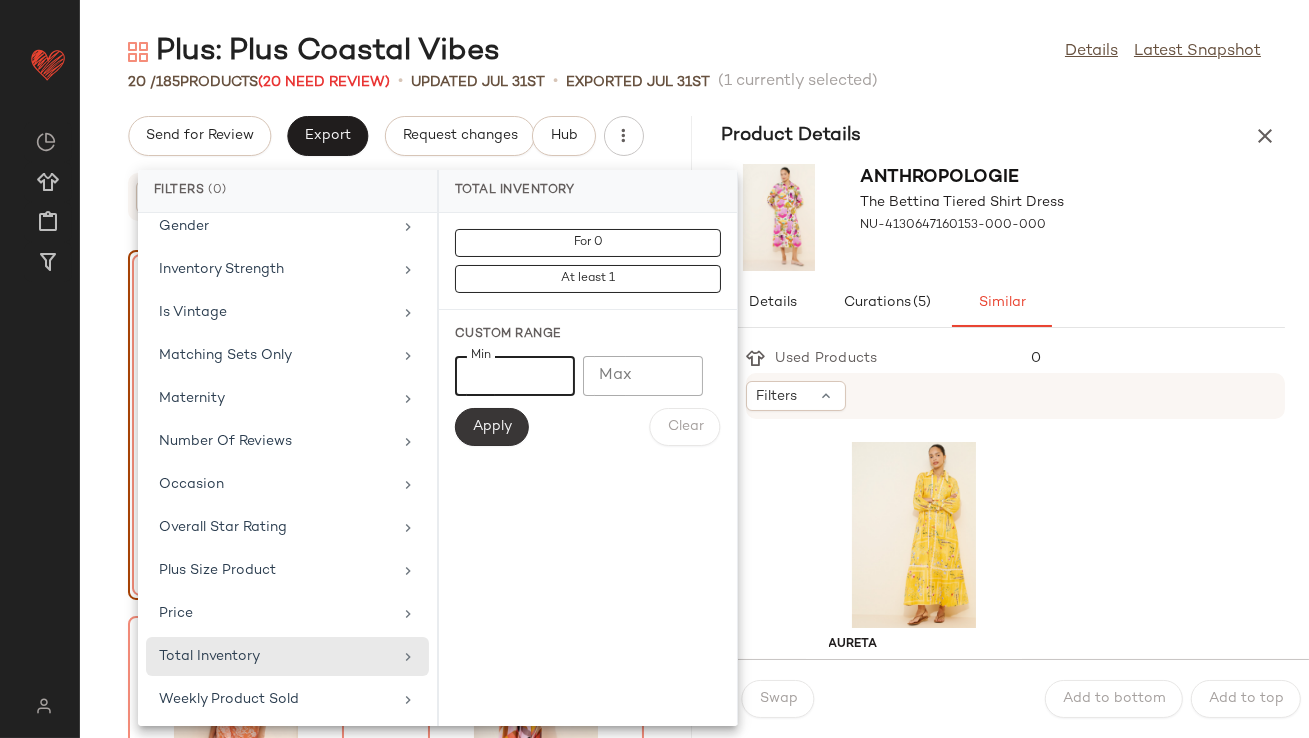 type on "**" 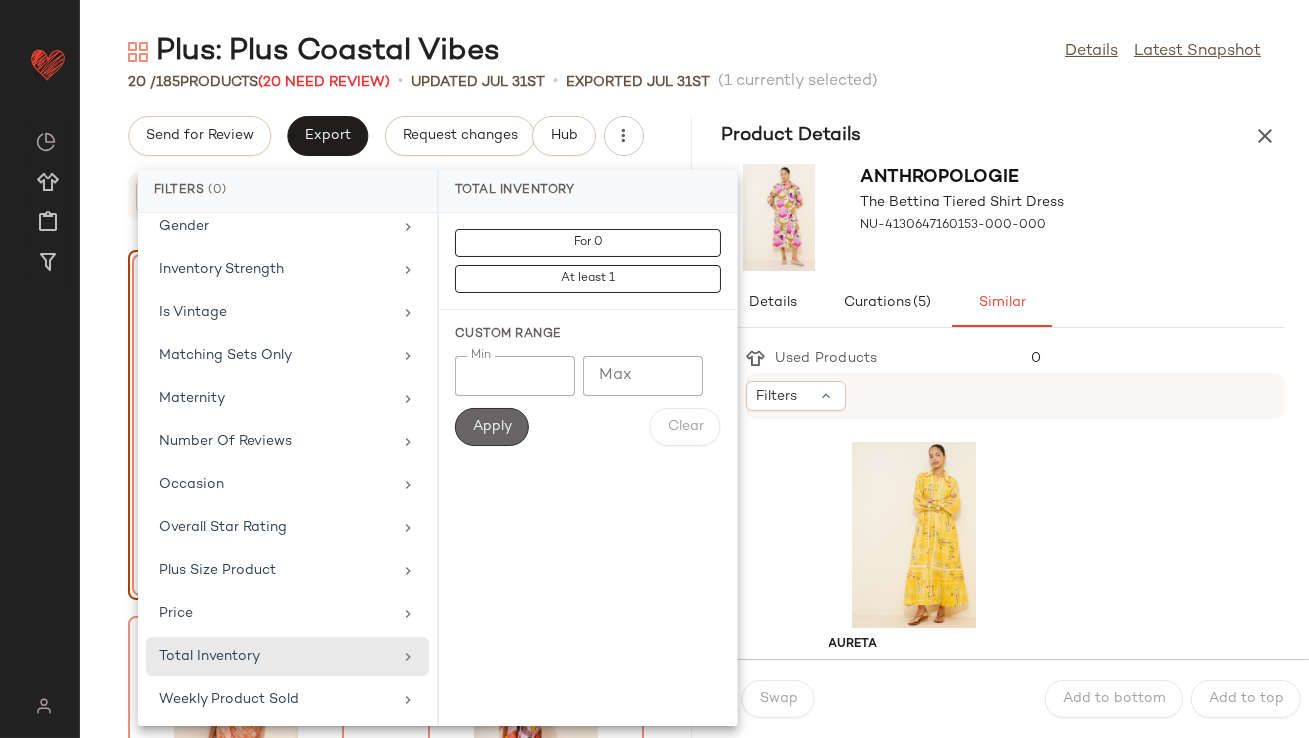 click on "Apply" at bounding box center [492, 427] 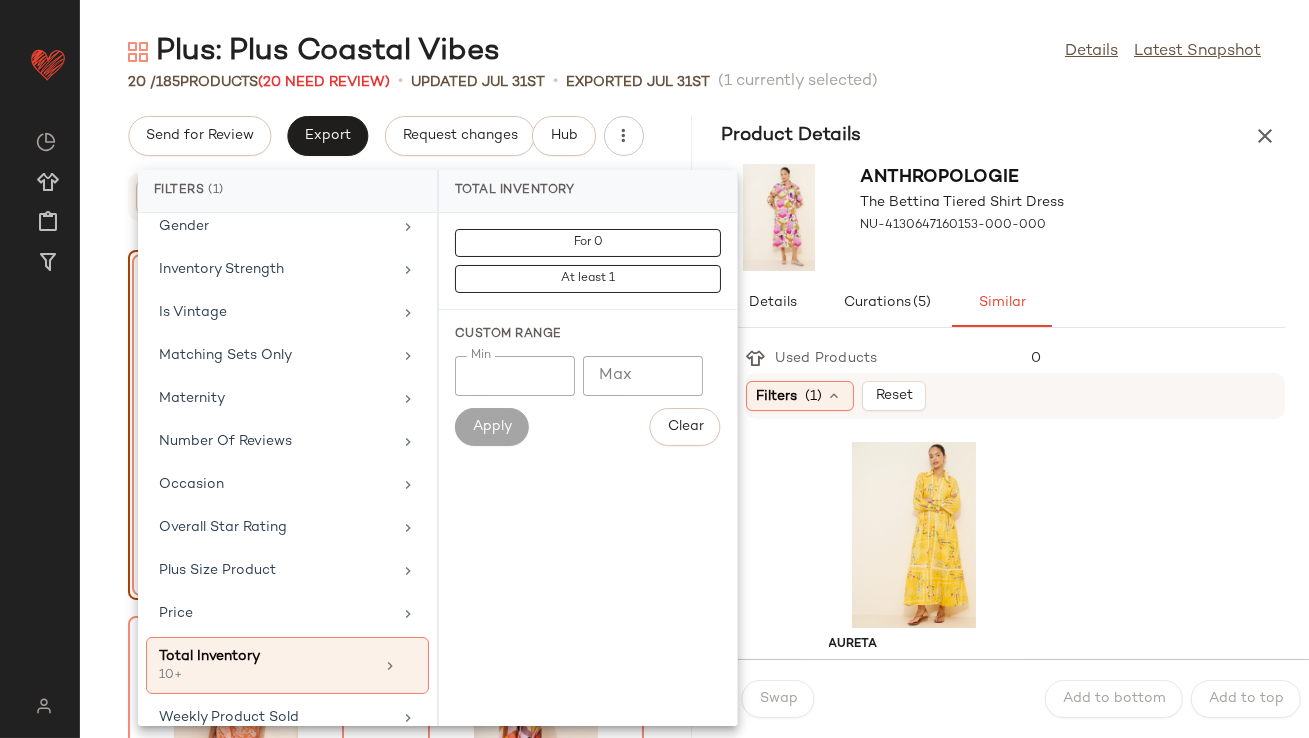 click on "Product Details" at bounding box center (1004, 136) 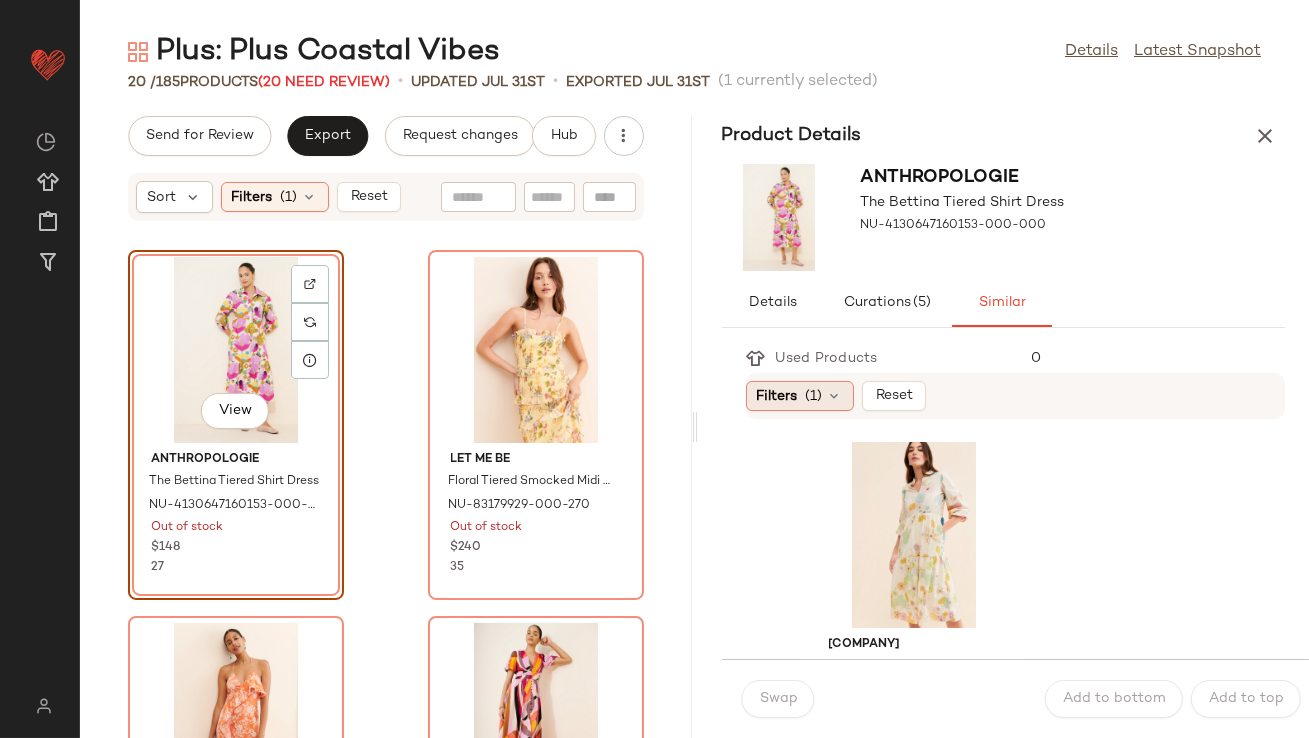 click on "Filters  (1)" 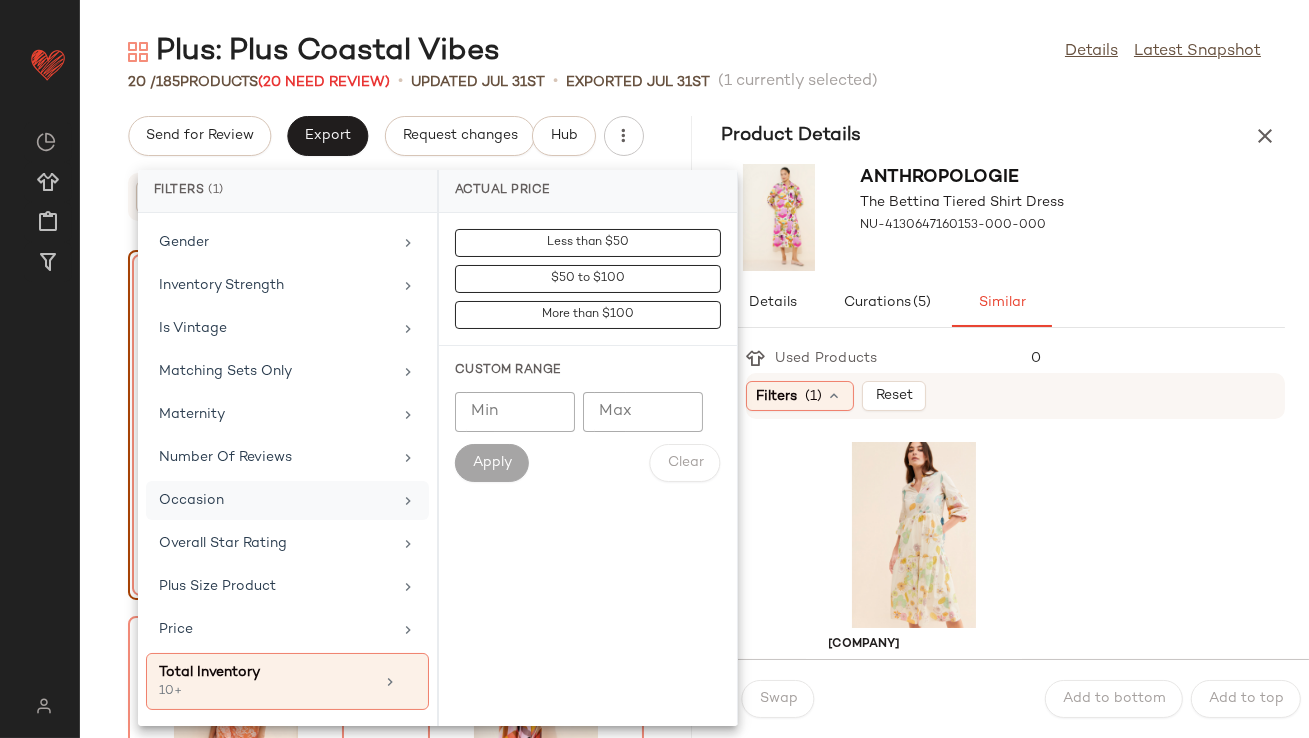 scroll, scrollTop: 462, scrollLeft: 0, axis: vertical 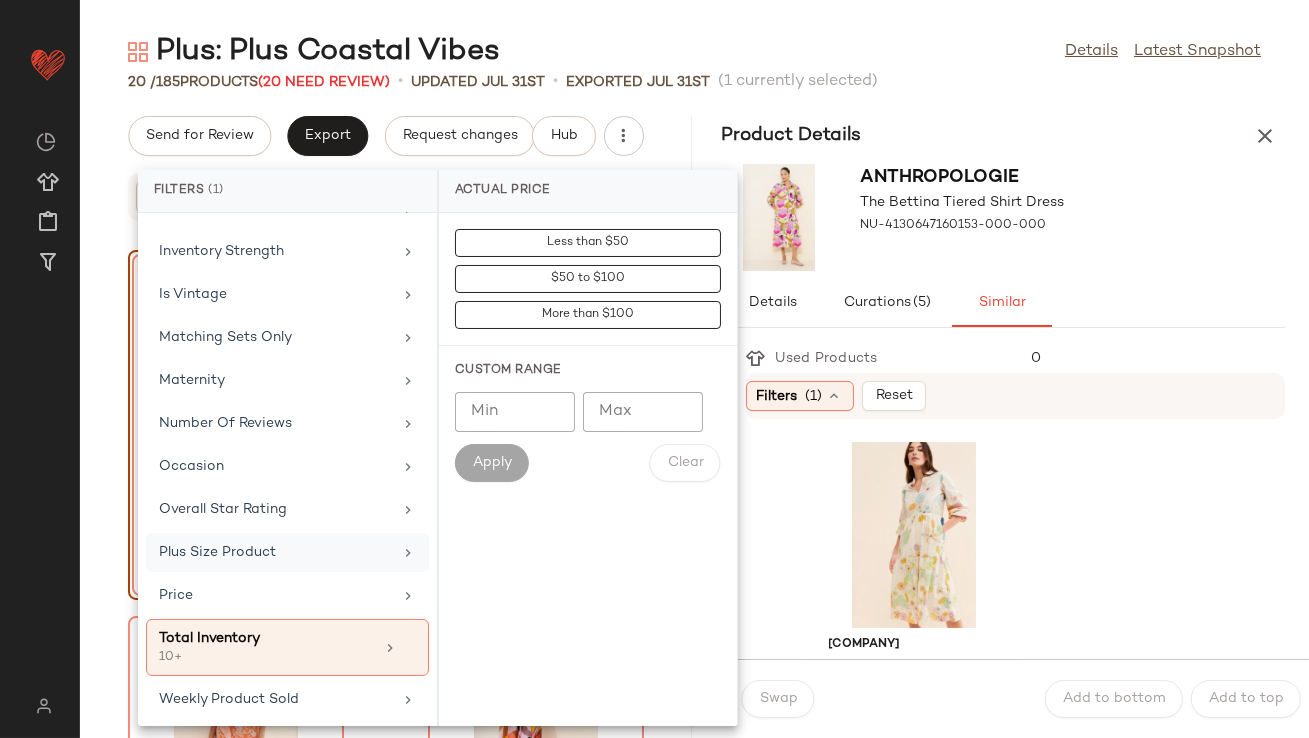 click on "Plus Size Product" at bounding box center [275, 552] 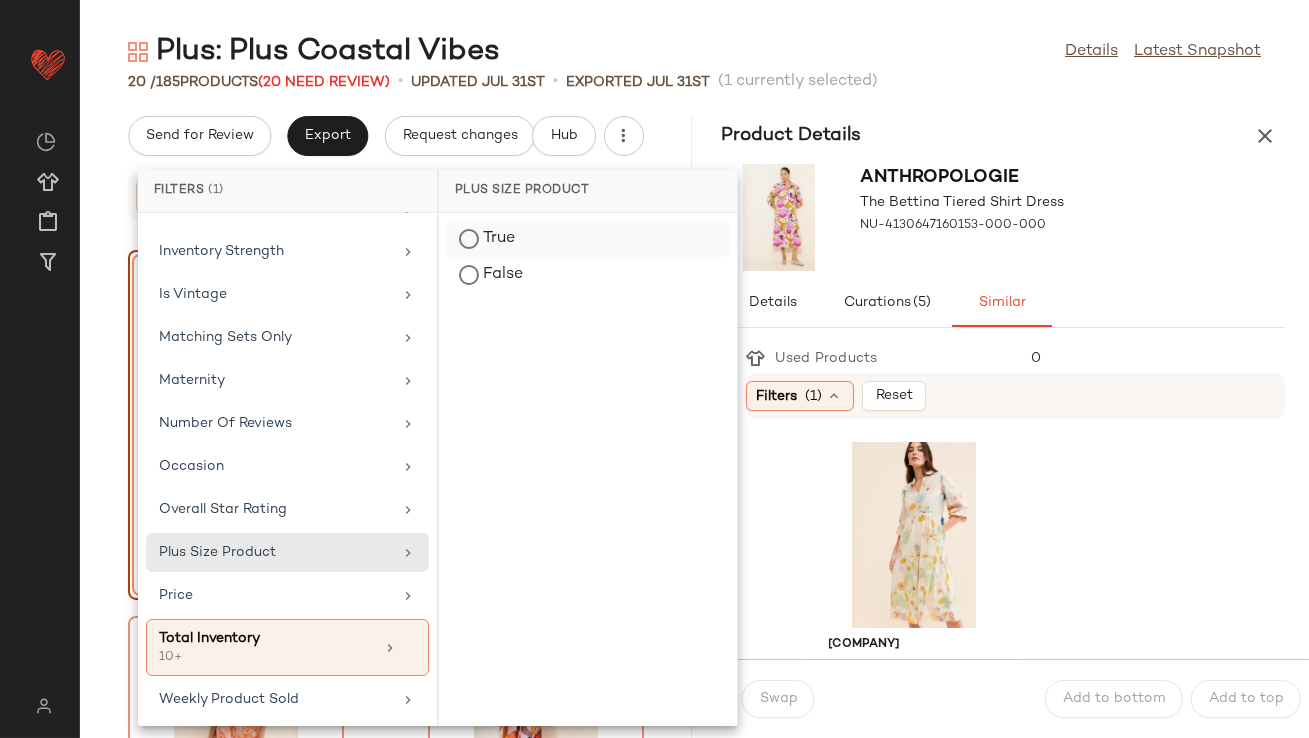 click on "True" 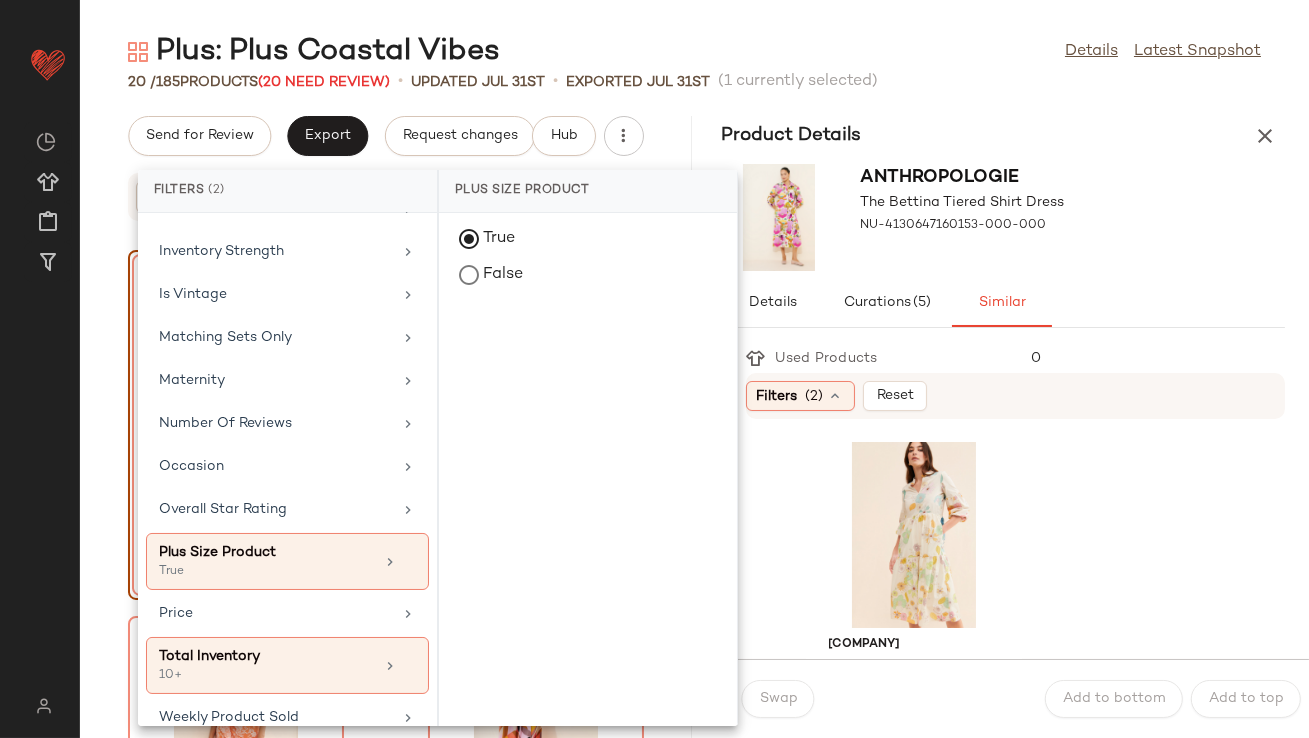 click on "Anthropologie The Bettina Tiered Shirt Dress NU-4130647160153-000-000" at bounding box center (1004, 217) 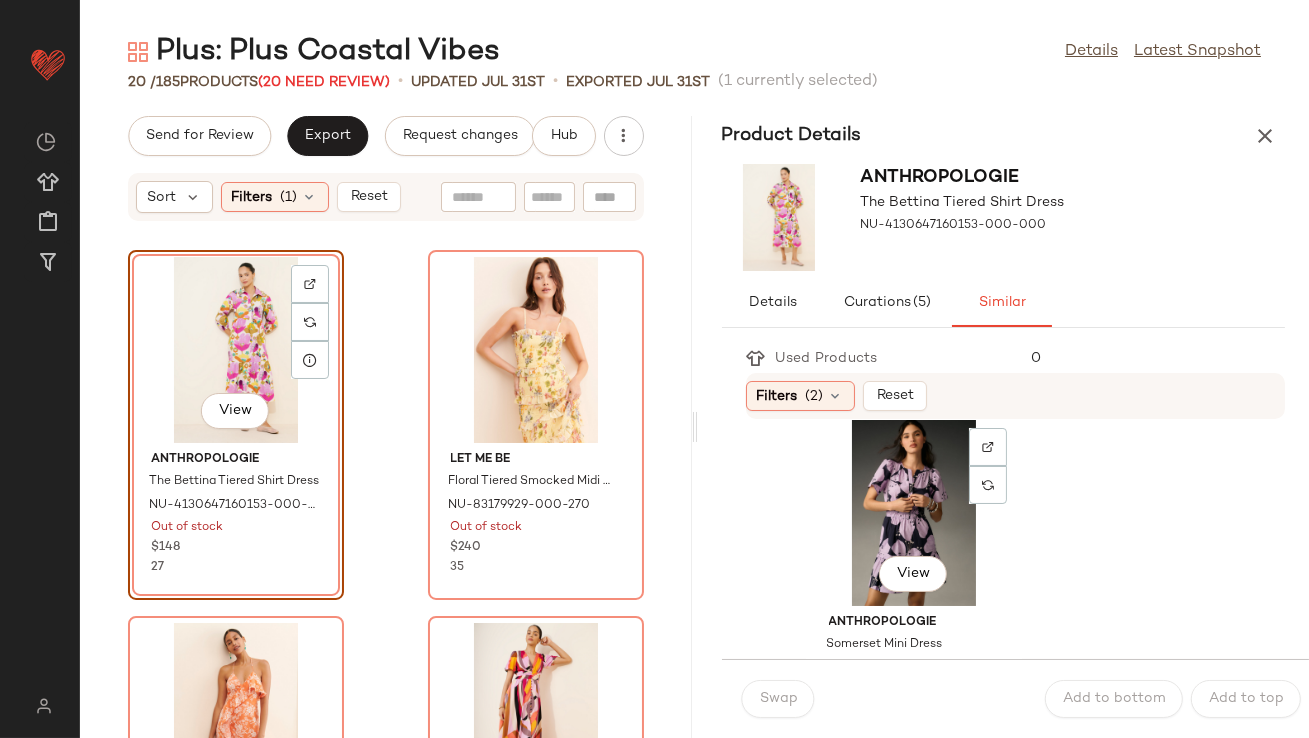 scroll, scrollTop: 2950, scrollLeft: 0, axis: vertical 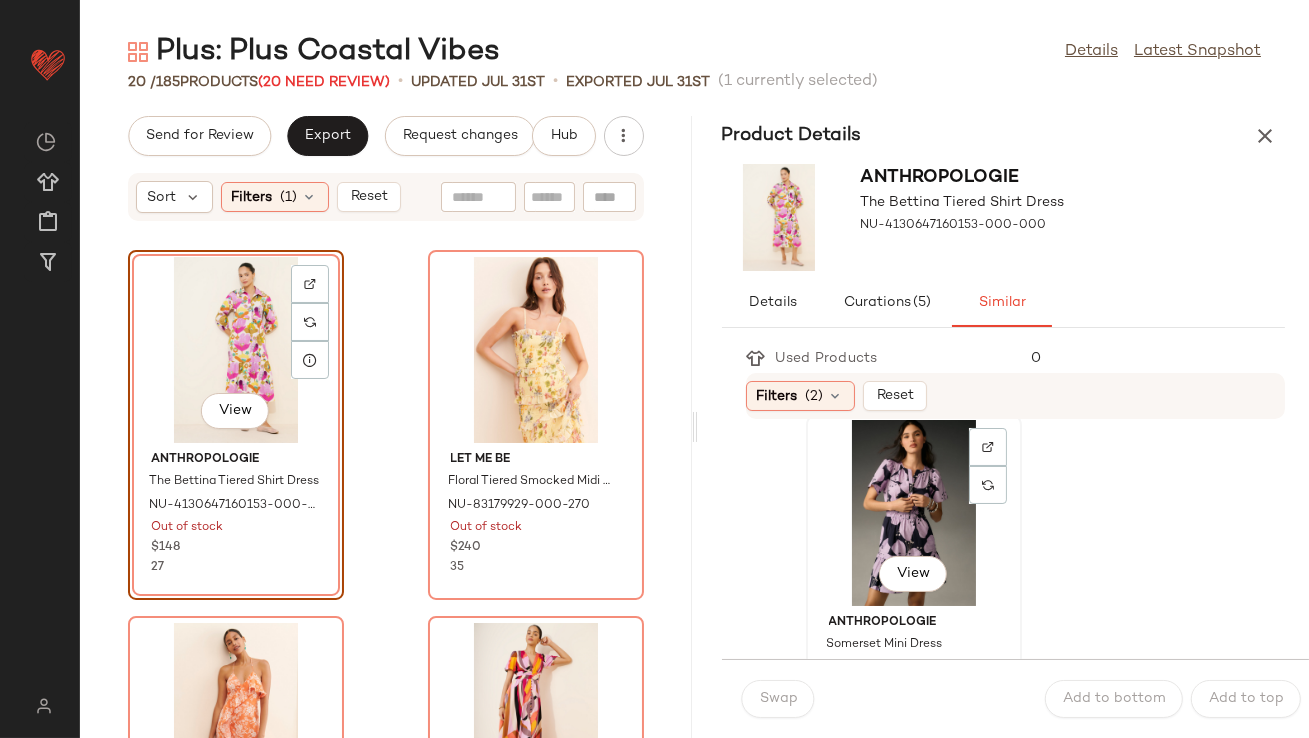 click on "View" 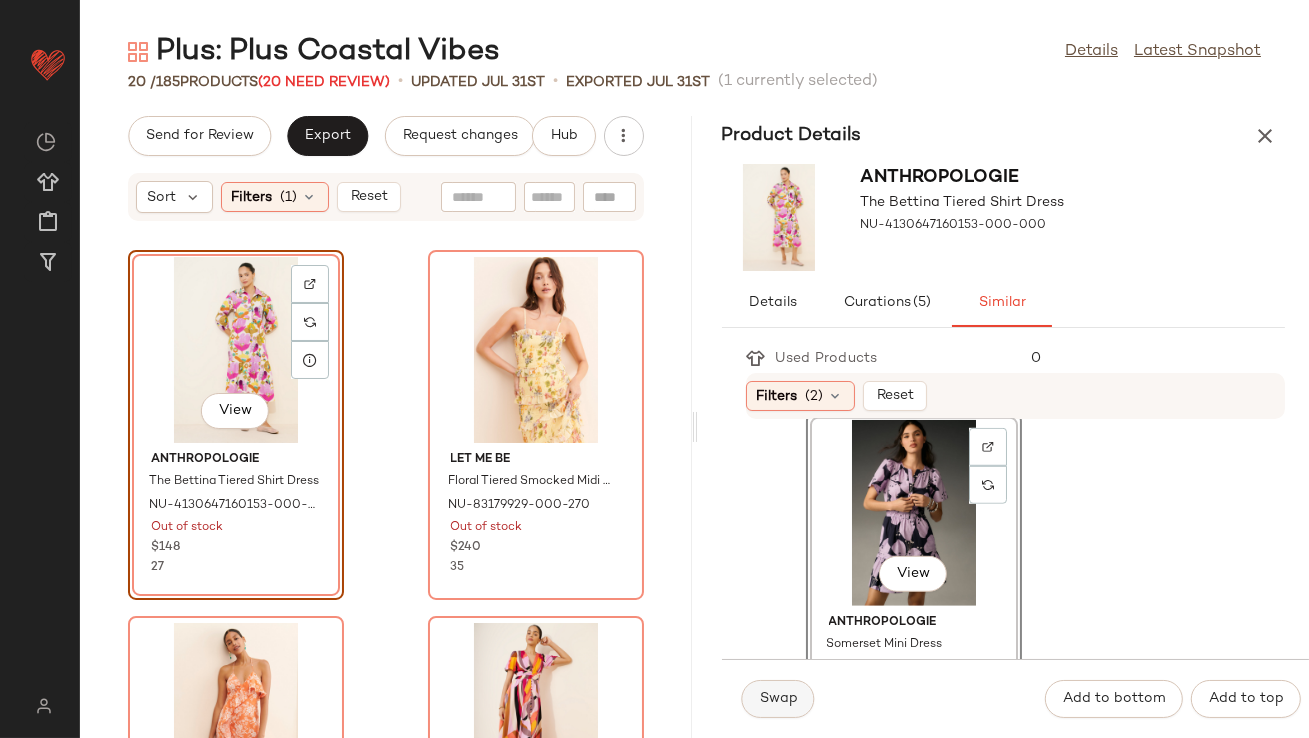 click on "Swap" at bounding box center [778, 699] 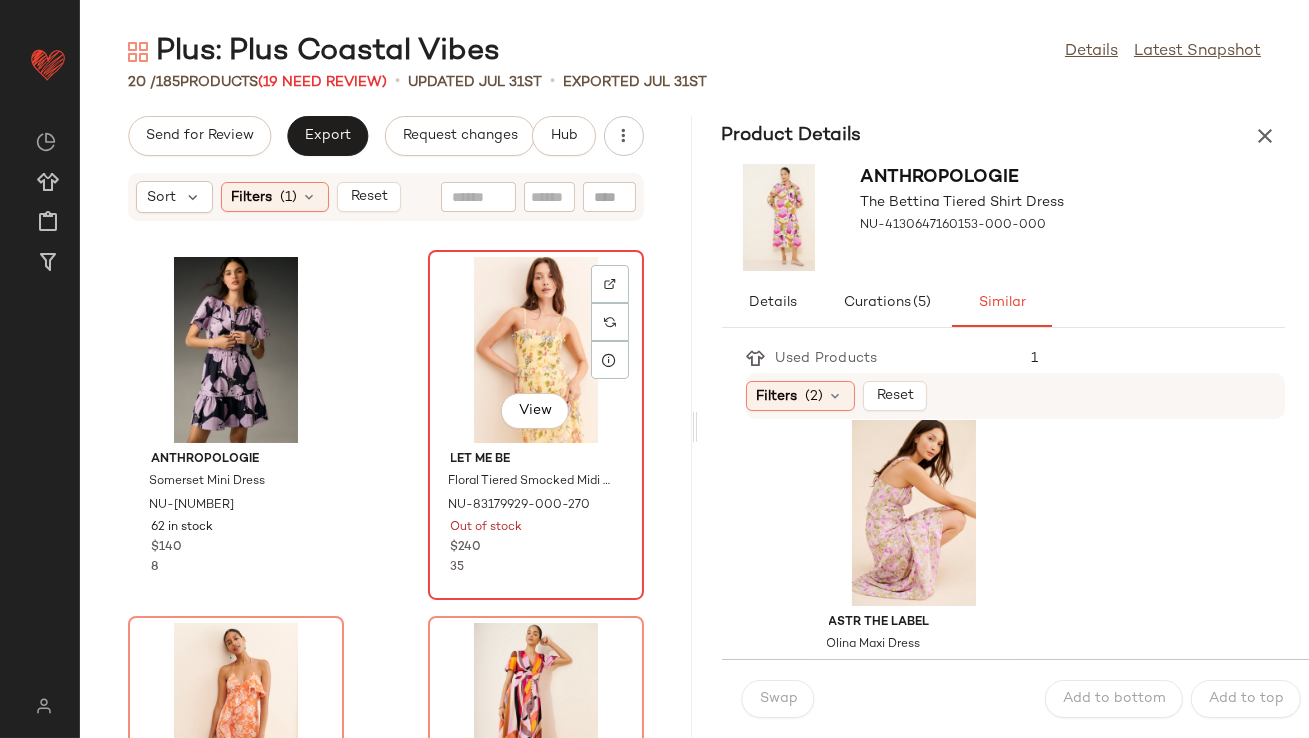 click on "View" 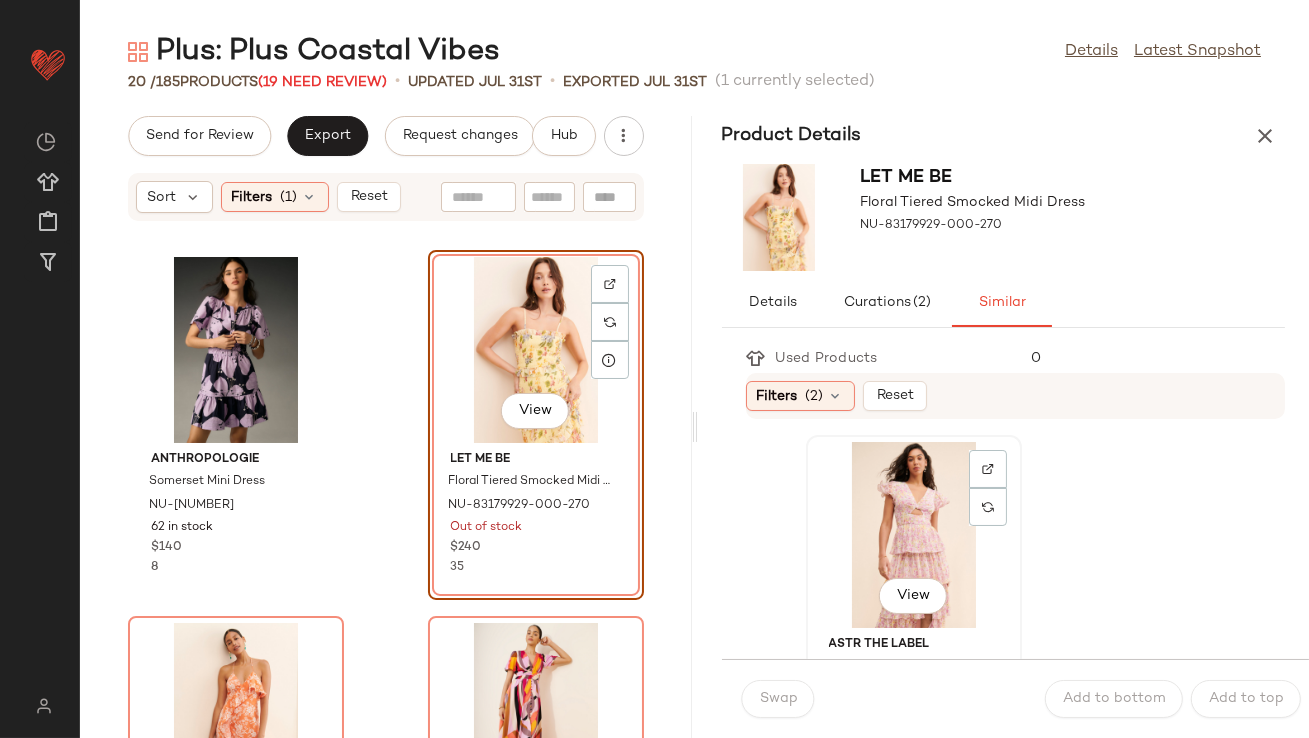click on "View" 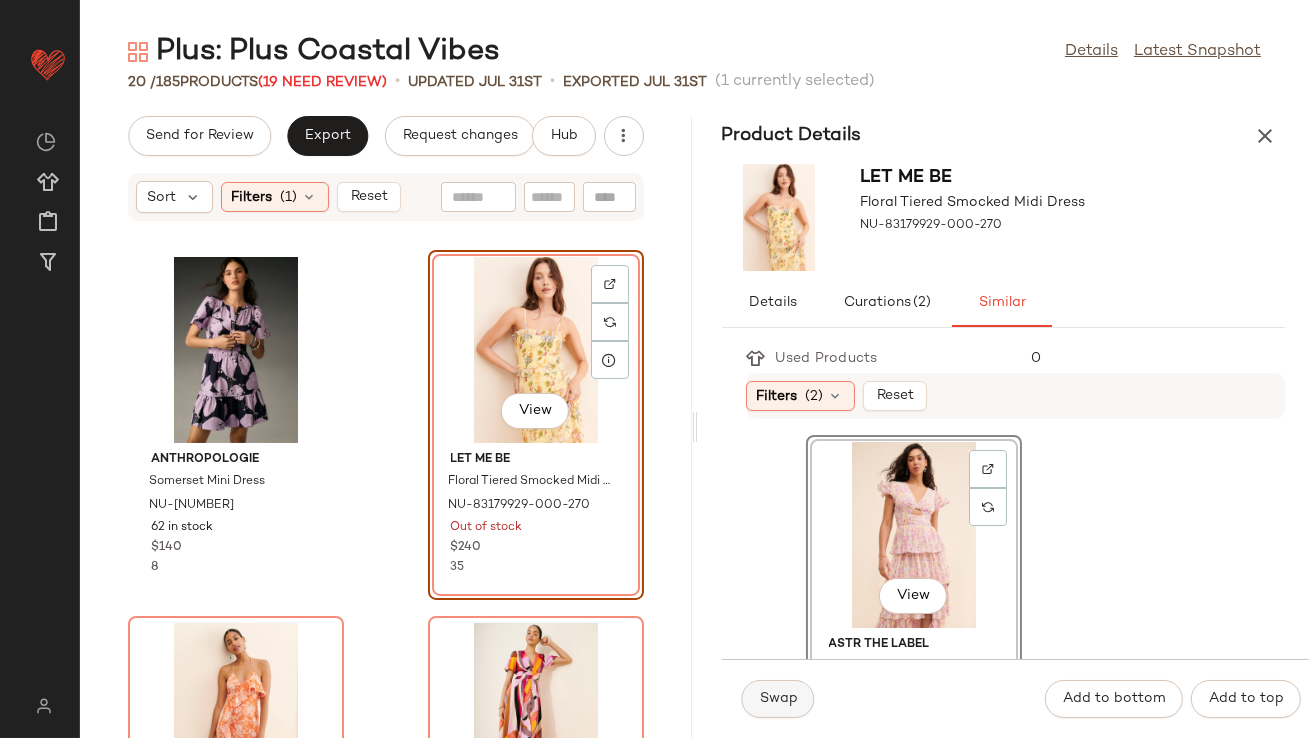 click on "Swap" 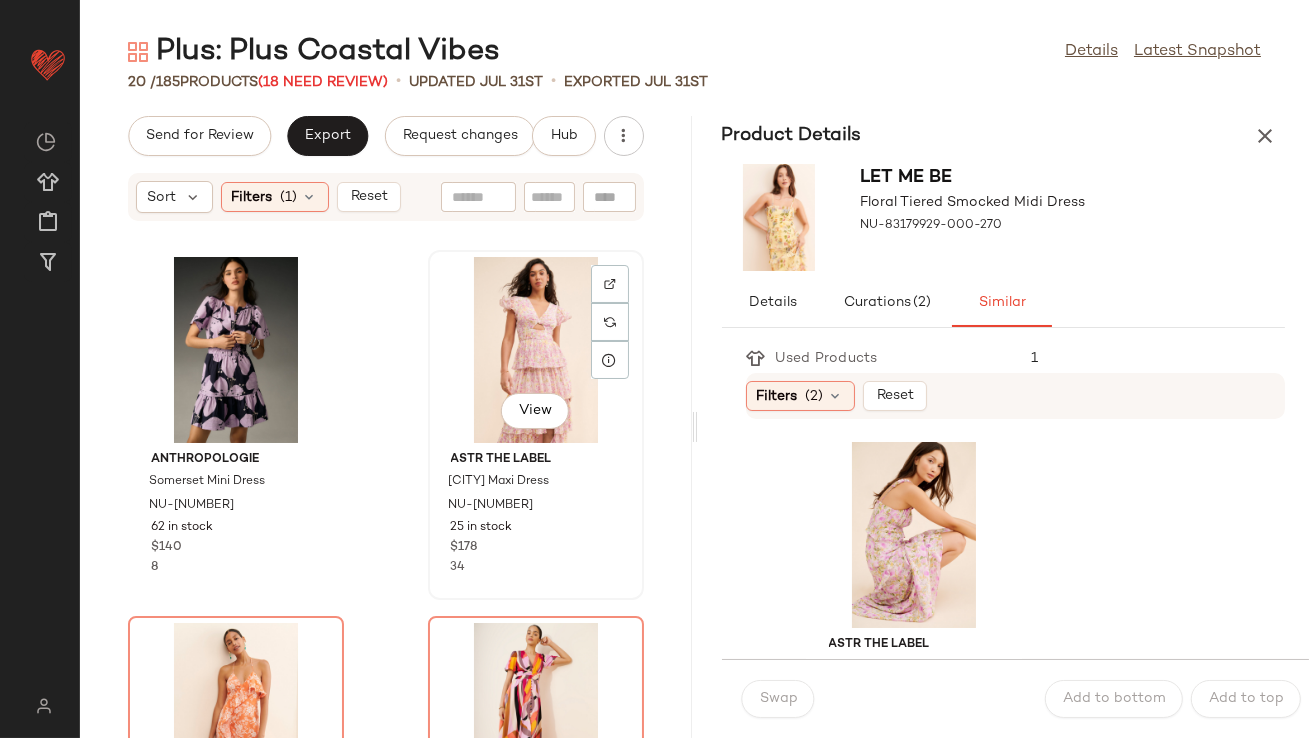 click on "View" 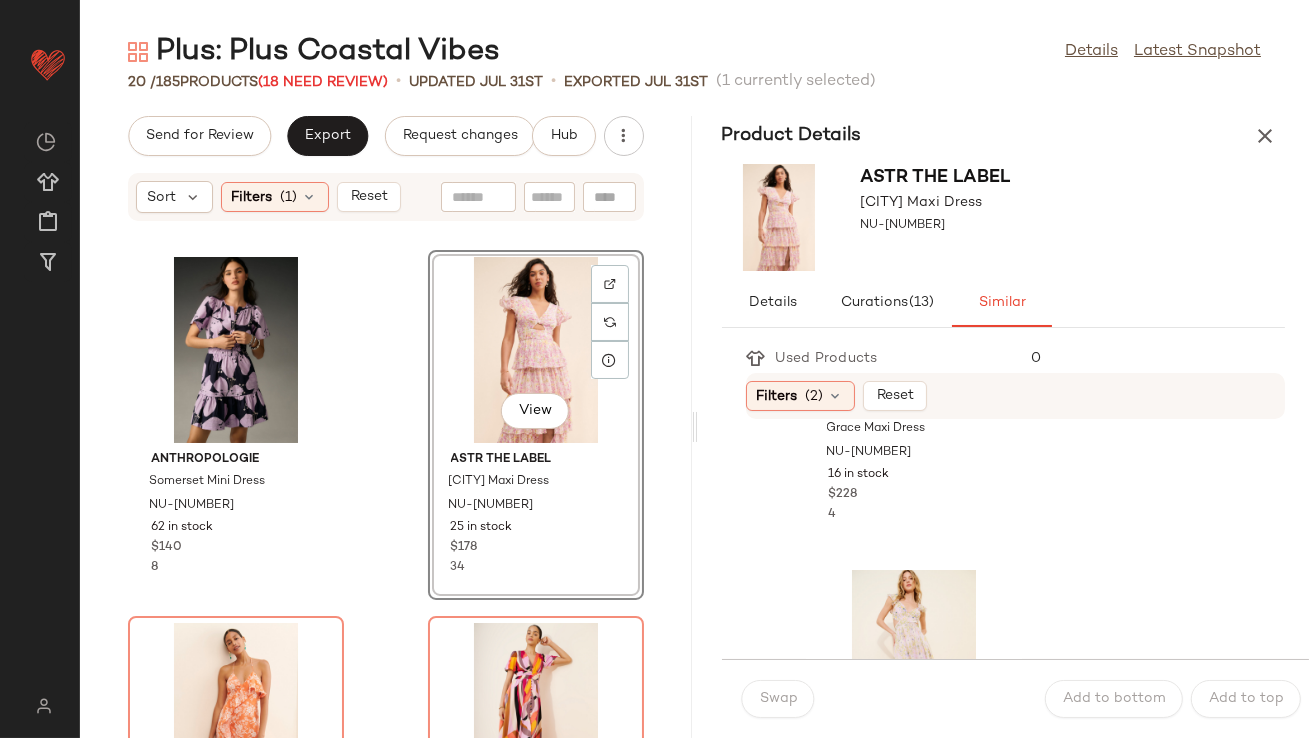 scroll, scrollTop: 1116, scrollLeft: 0, axis: vertical 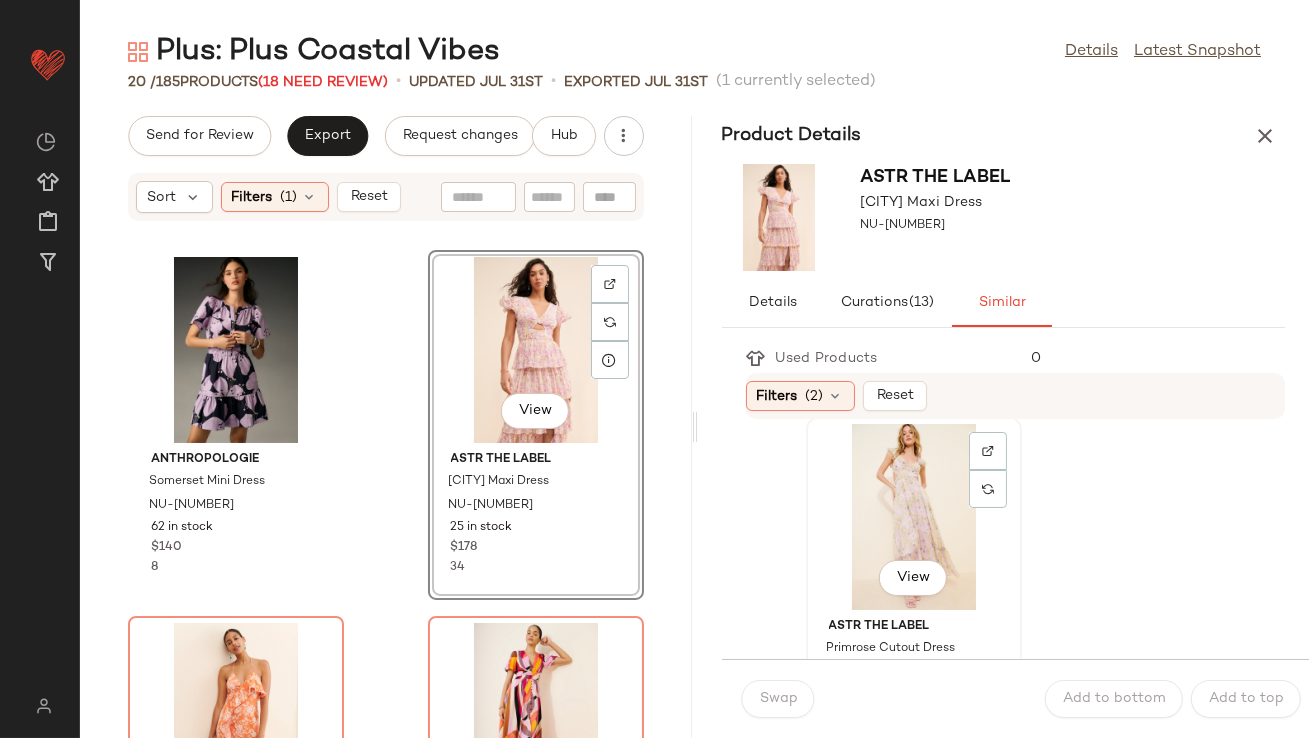 click on "View" 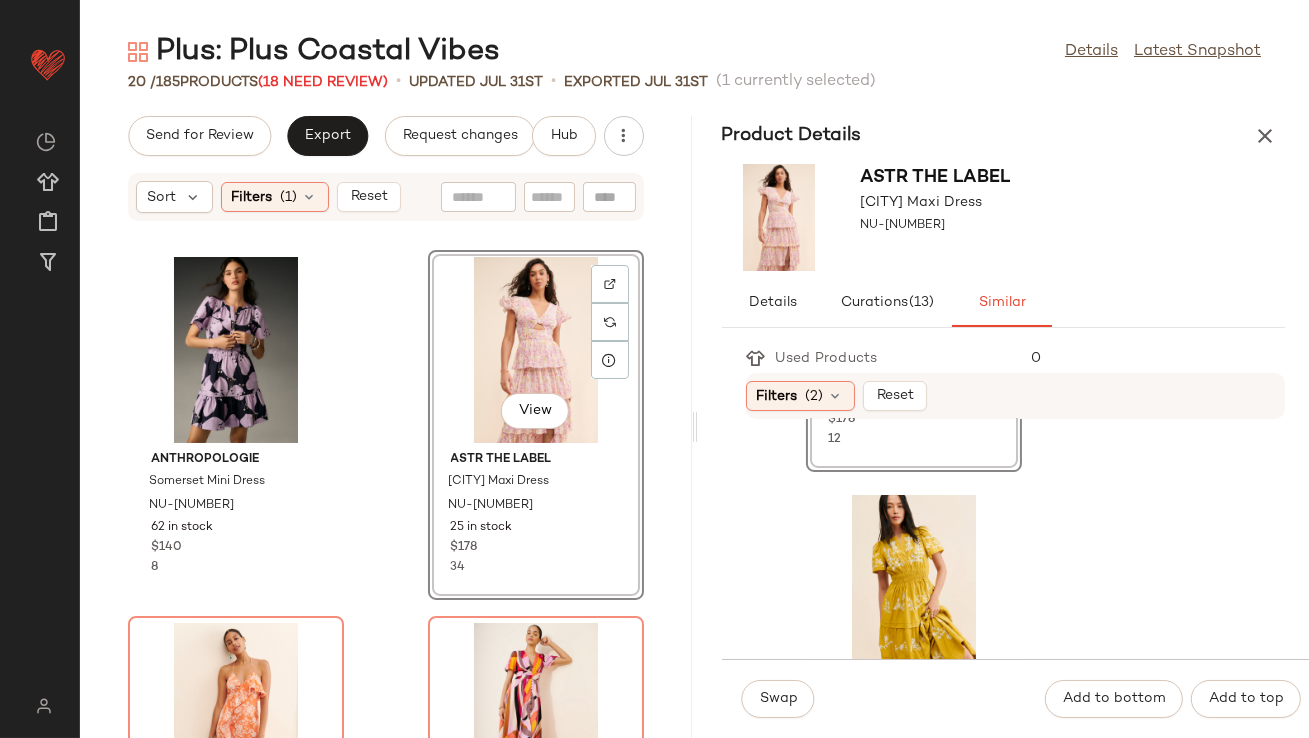 scroll, scrollTop: 1492, scrollLeft: 0, axis: vertical 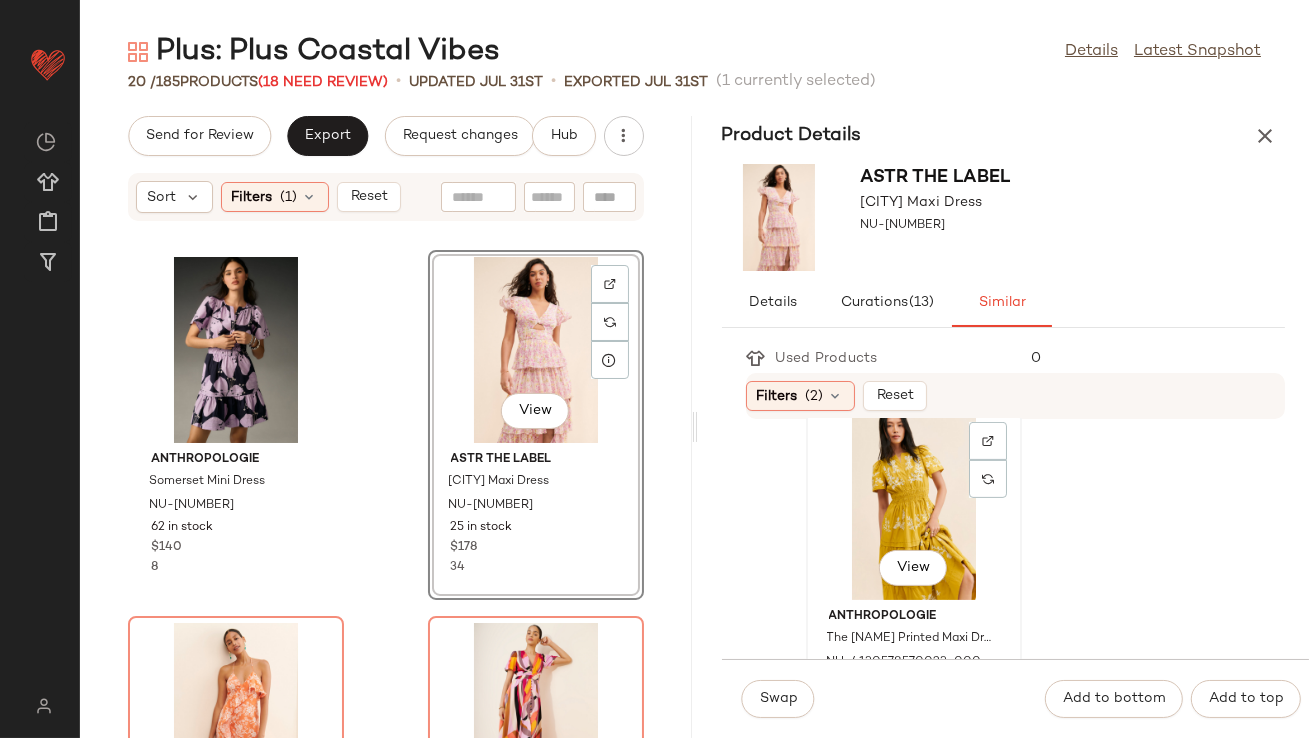 click on "View" 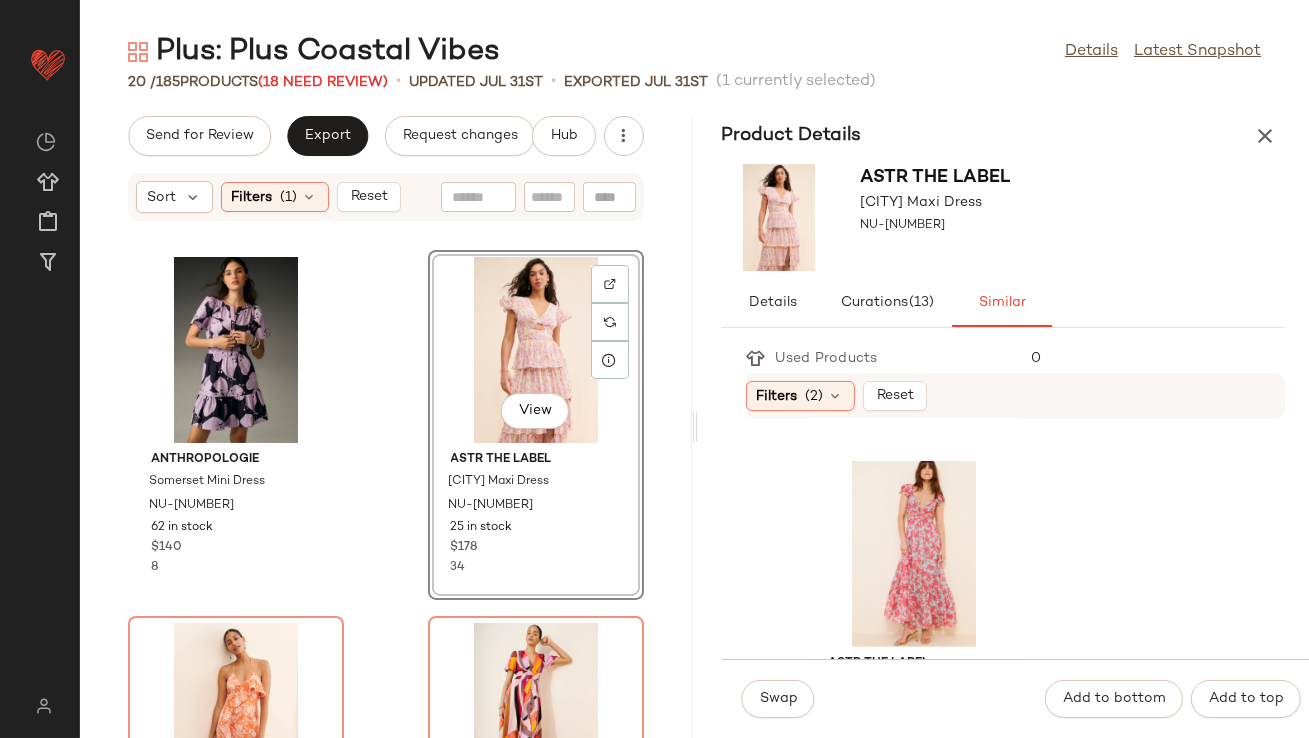 scroll, scrollTop: 2248, scrollLeft: 0, axis: vertical 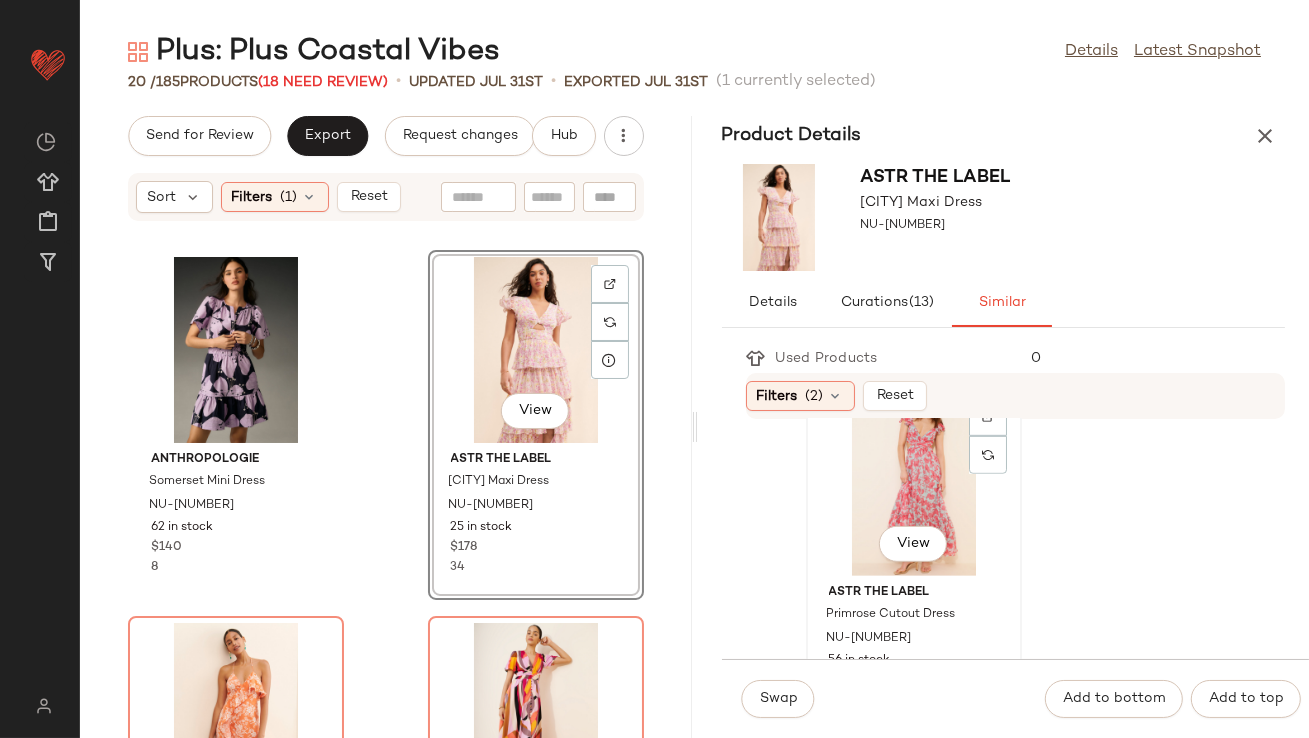 click on "View" 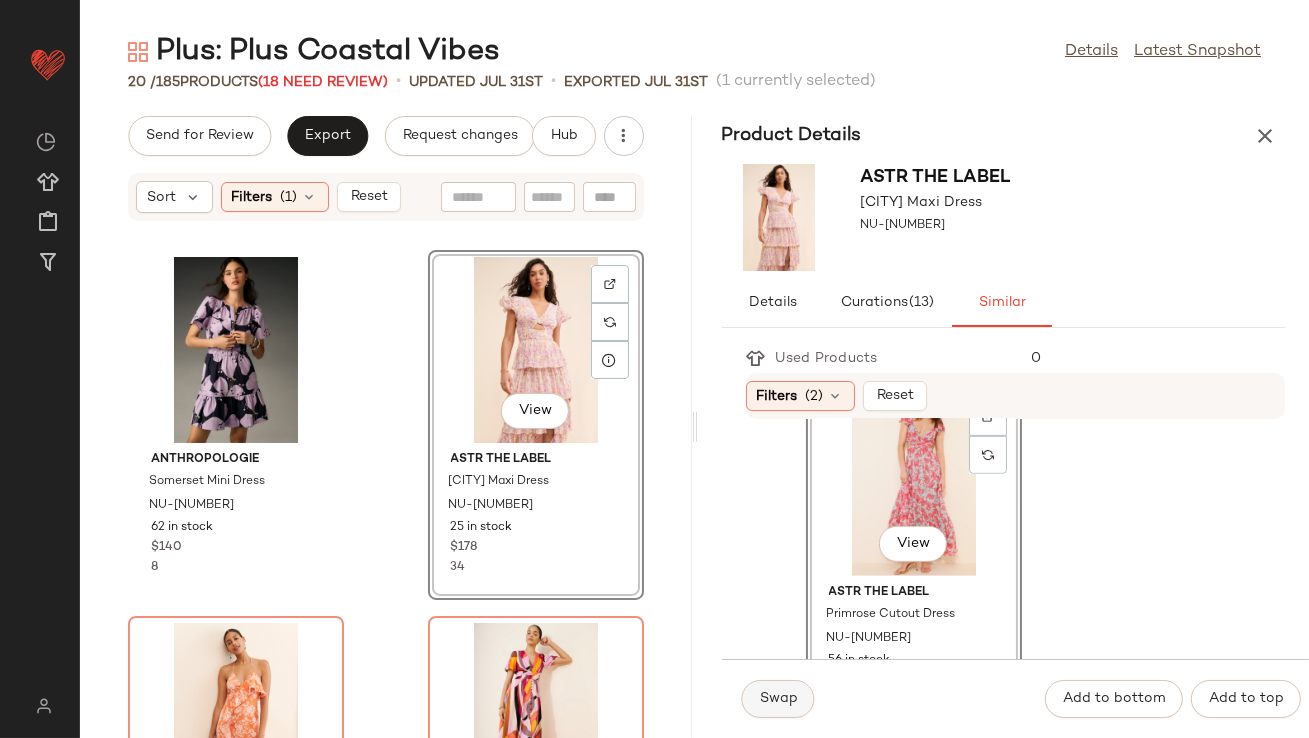 click on "Swap" at bounding box center [778, 699] 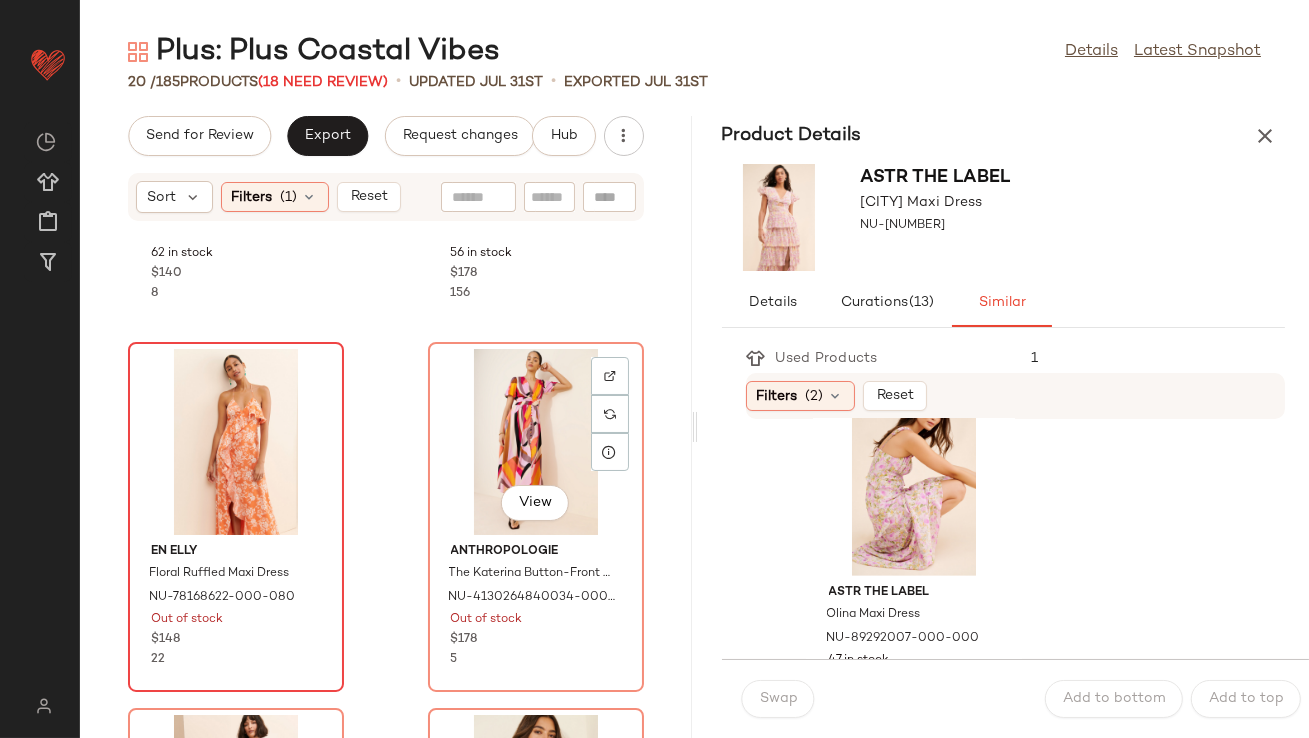 scroll, scrollTop: 335, scrollLeft: 0, axis: vertical 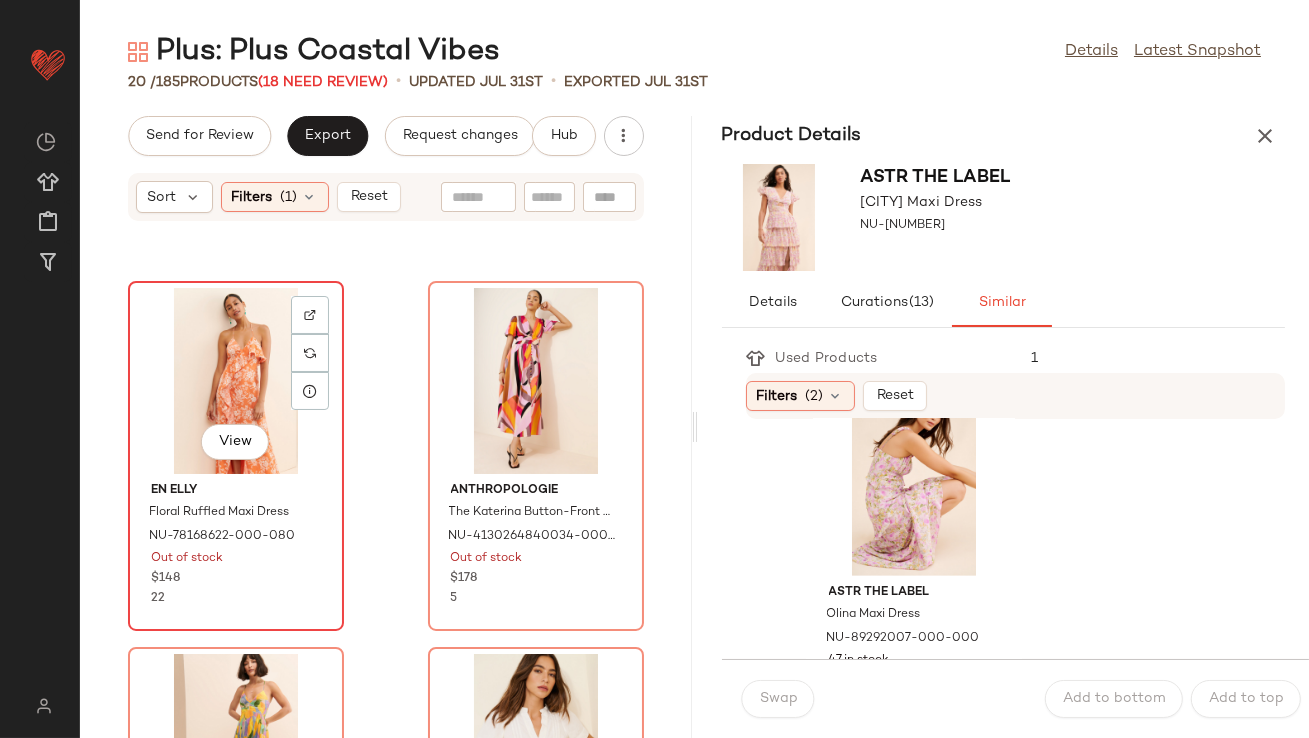 click on "View" 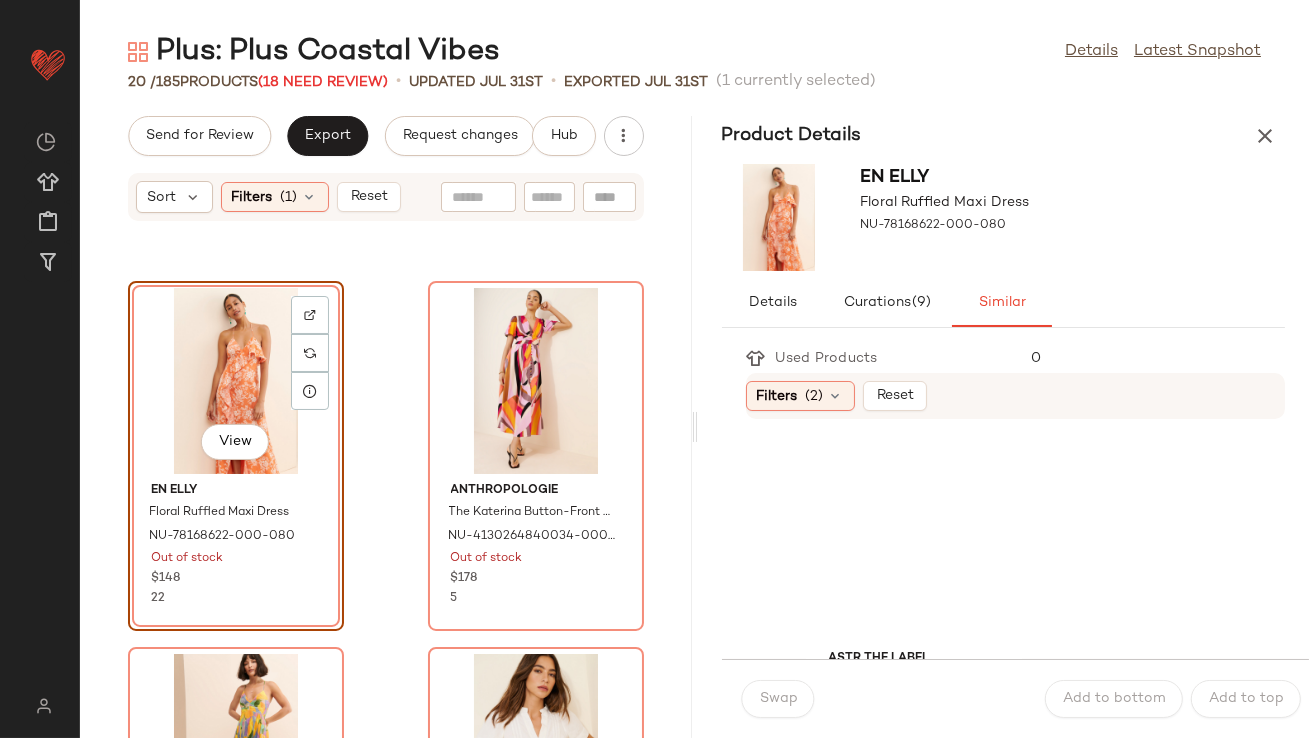 scroll, scrollTop: 427, scrollLeft: 0, axis: vertical 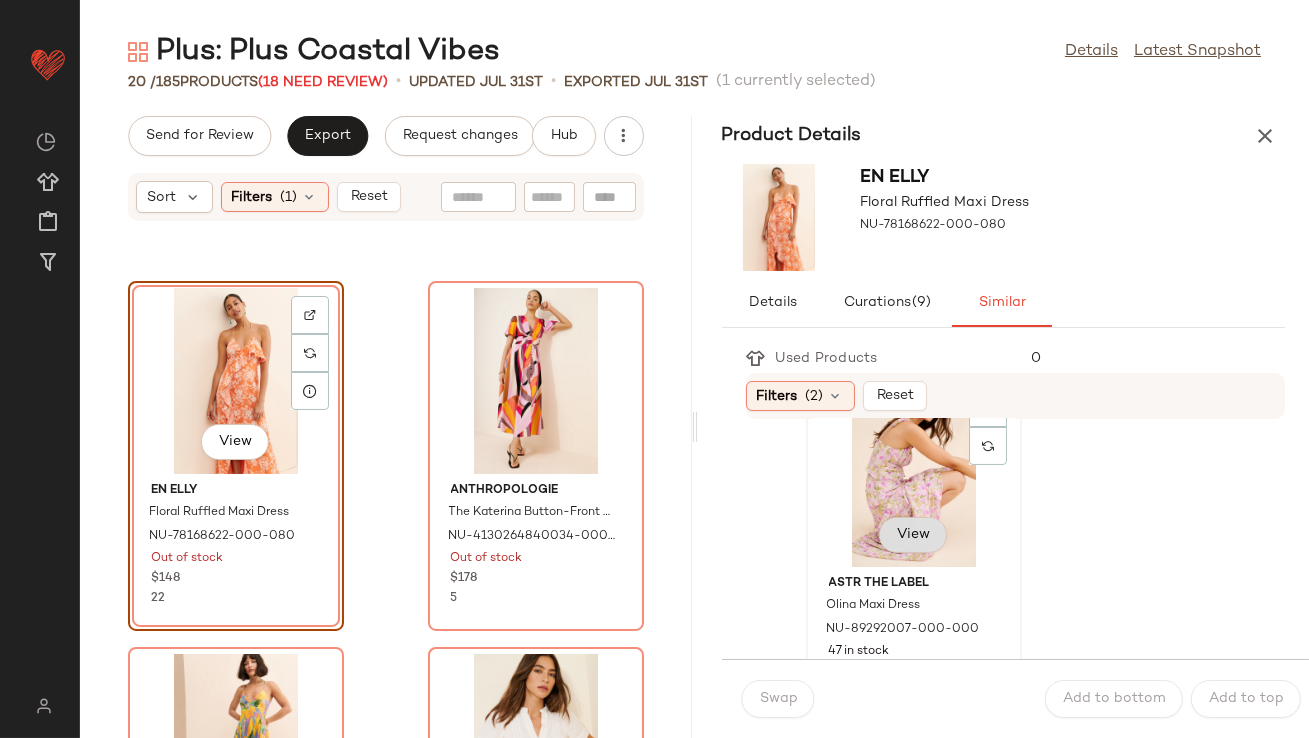 click on "View" at bounding box center (913, 535) 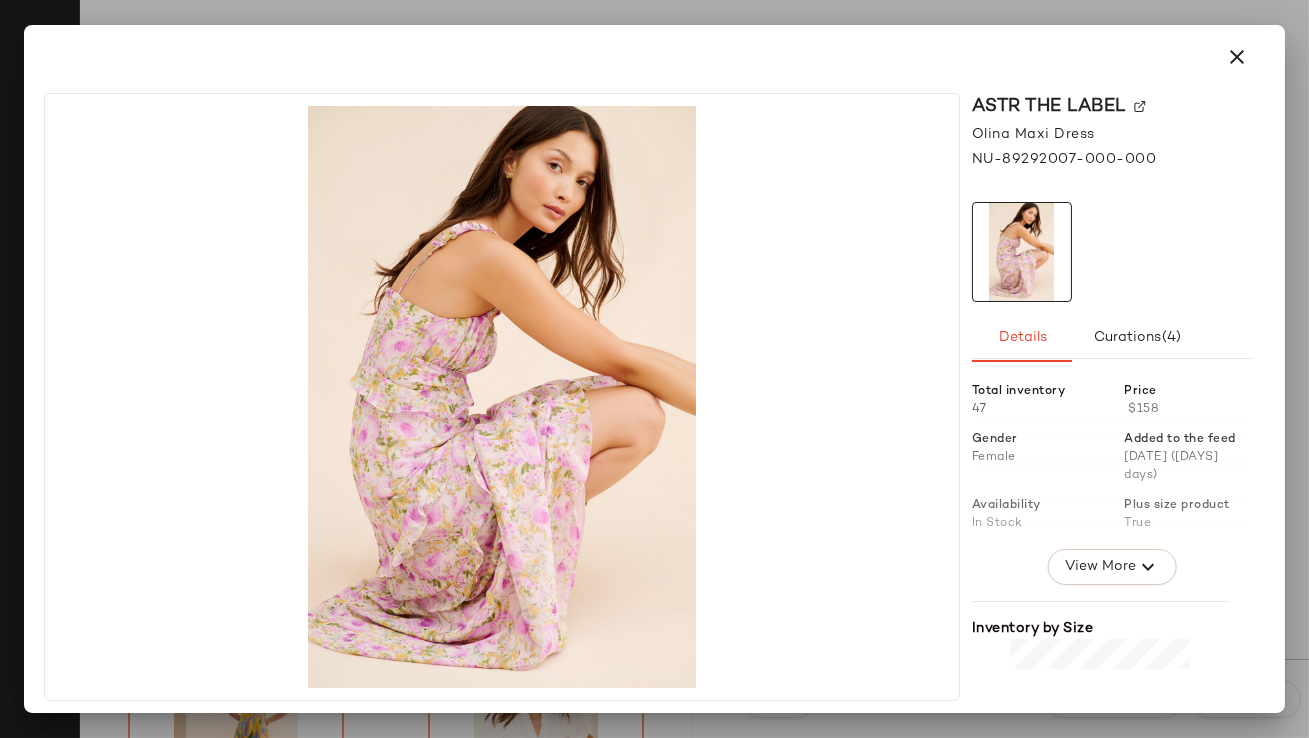 click at bounding box center (1237, 57) 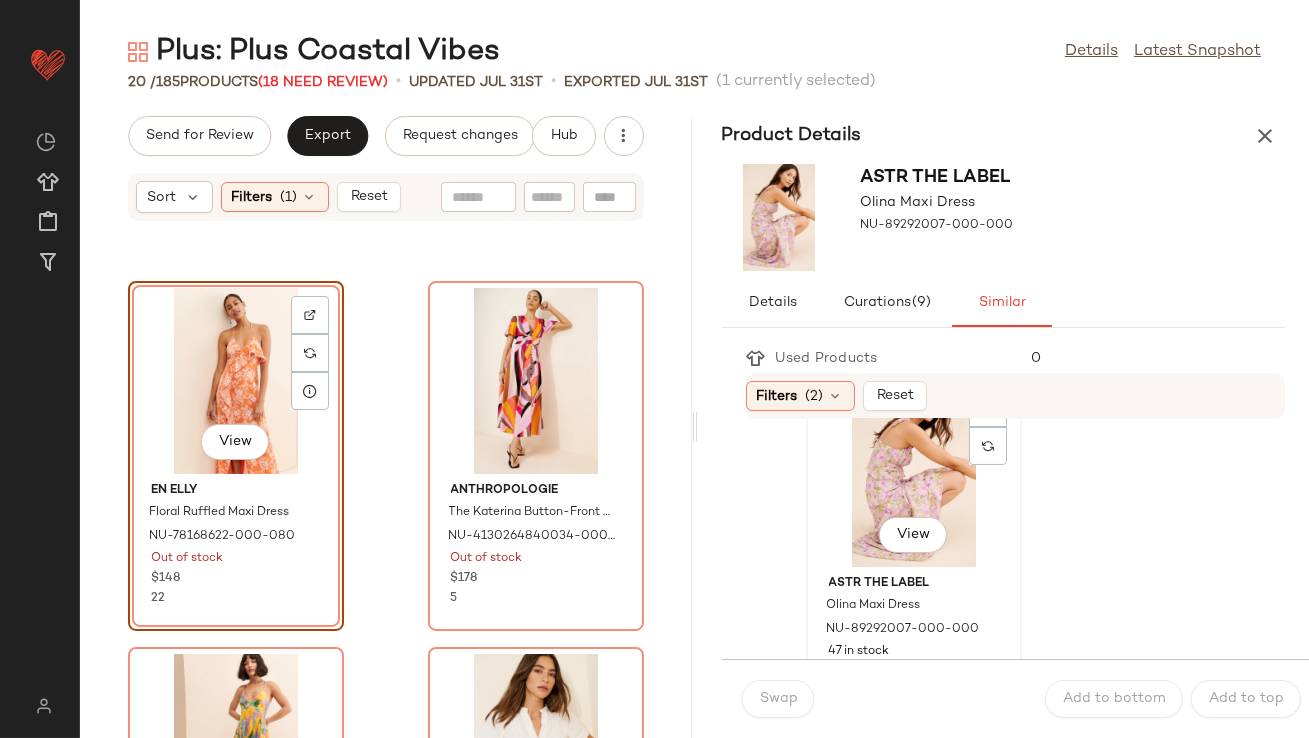 click on "View" 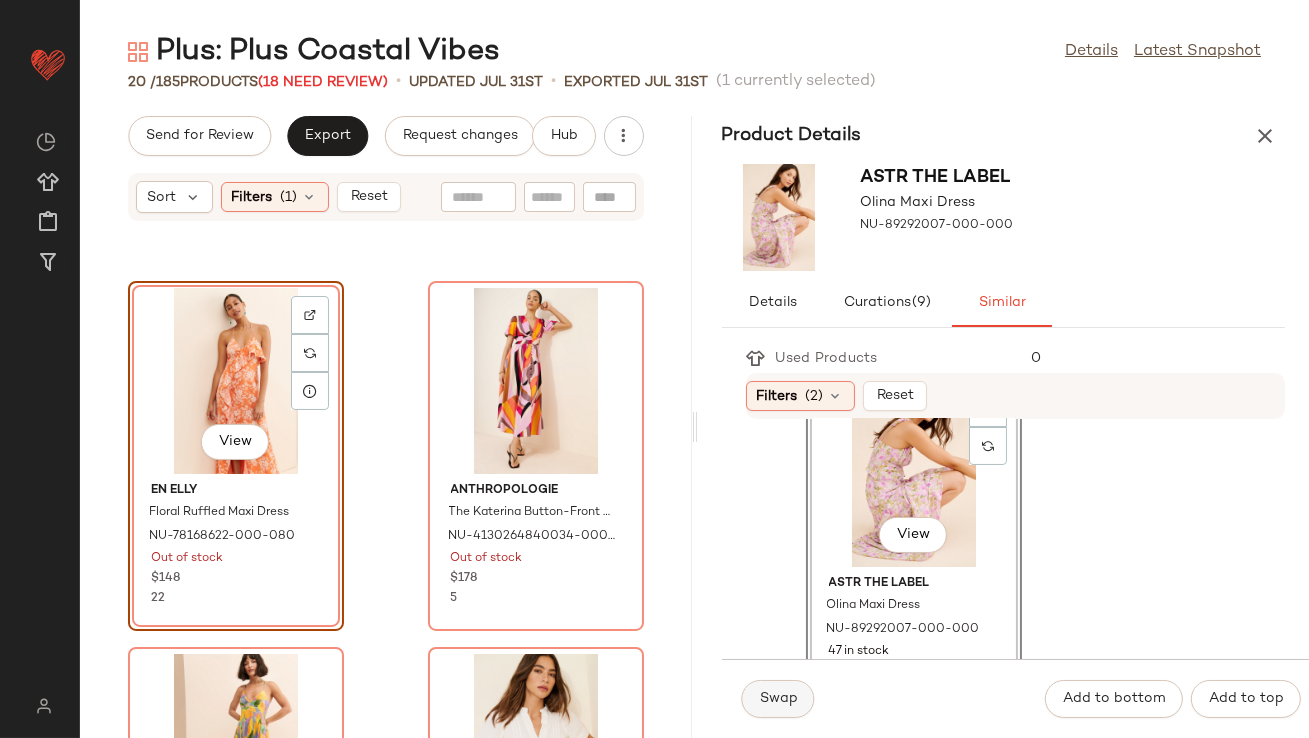 click on "Swap" at bounding box center [778, 699] 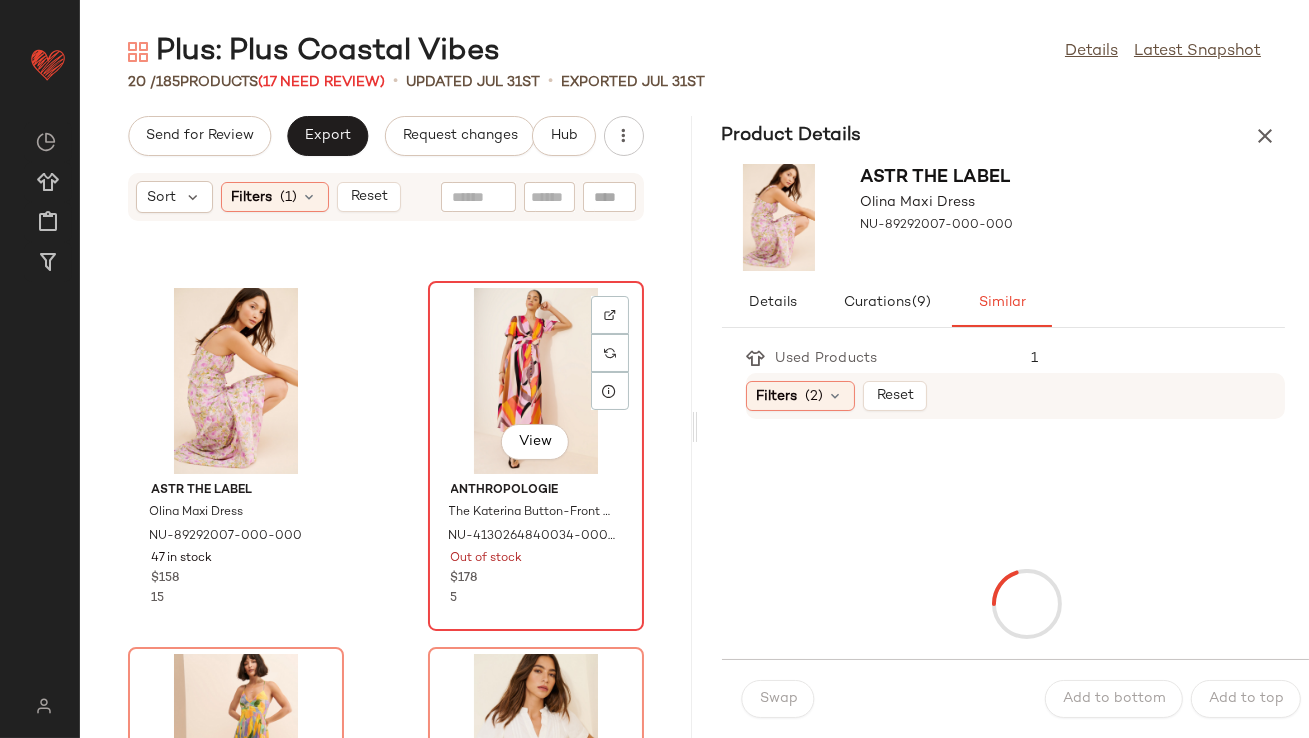 click on "View" 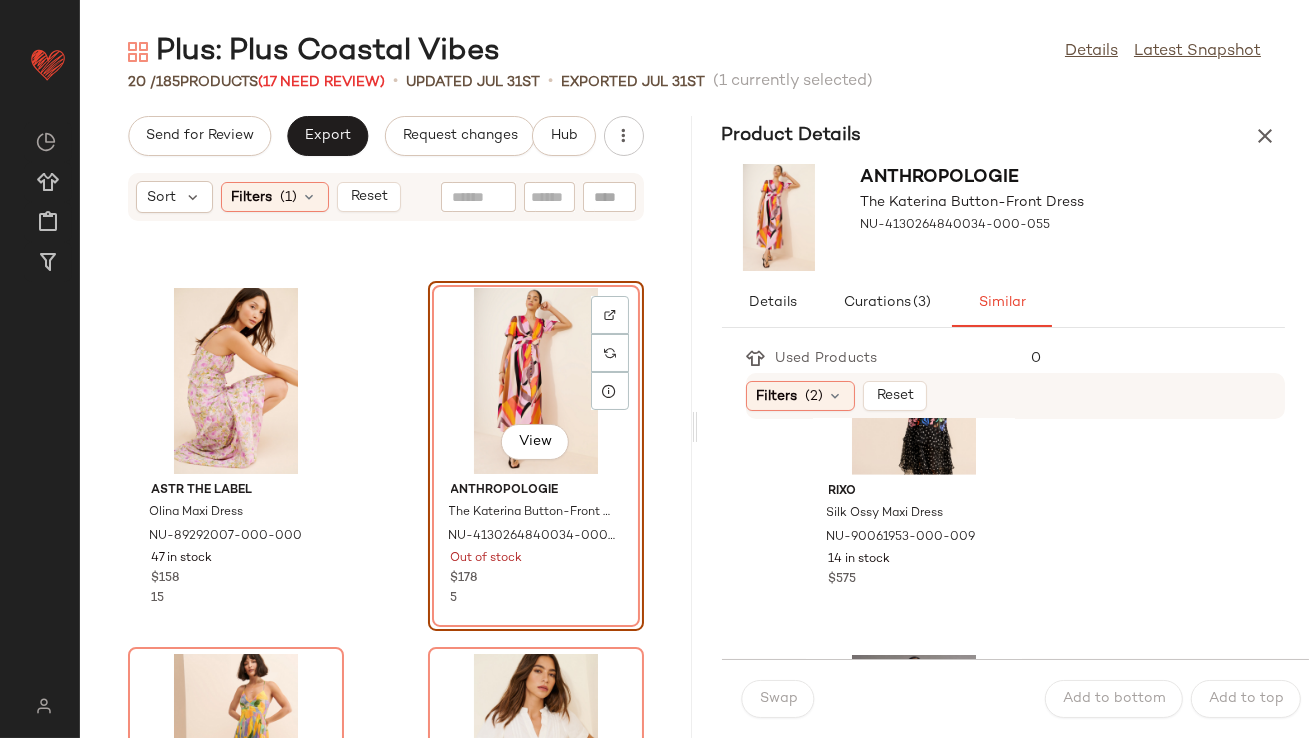 scroll, scrollTop: 3010, scrollLeft: 0, axis: vertical 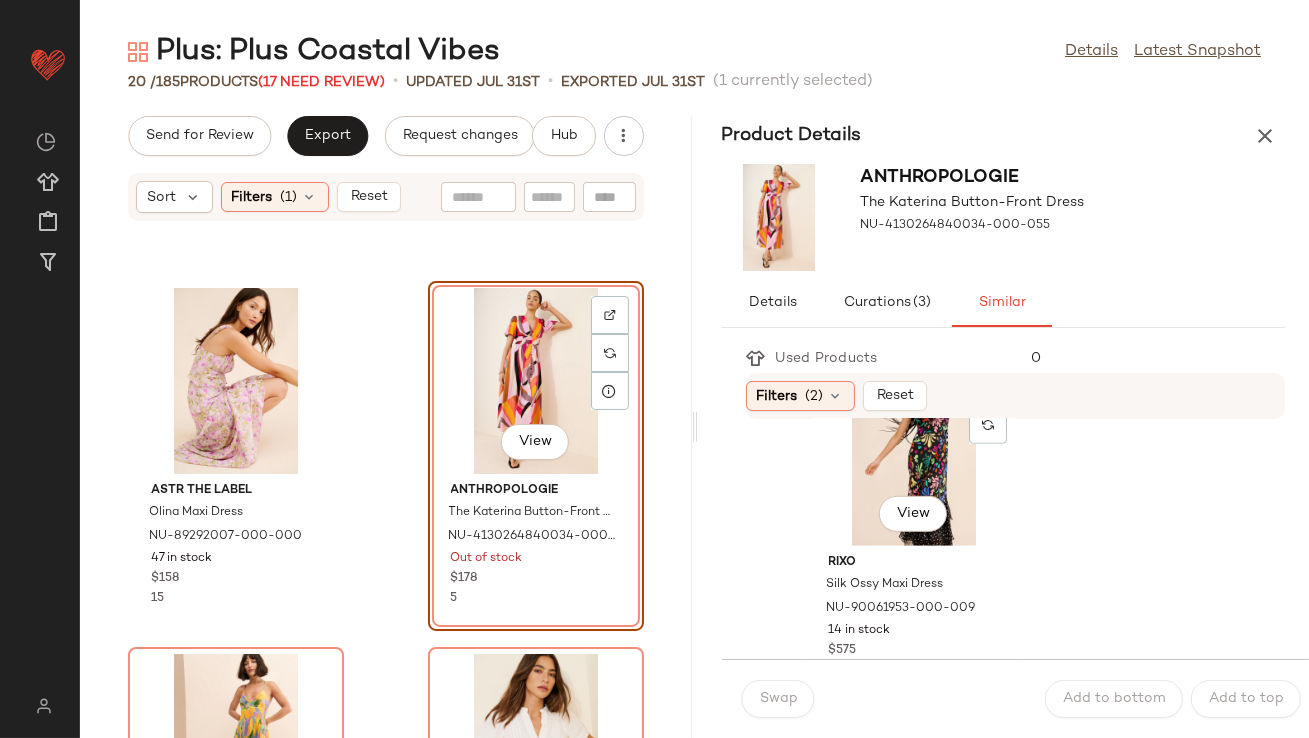 click on "View" 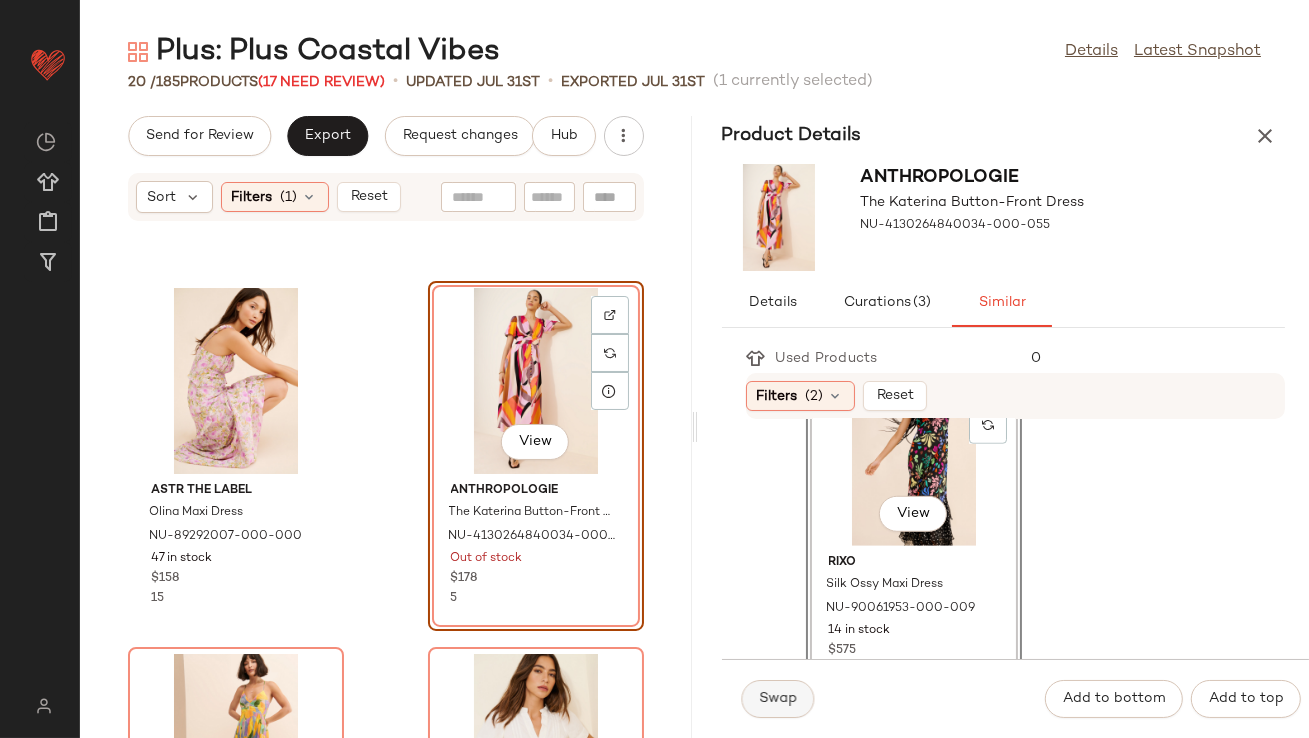 click on "Swap" 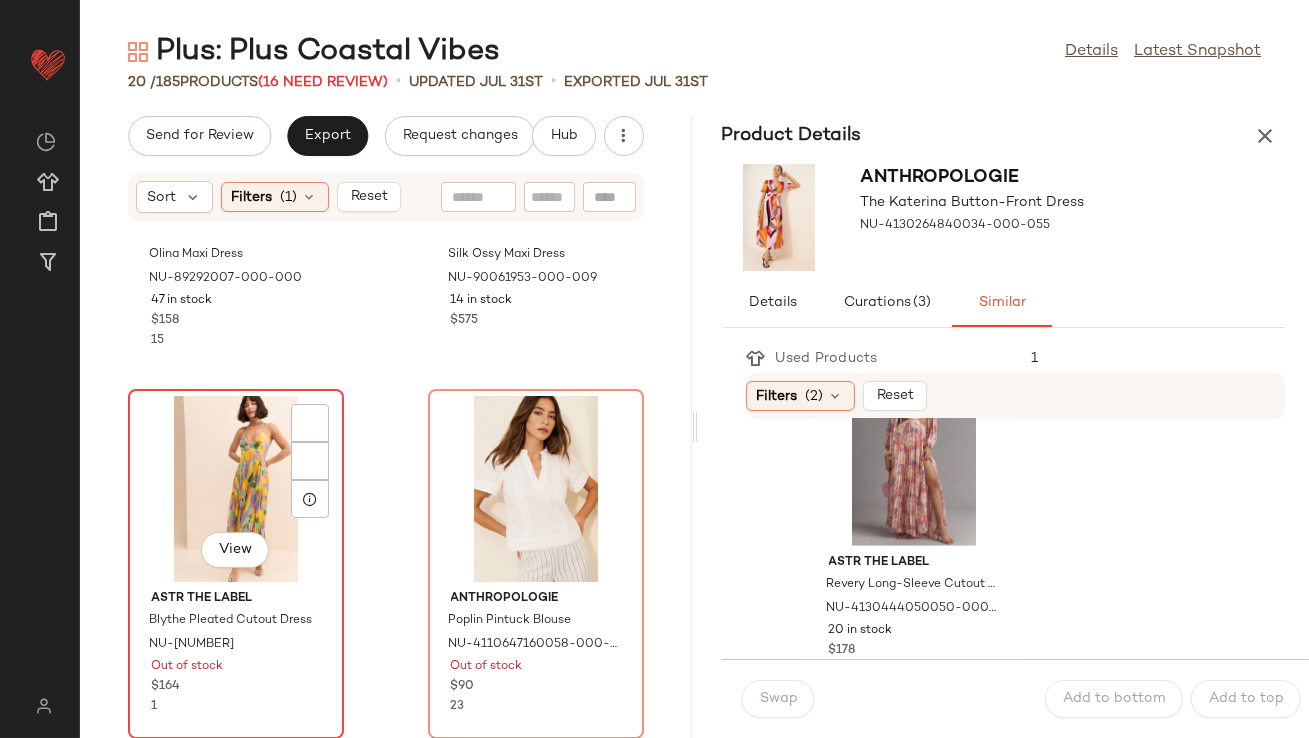 click on "View" 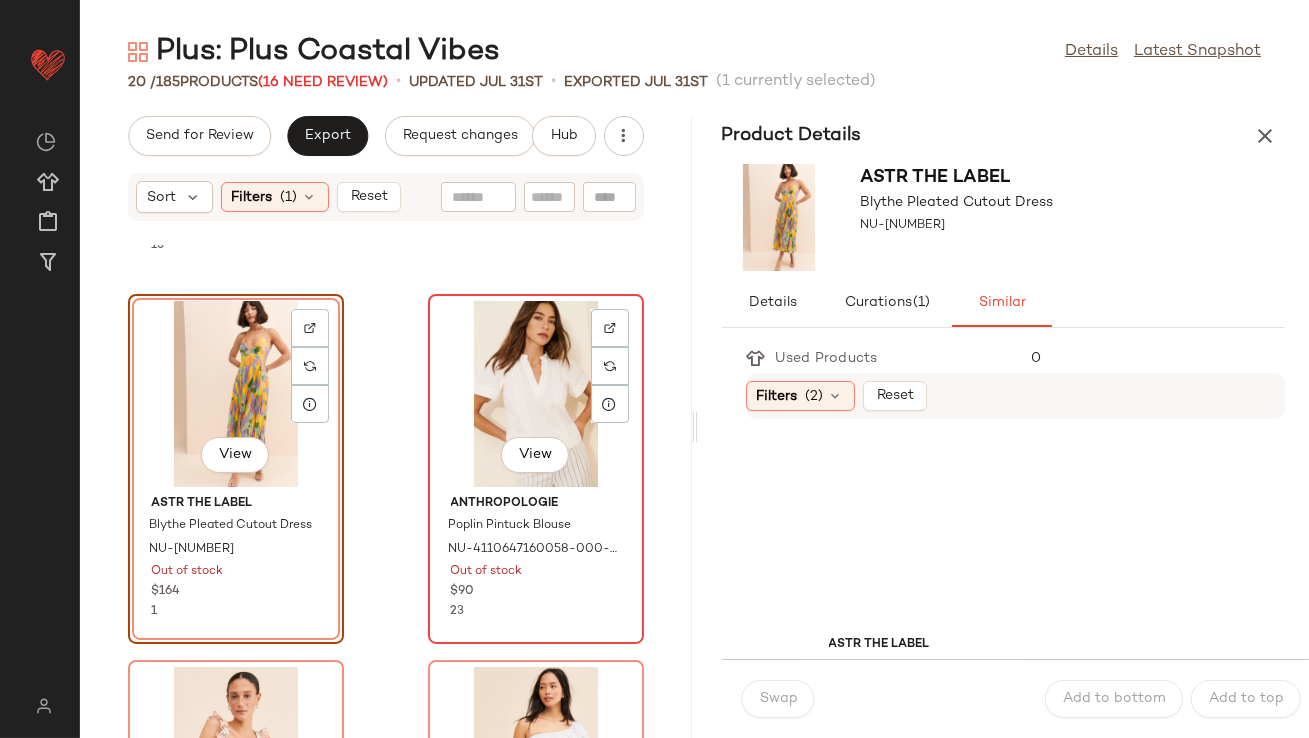 scroll, scrollTop: 715, scrollLeft: 0, axis: vertical 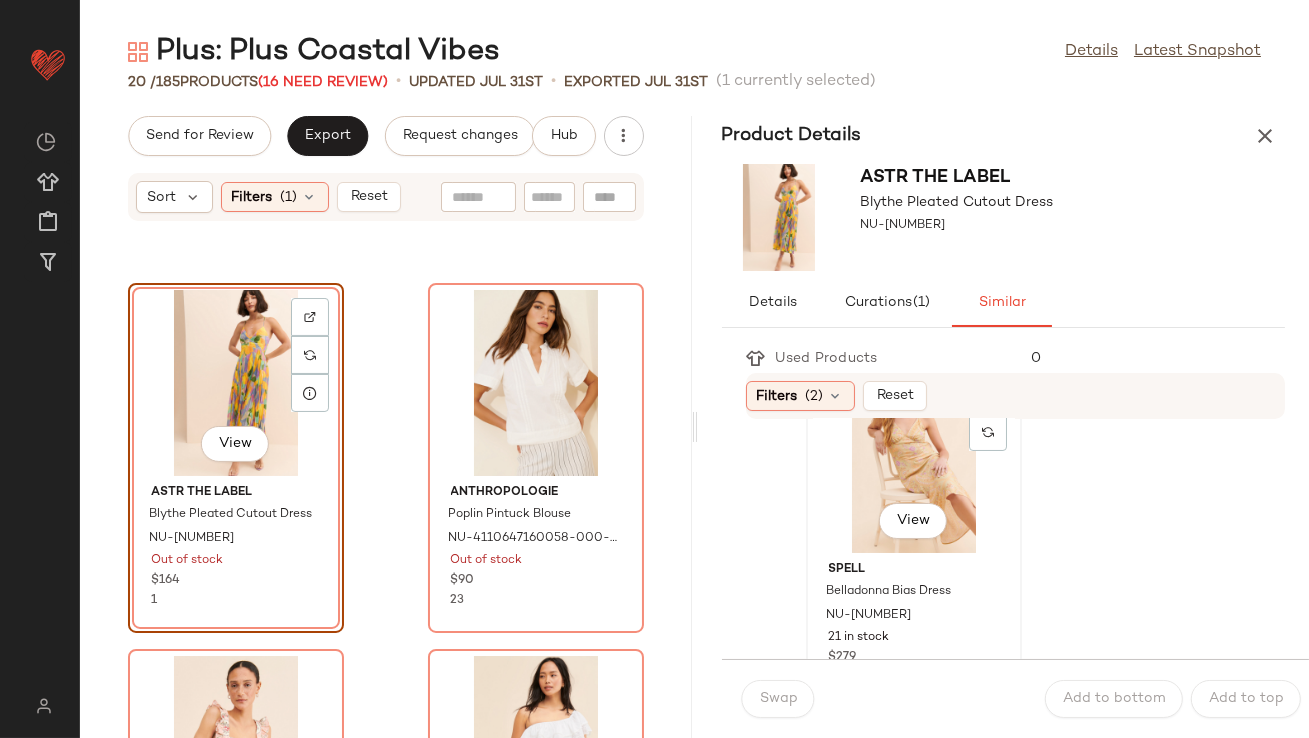 click on "View" 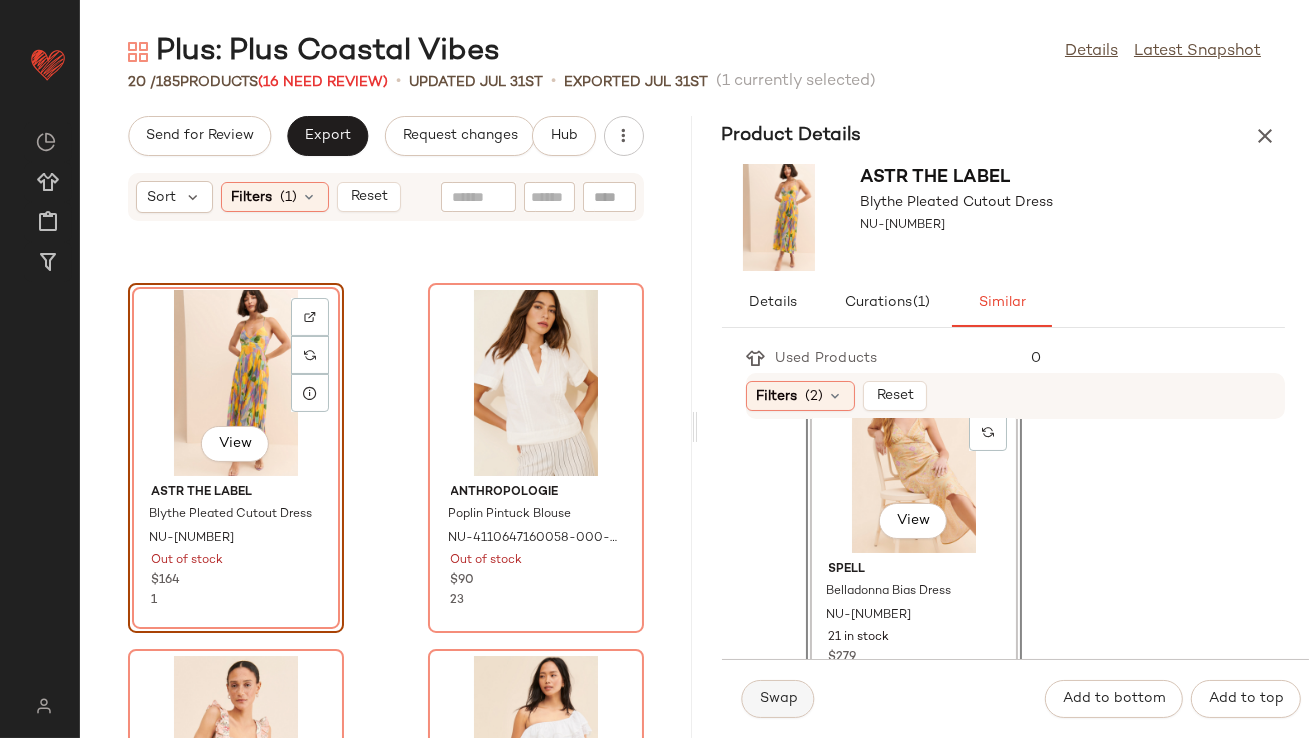 click on "Swap" at bounding box center (778, 699) 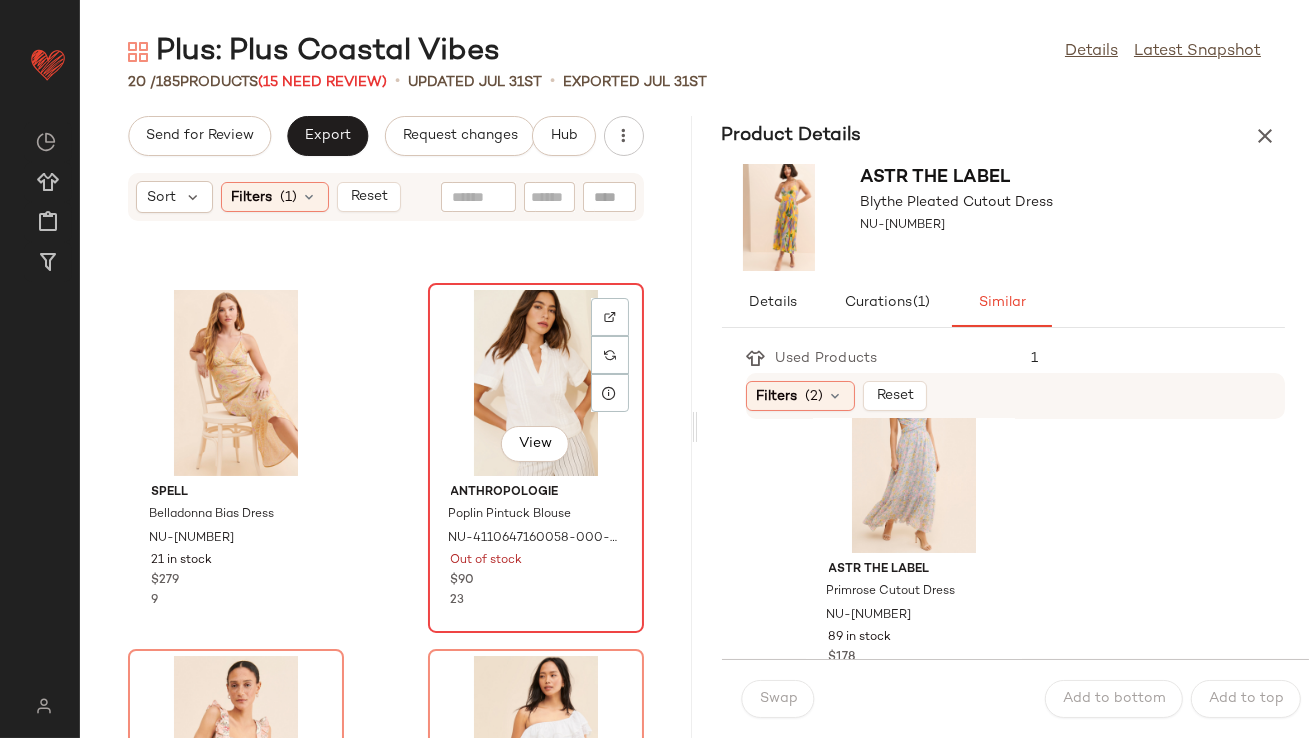 click on "View" 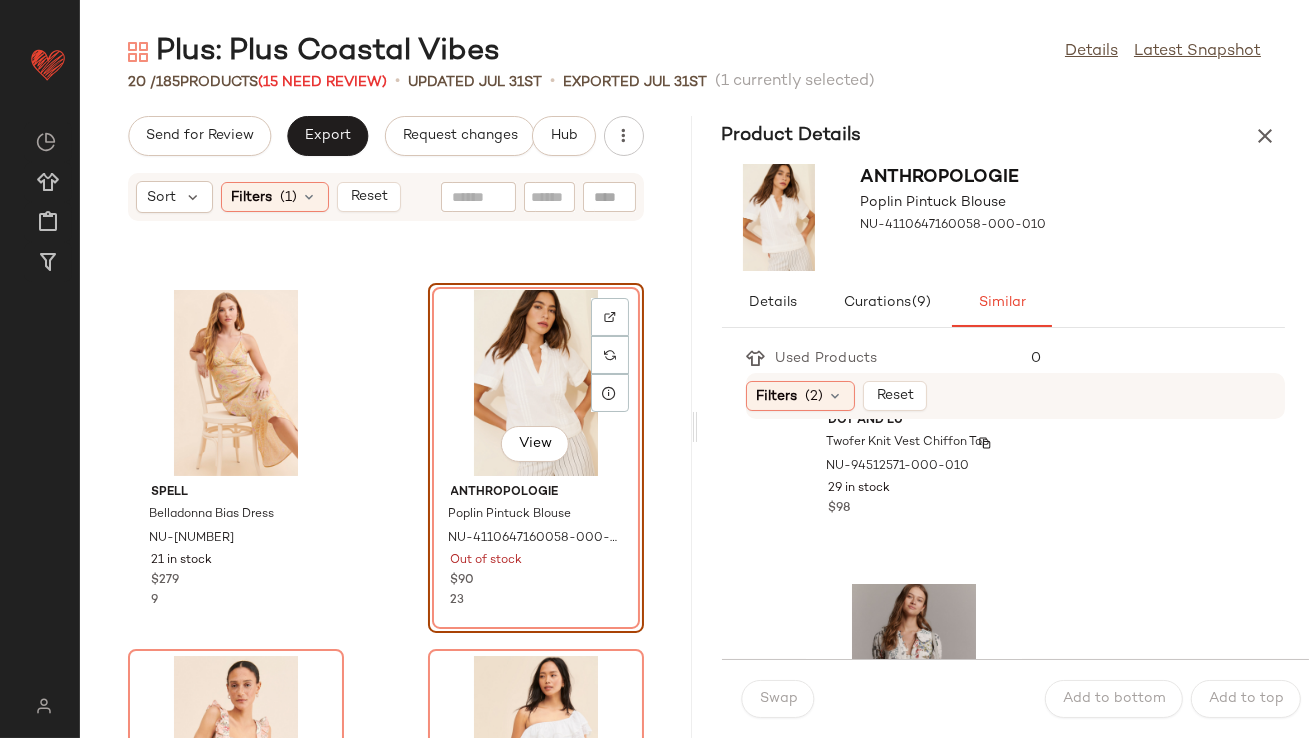 scroll, scrollTop: 1136, scrollLeft: 0, axis: vertical 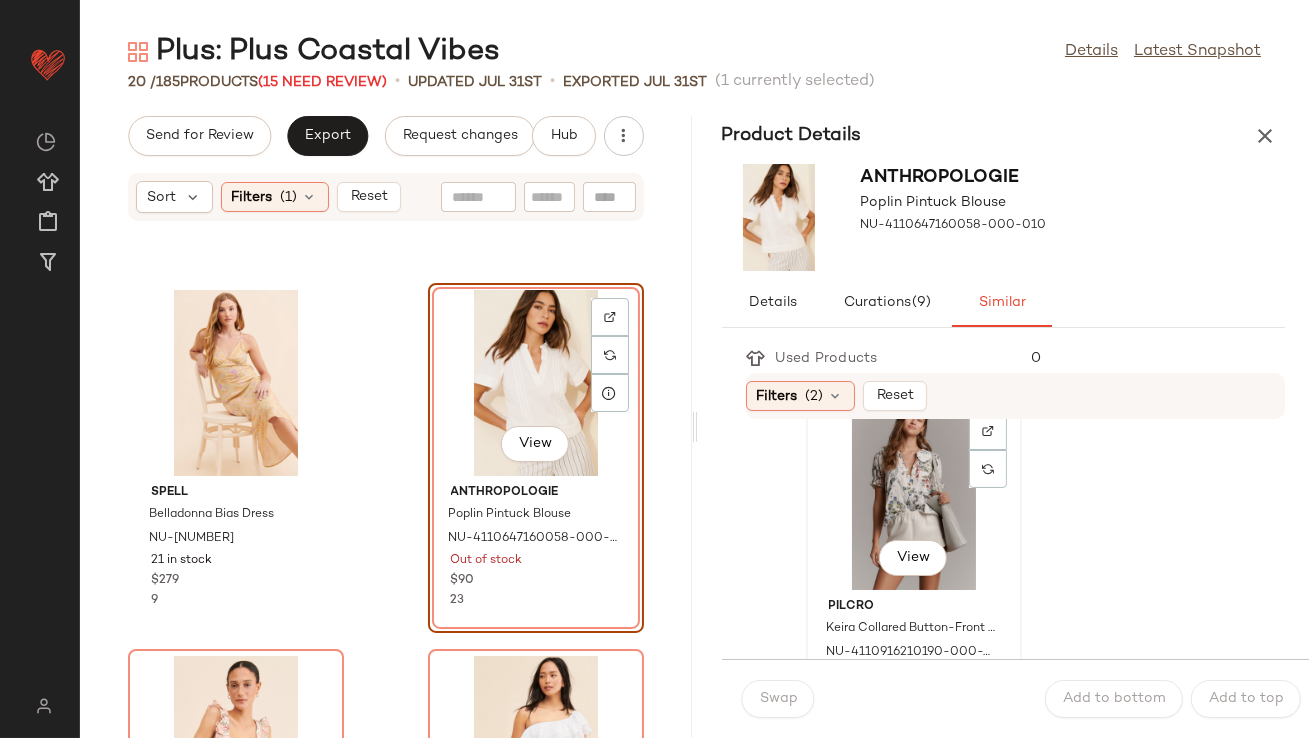 click on "View" 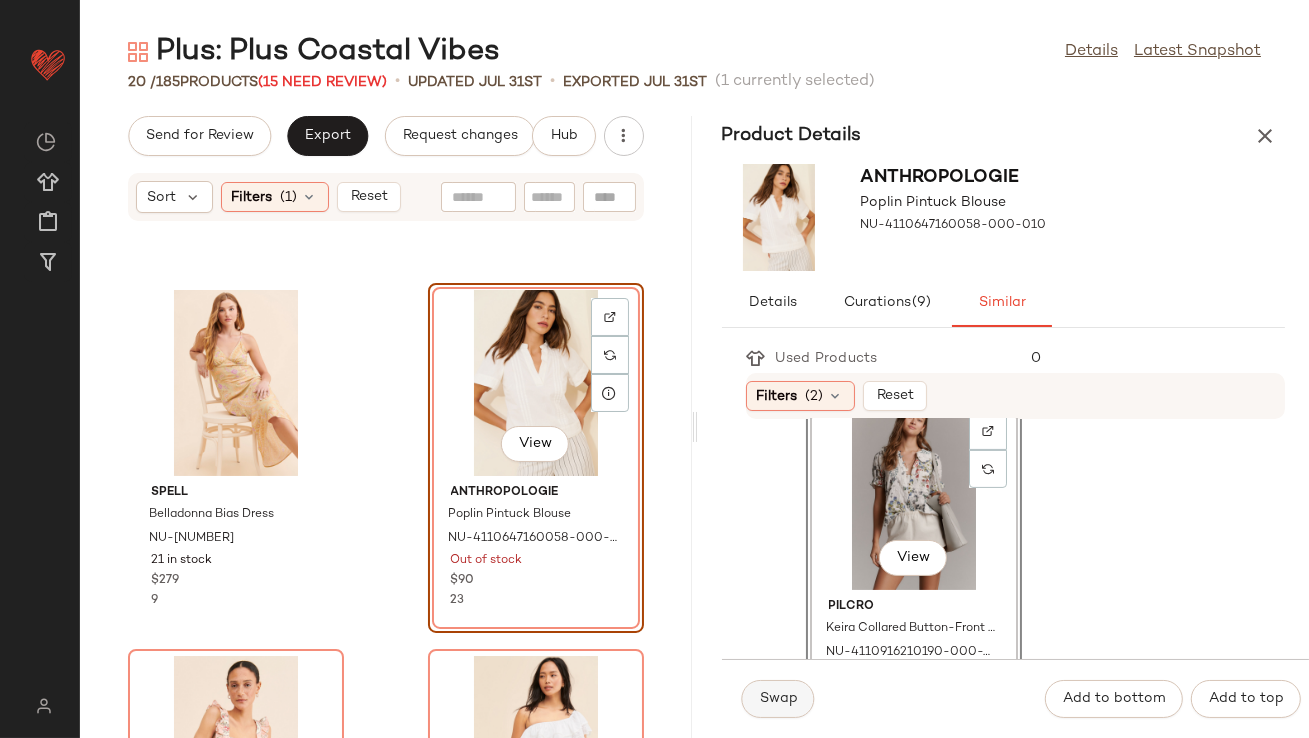 click on "Swap" at bounding box center [778, 699] 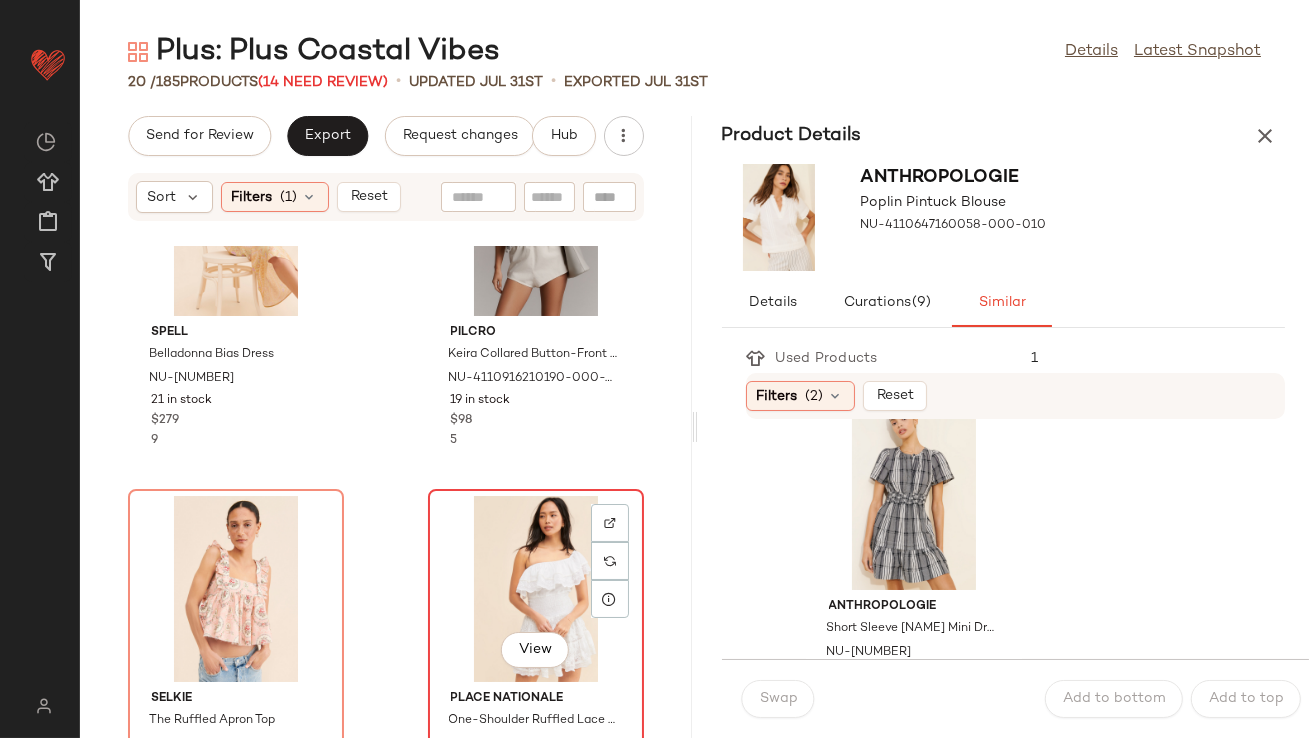 scroll, scrollTop: 995, scrollLeft: 0, axis: vertical 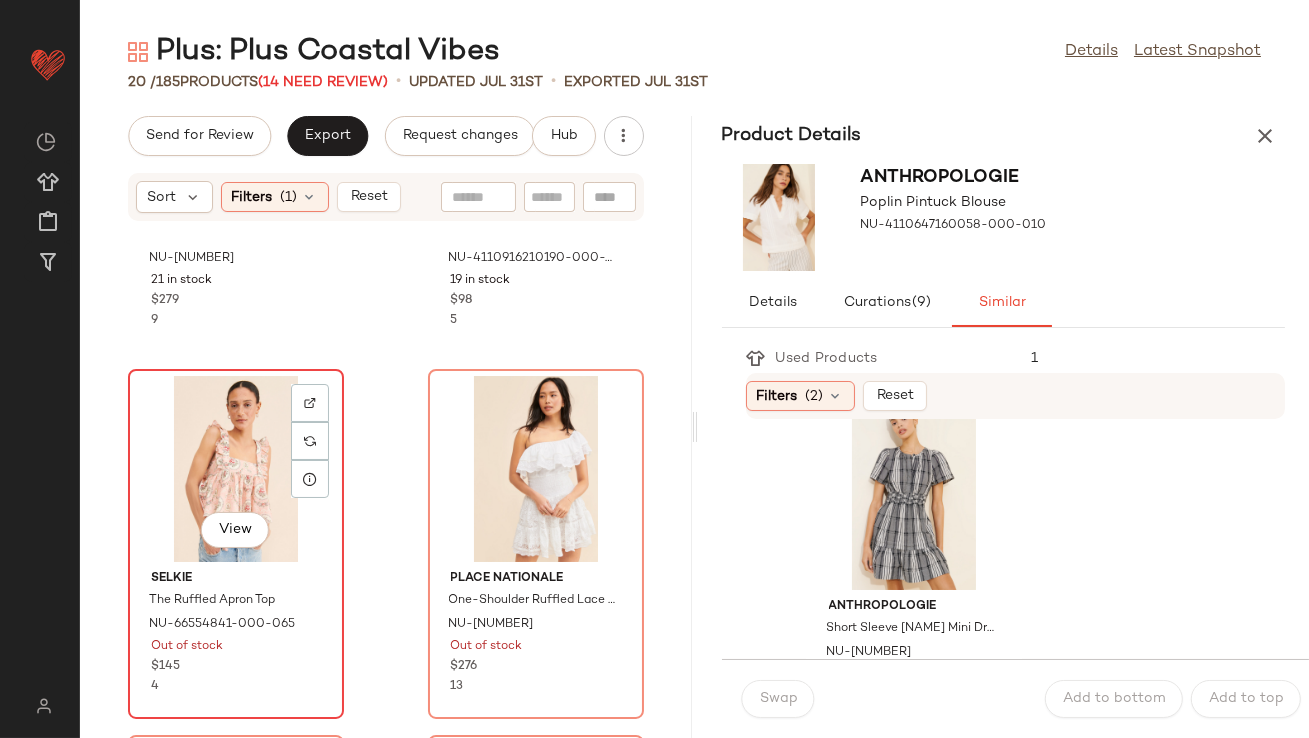 click on "View" 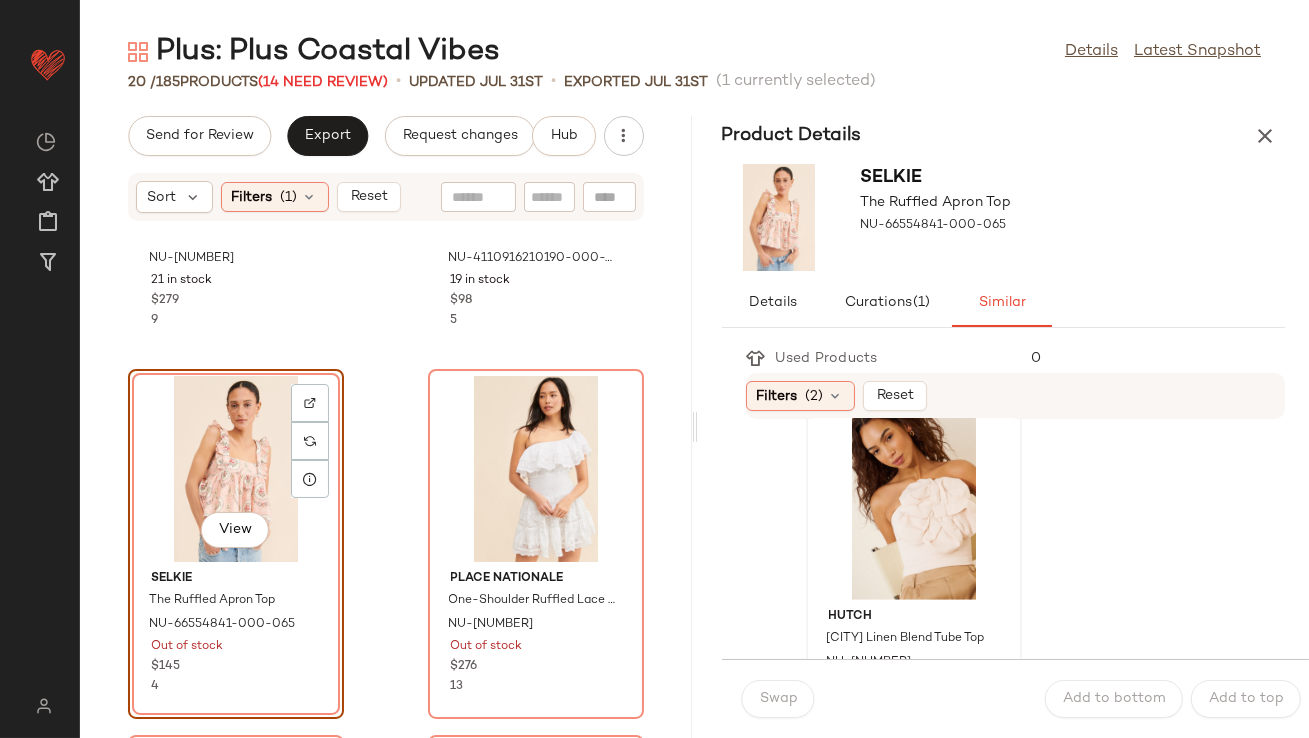 scroll, scrollTop: 2957, scrollLeft: 0, axis: vertical 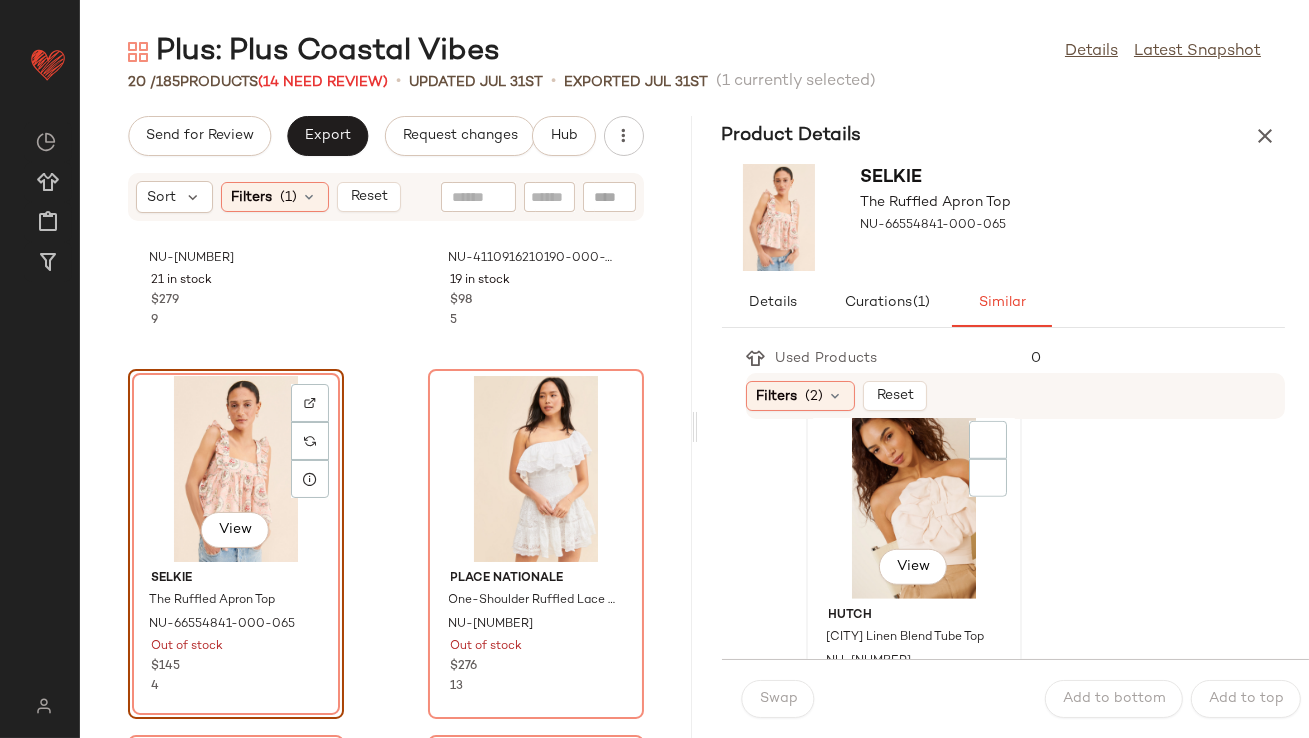 click on "View" 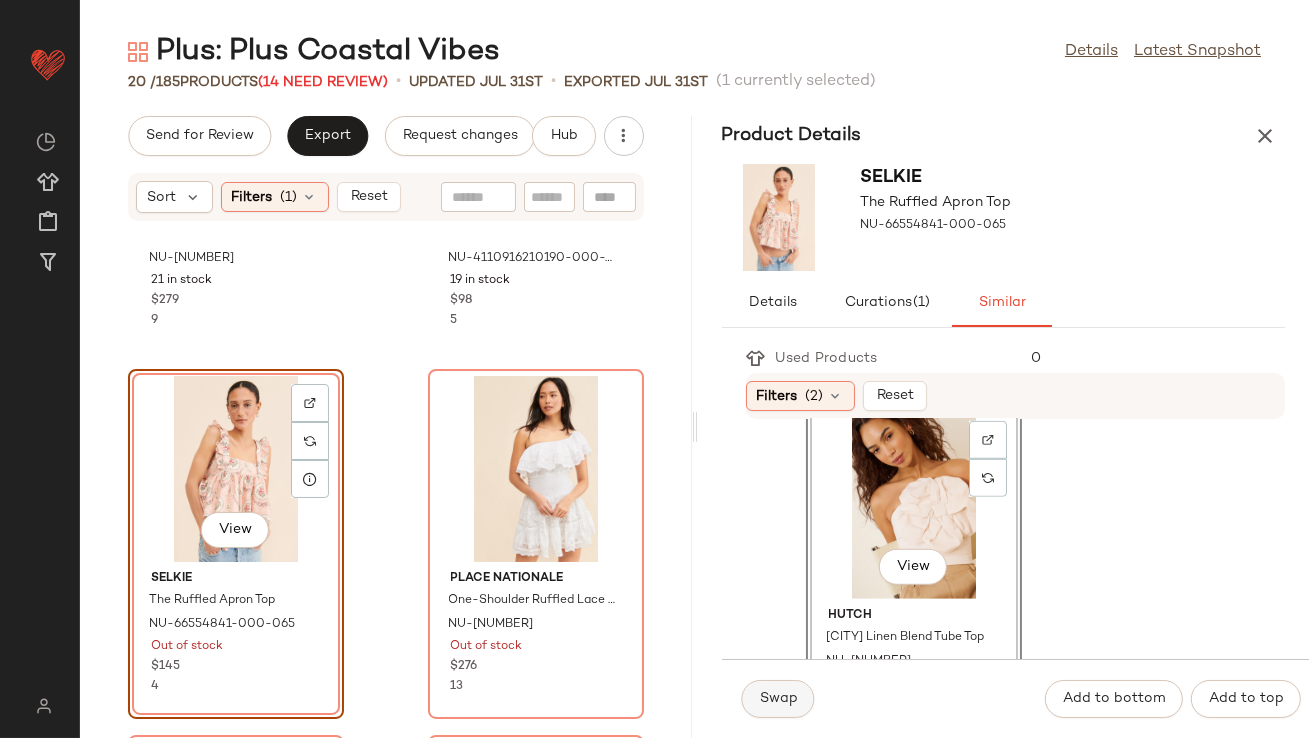 click on "Swap" 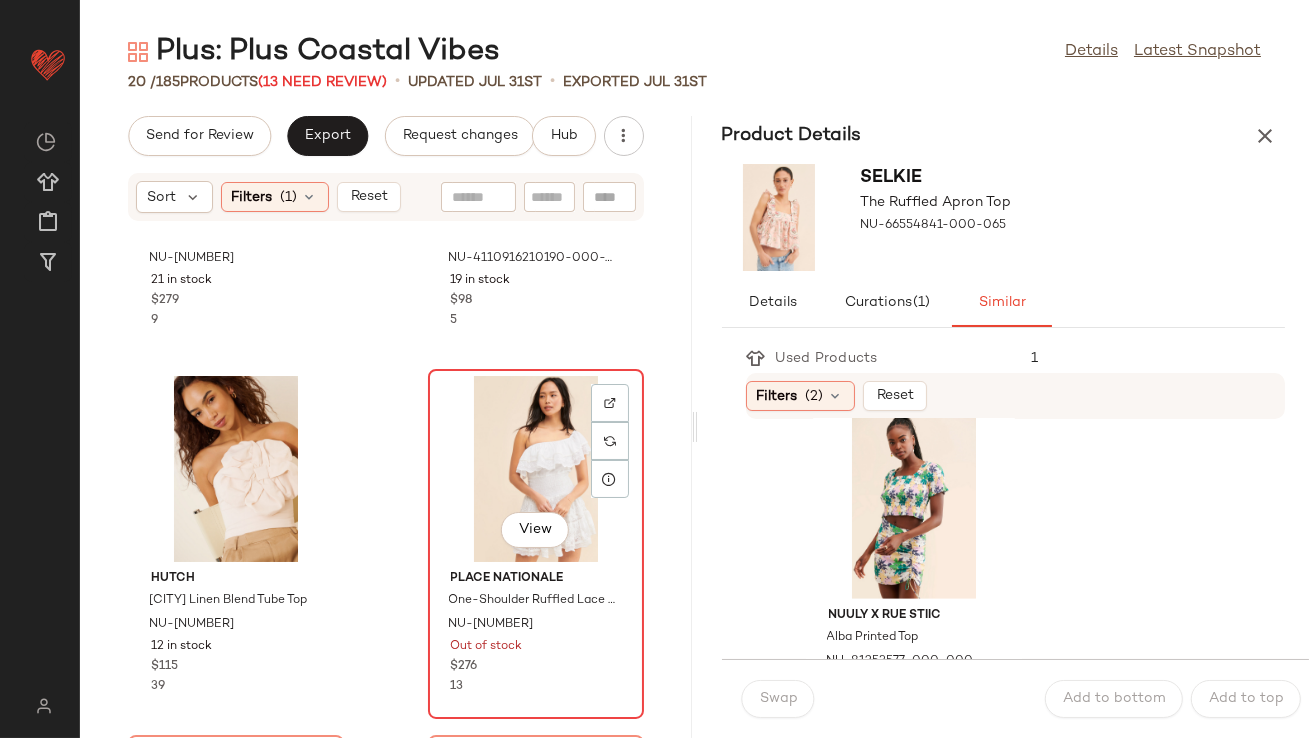 click on "View" 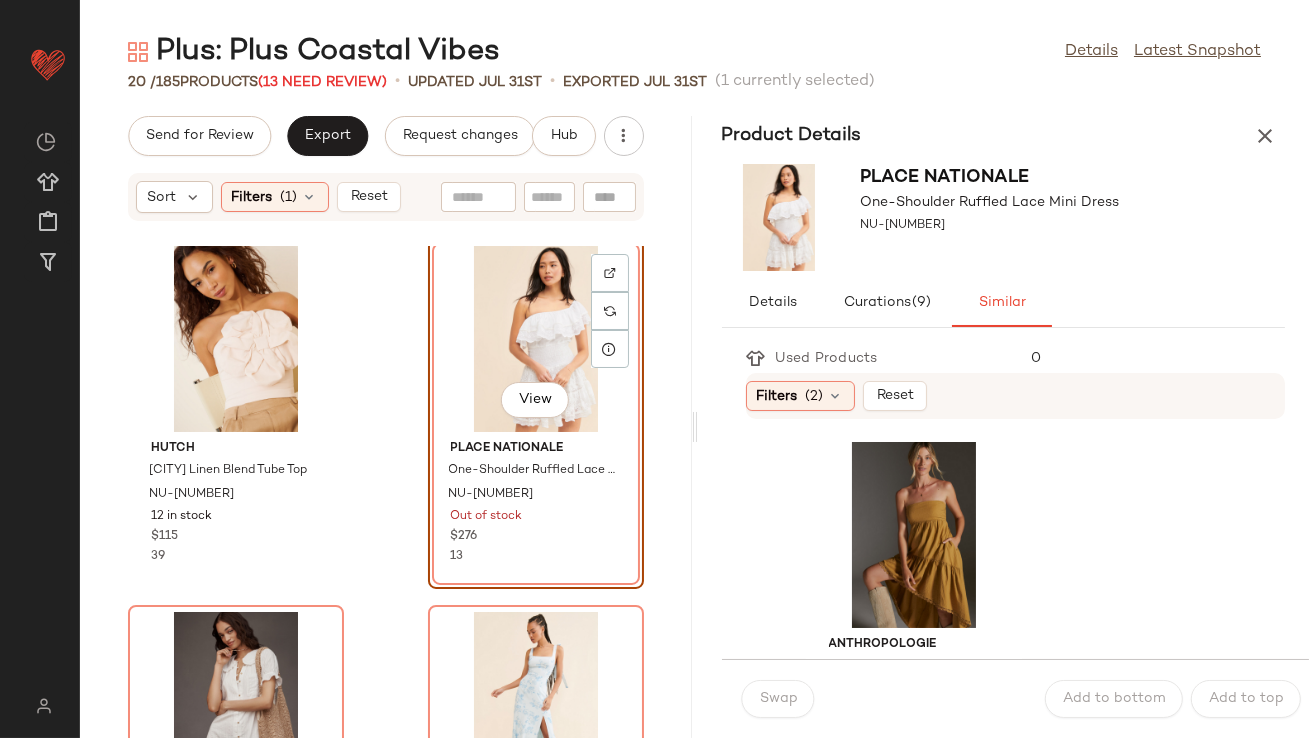 scroll, scrollTop: 1126, scrollLeft: 0, axis: vertical 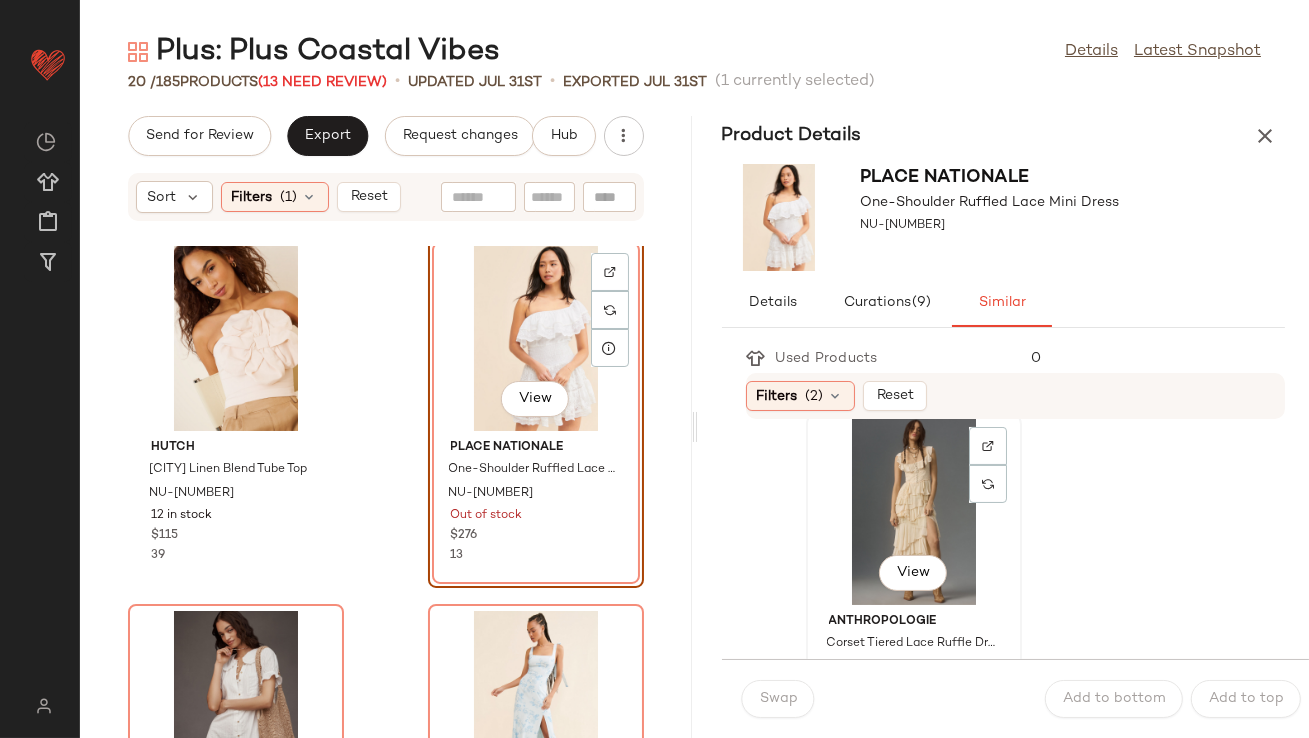 click on "View" 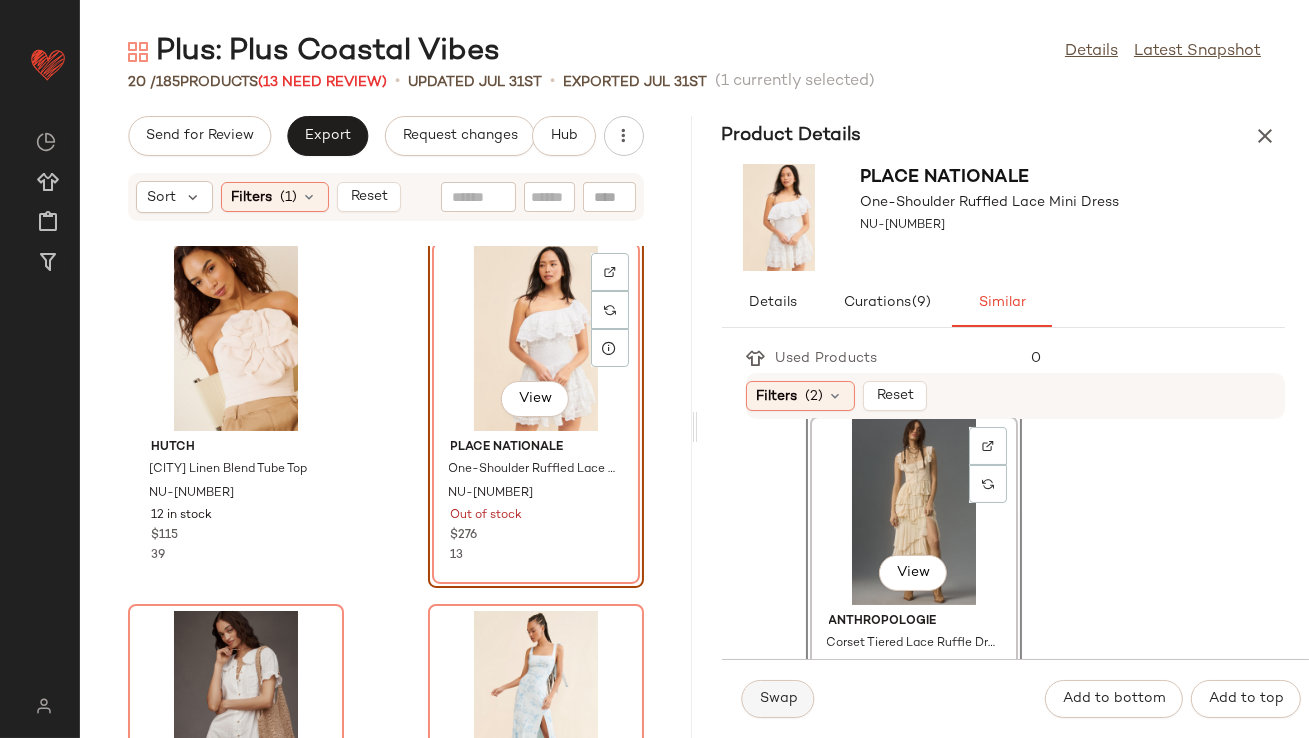 click on "Swap" at bounding box center (778, 699) 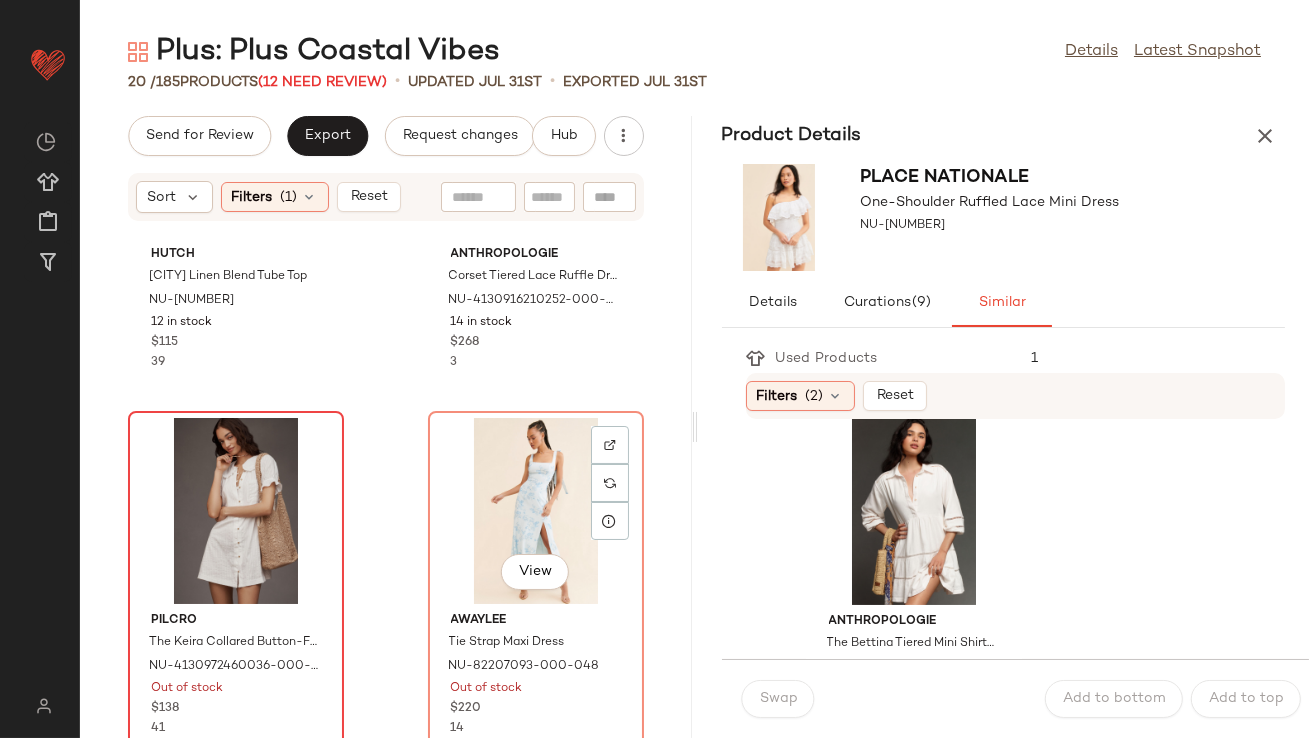 scroll, scrollTop: 1417, scrollLeft: 0, axis: vertical 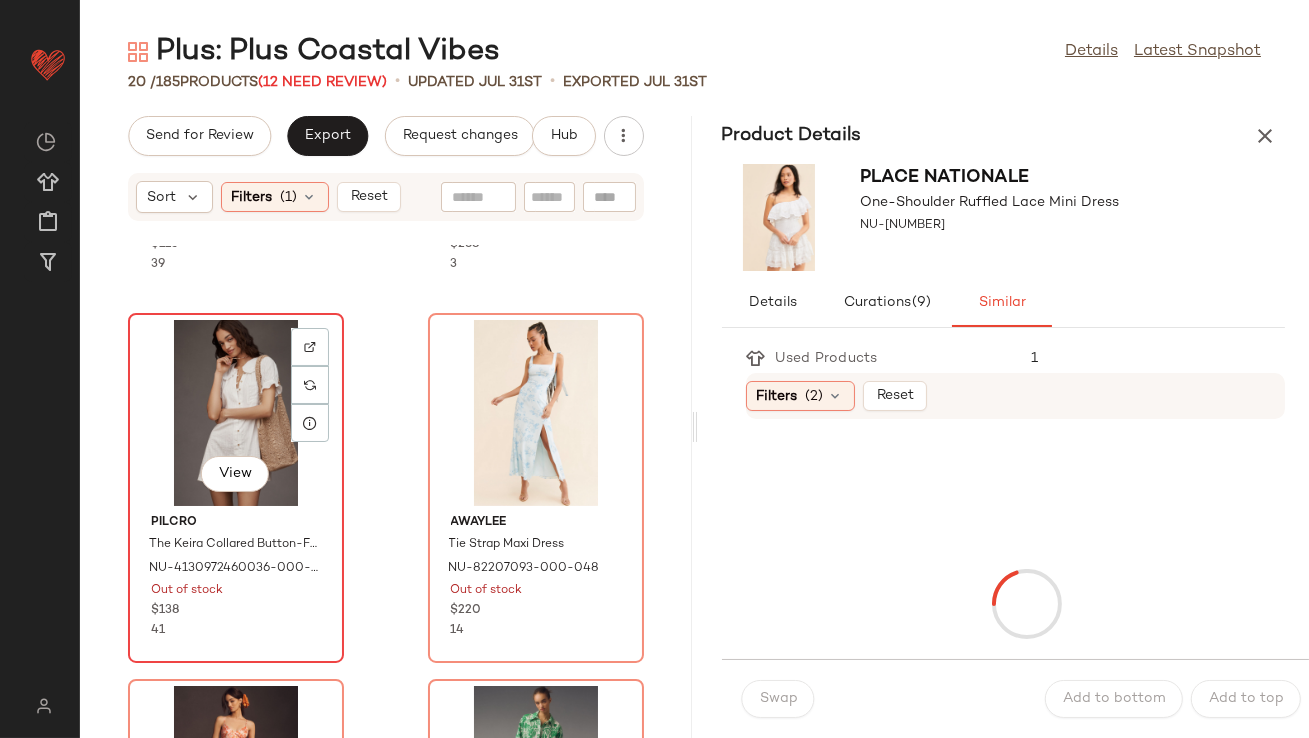 click on "View" 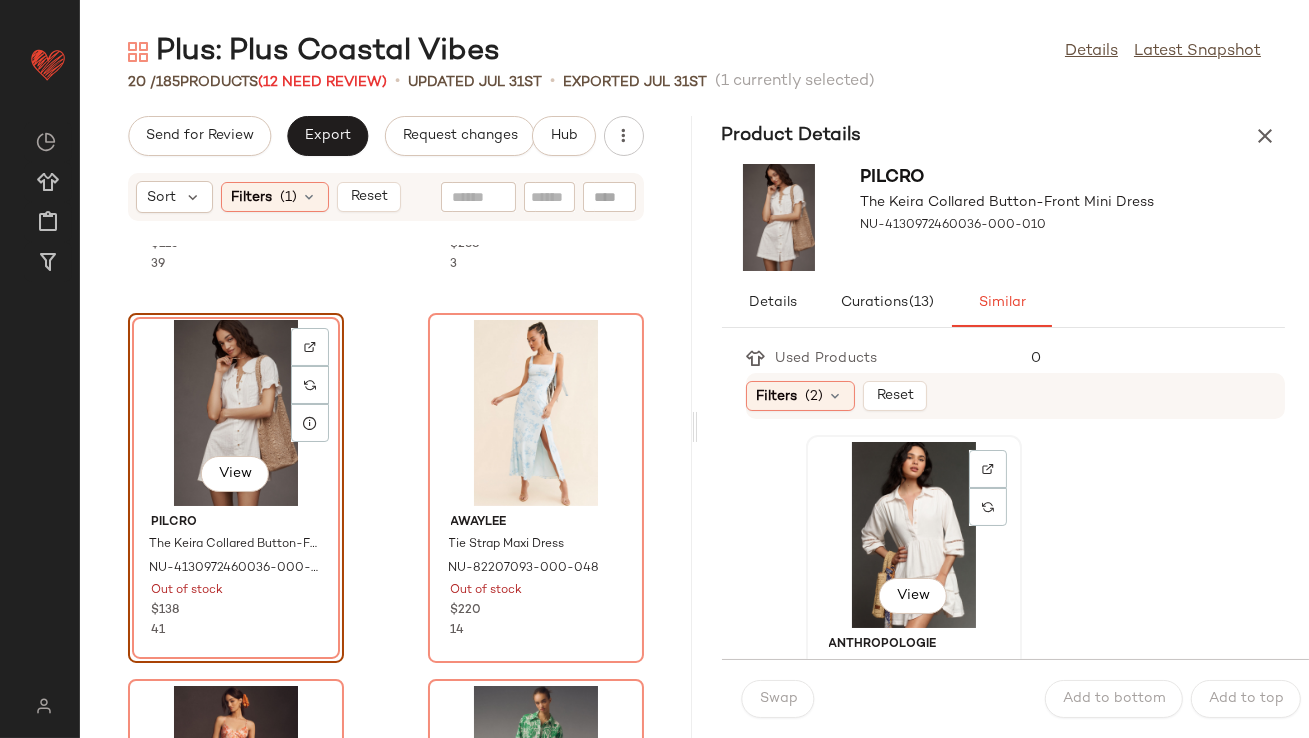 click on "View" 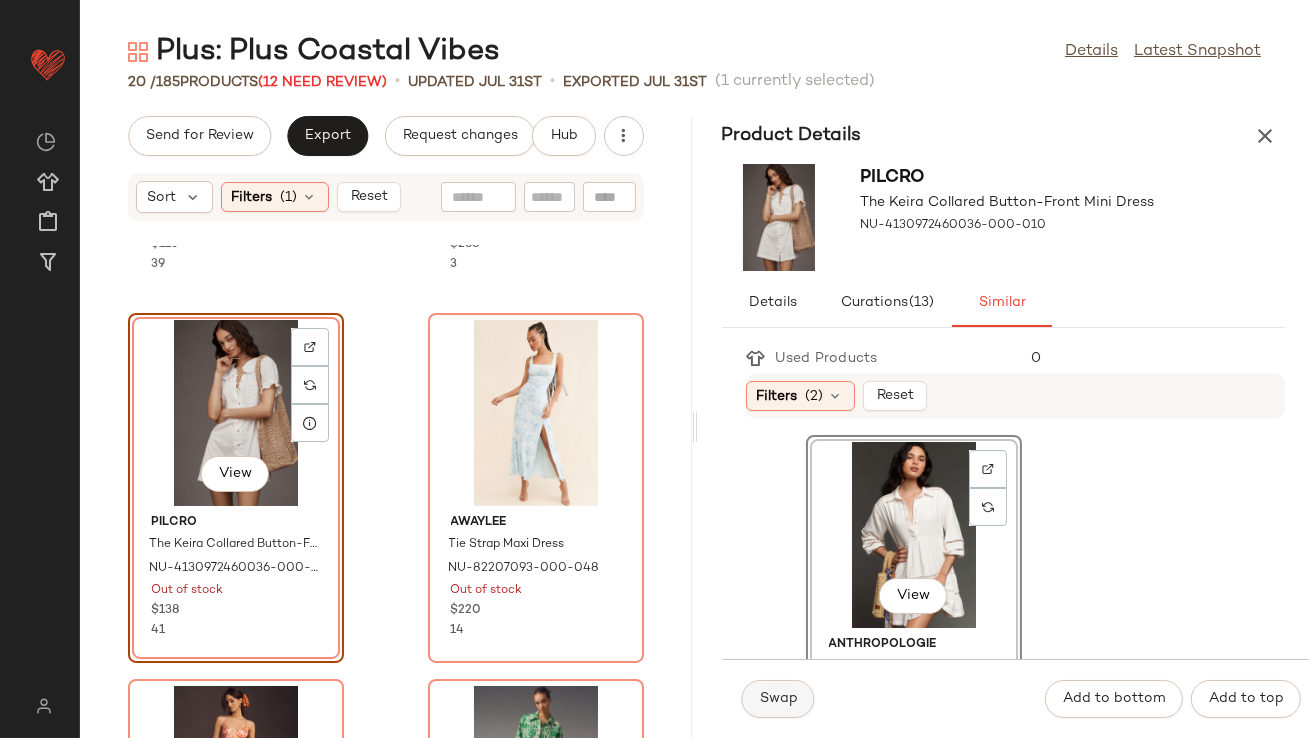 click on "Swap" 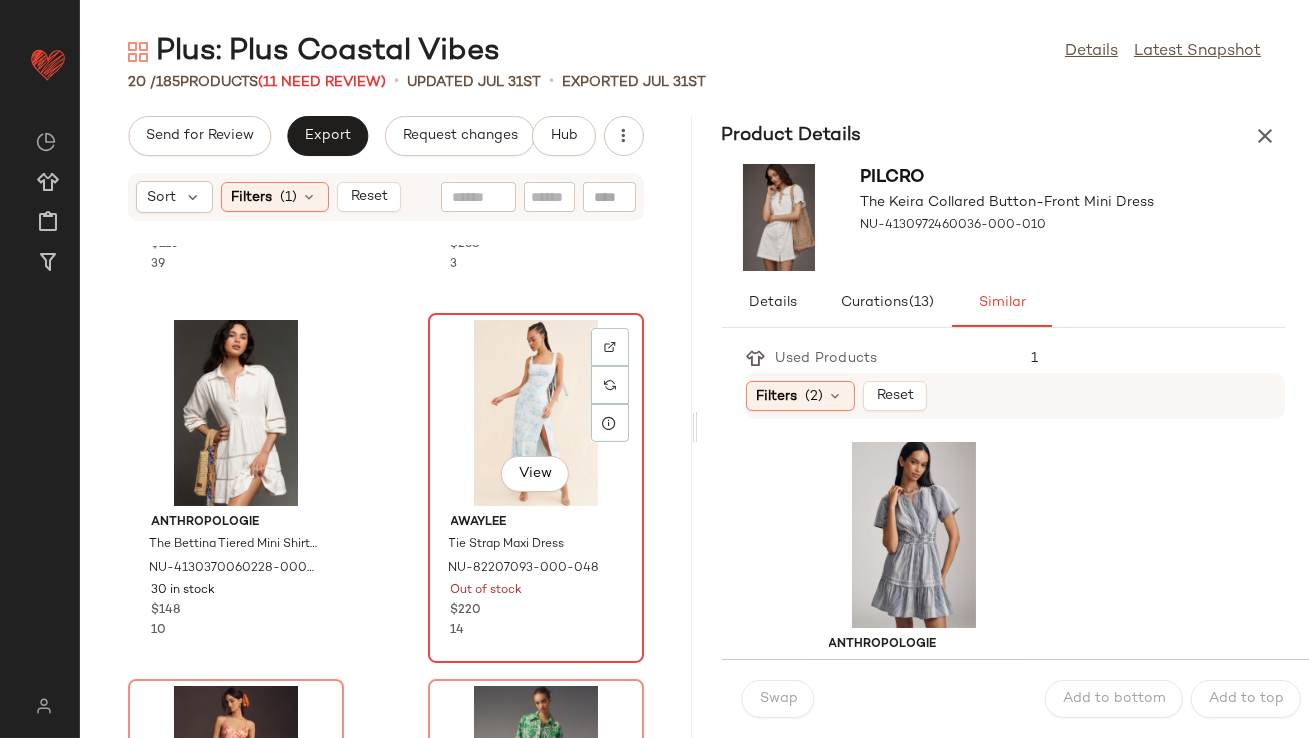 click on "View" 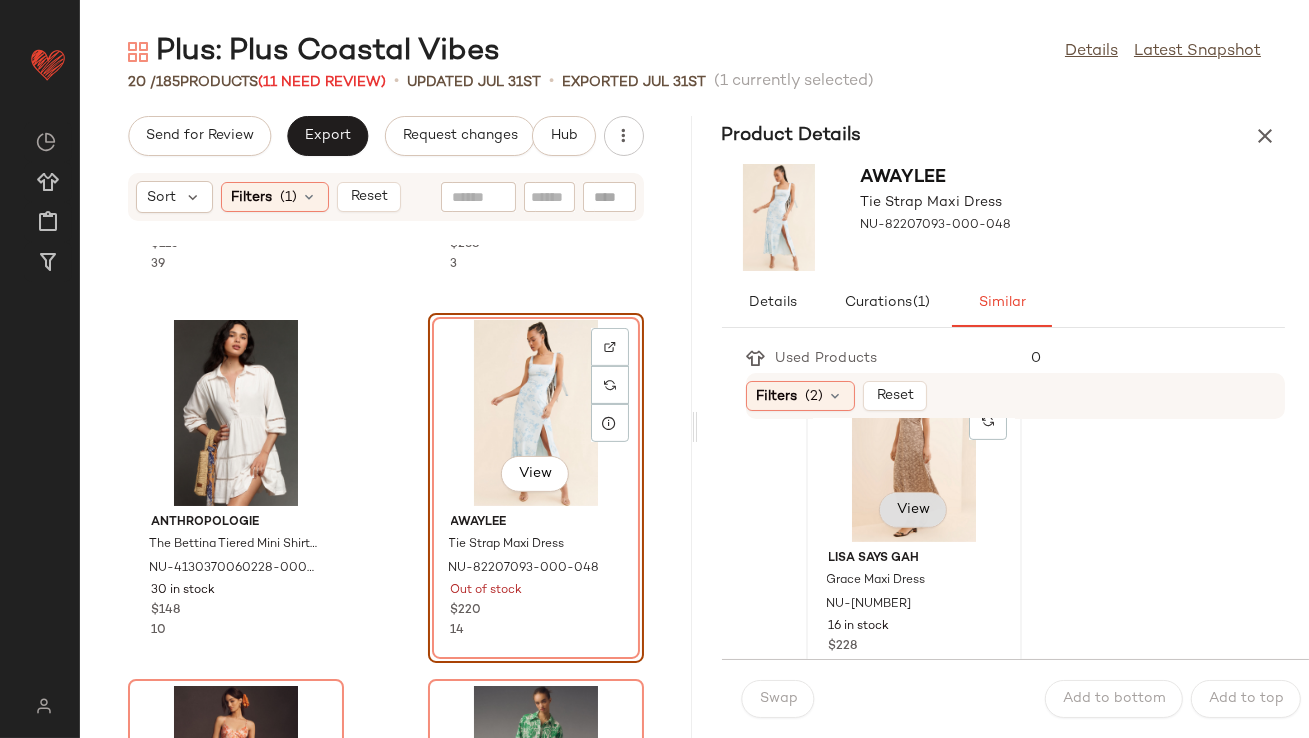 scroll, scrollTop: 1529, scrollLeft: 0, axis: vertical 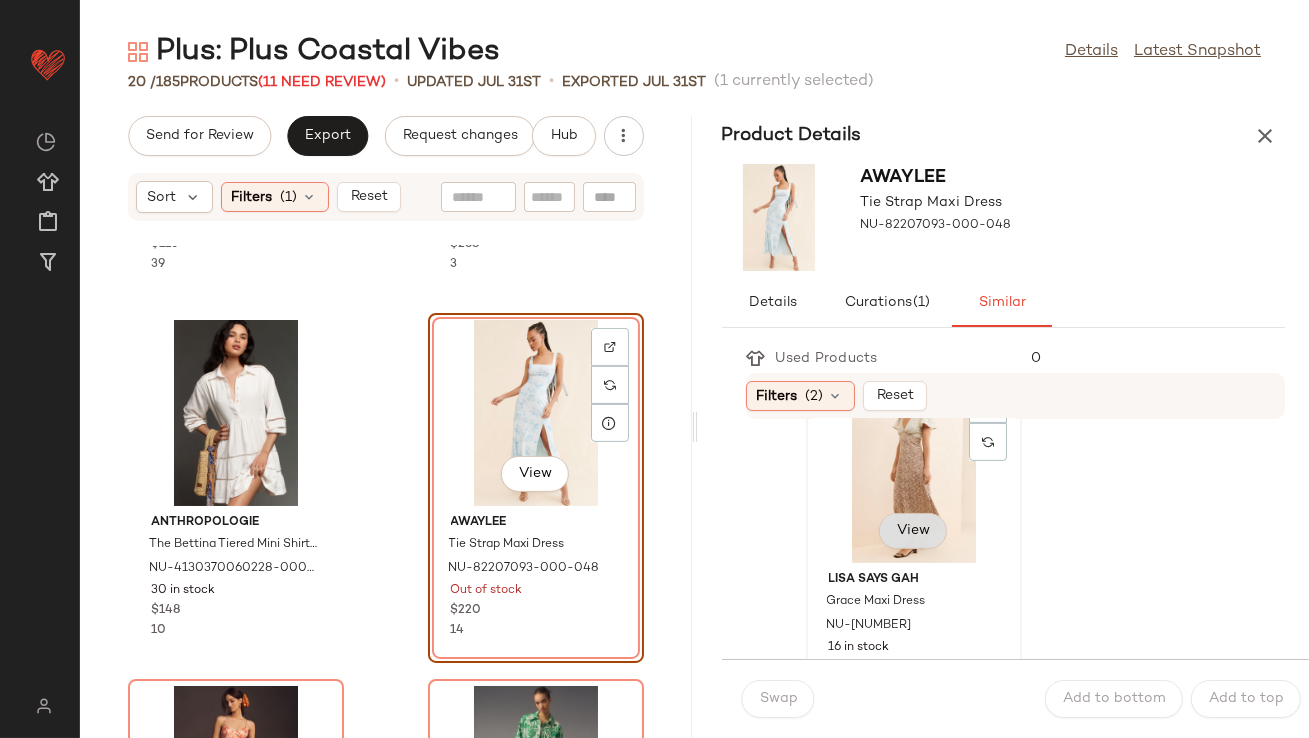 click on "View" at bounding box center [913, 531] 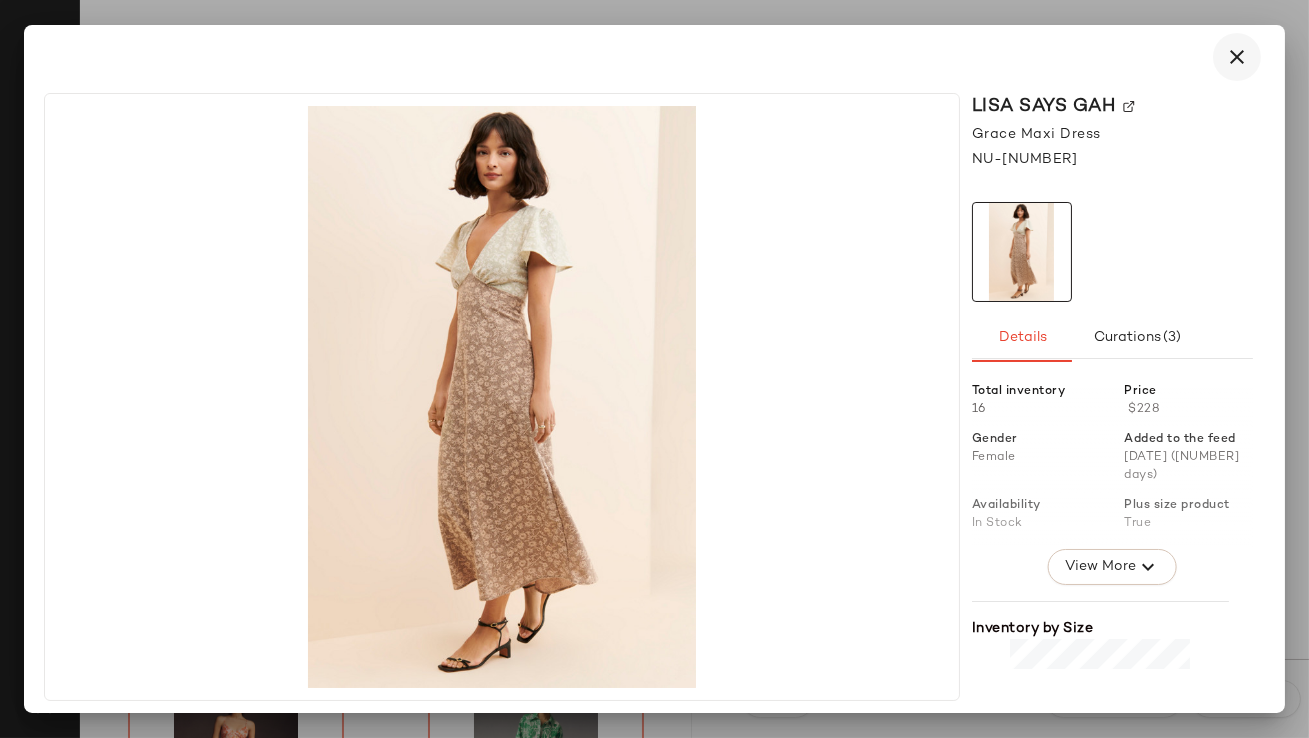 click at bounding box center [1237, 57] 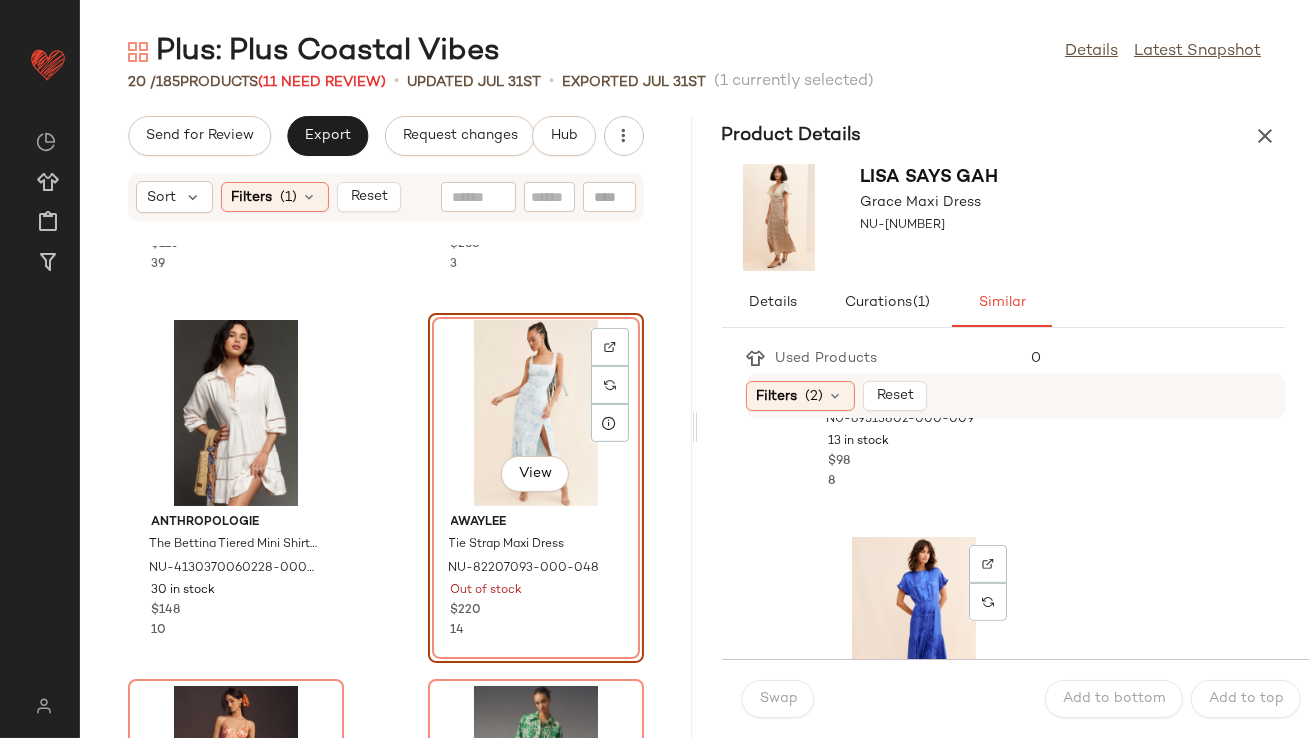 scroll, scrollTop: 1780, scrollLeft: 0, axis: vertical 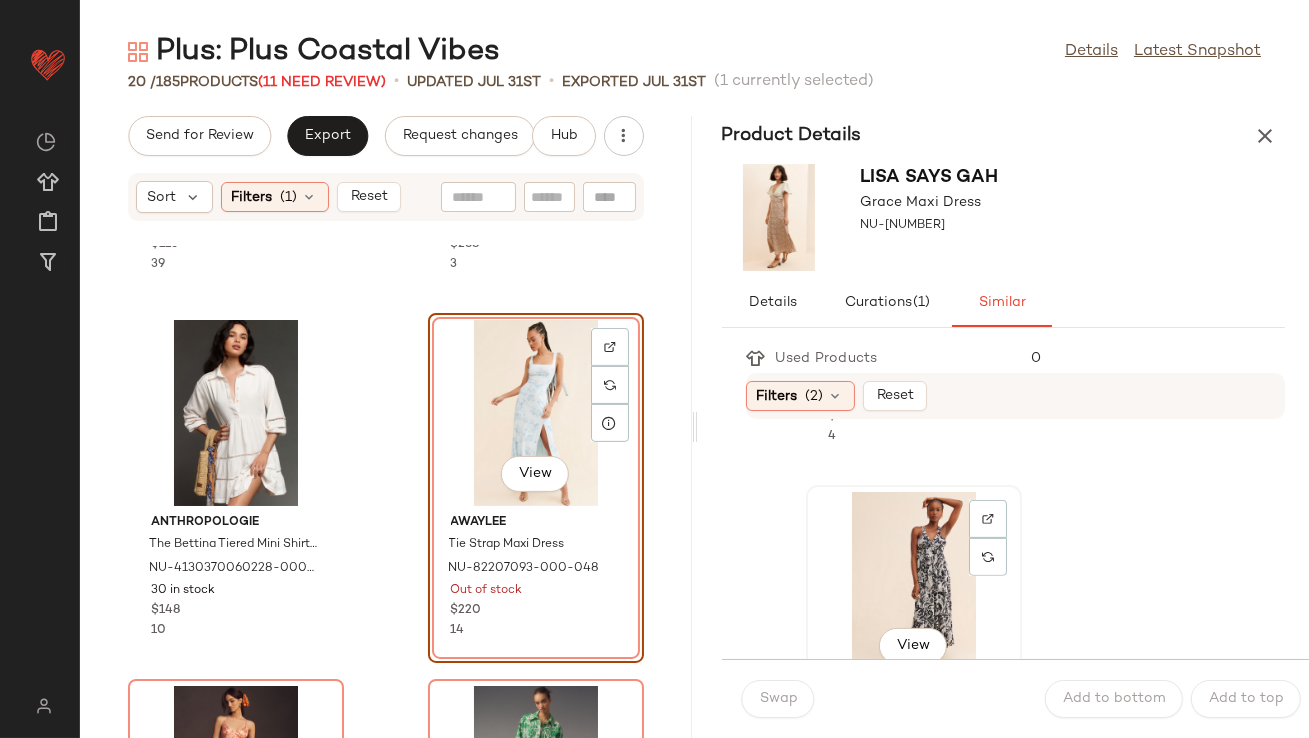 click on "View" 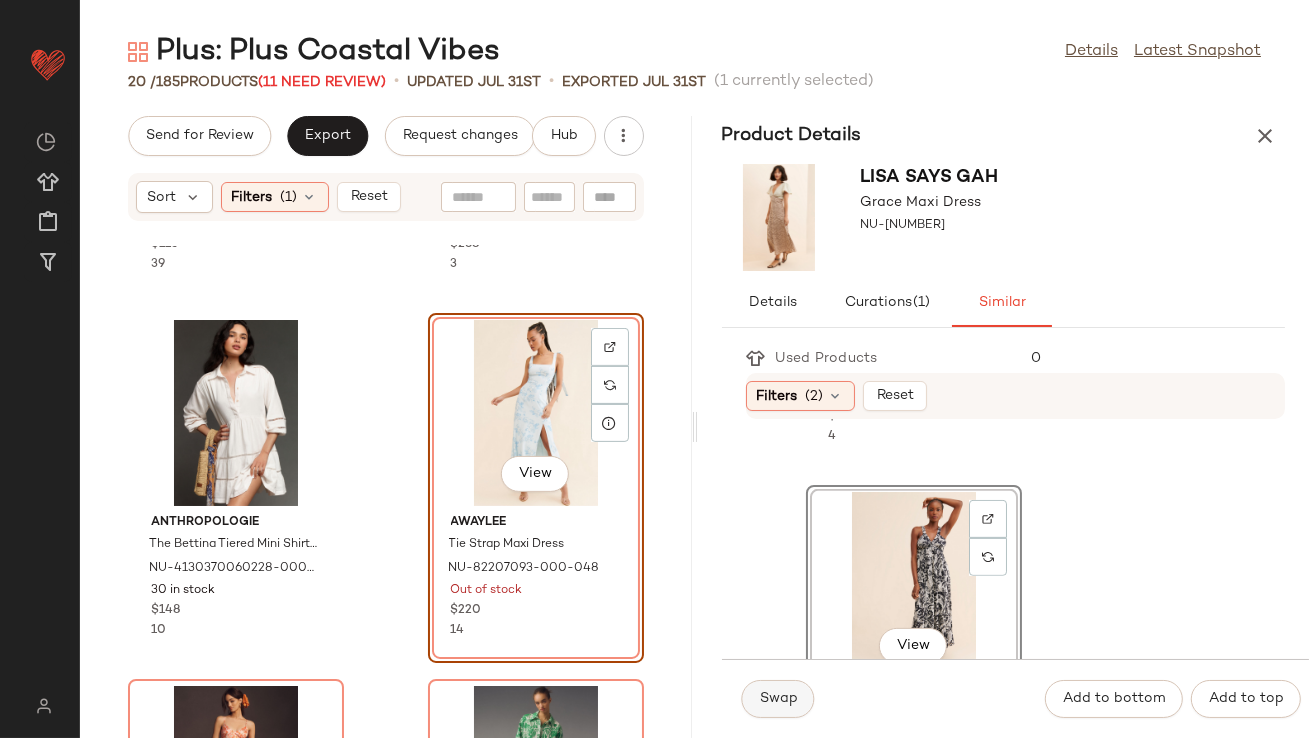 click on "Swap" at bounding box center [778, 699] 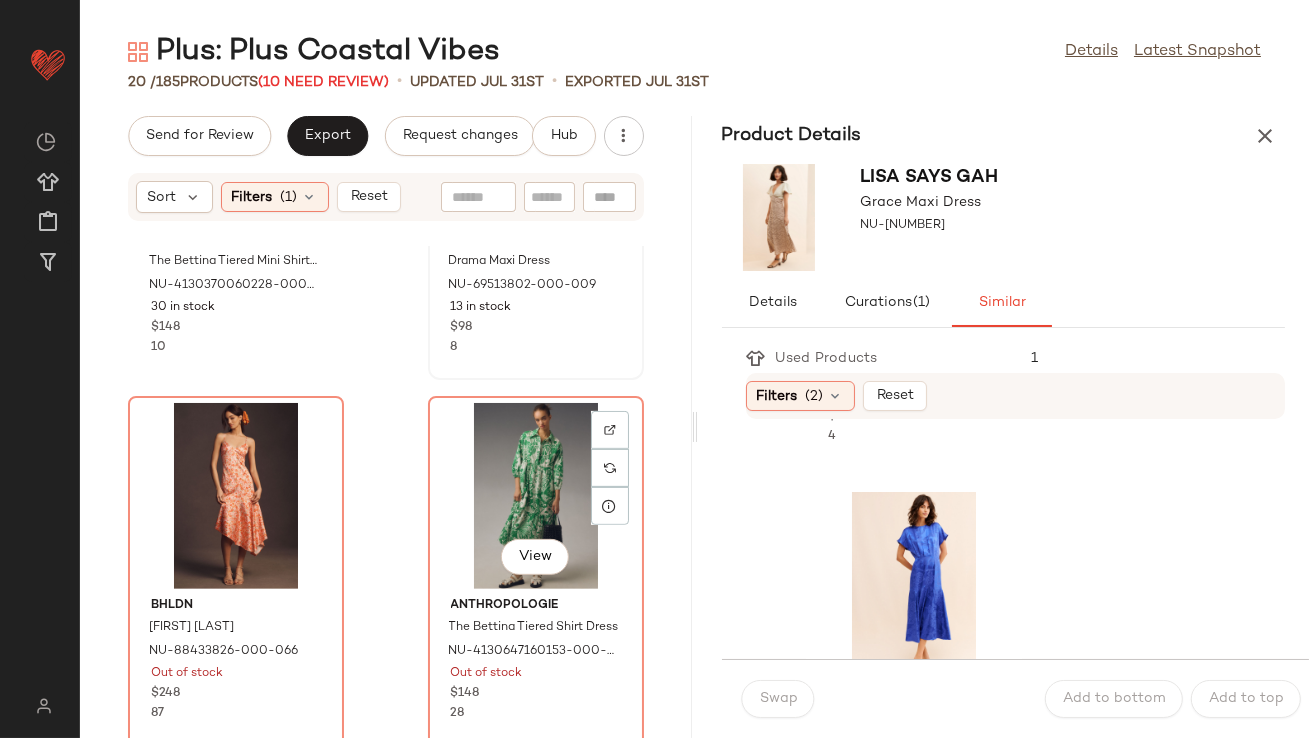 scroll, scrollTop: 1781, scrollLeft: 0, axis: vertical 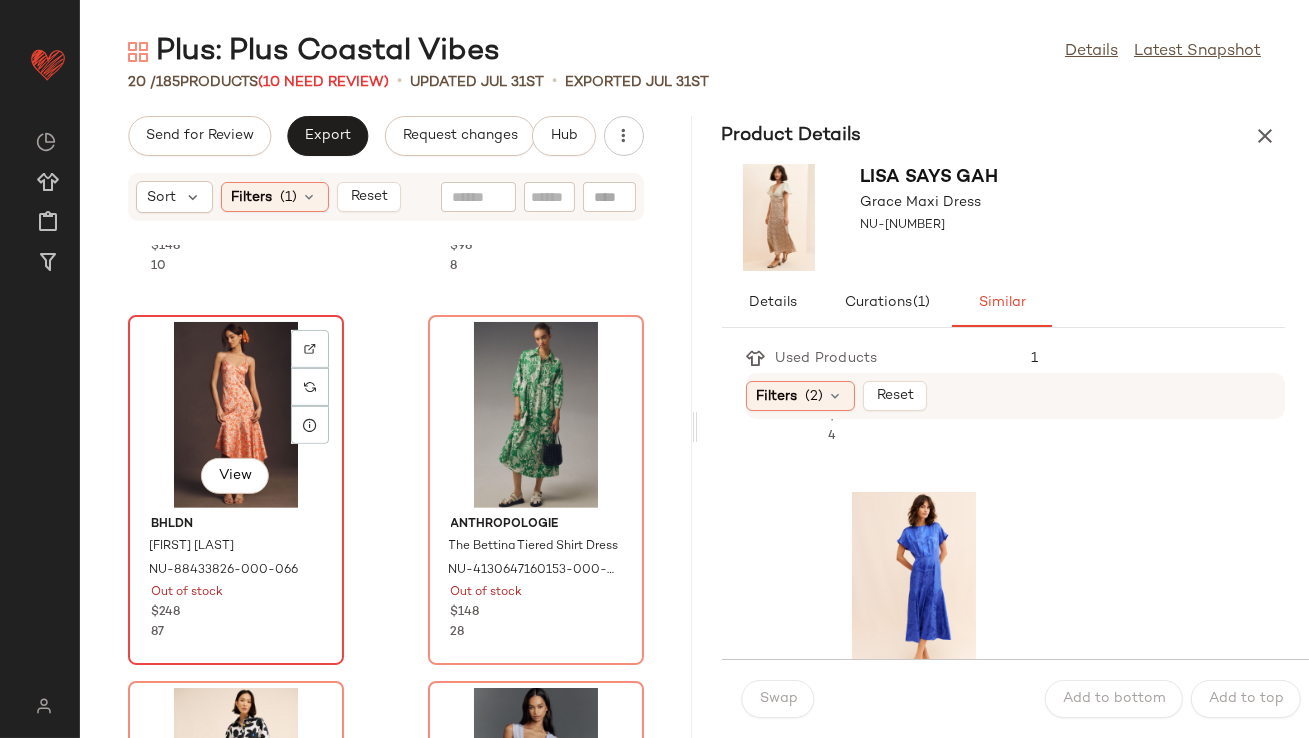 click on "View" 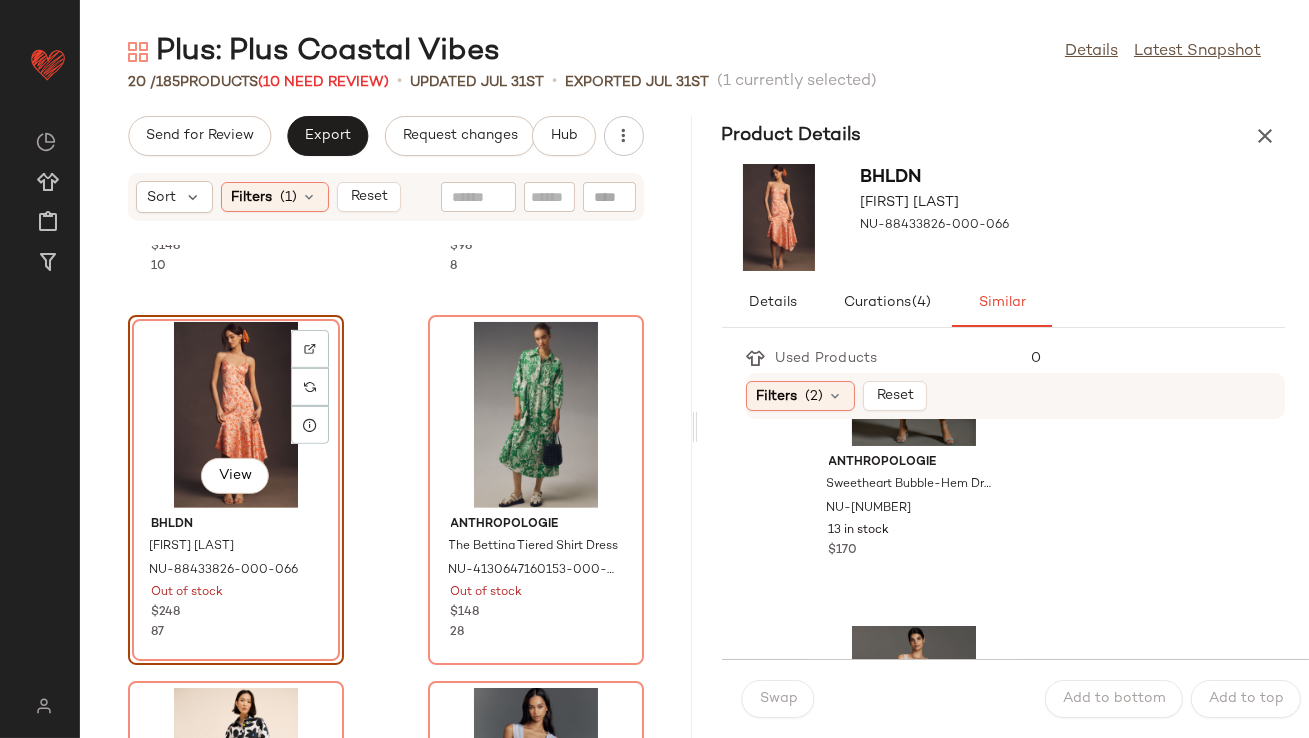 scroll, scrollTop: 1207, scrollLeft: 0, axis: vertical 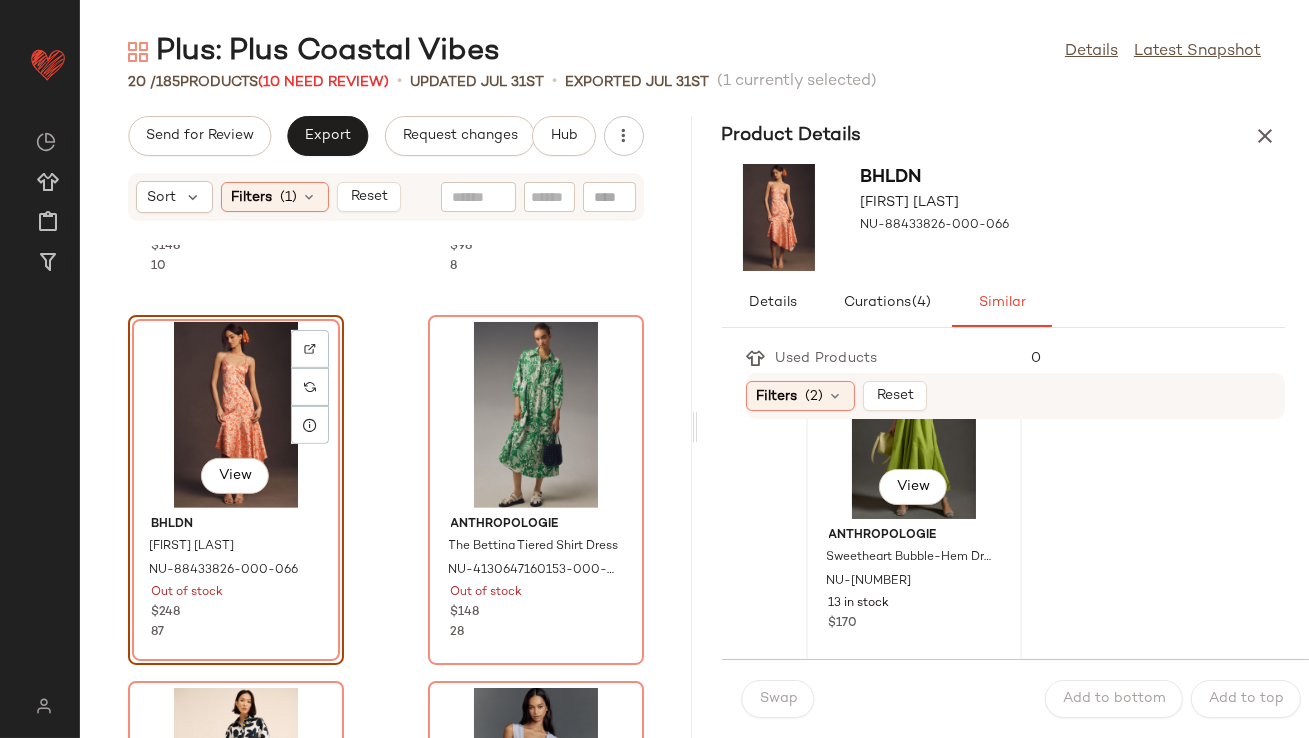click on "View" 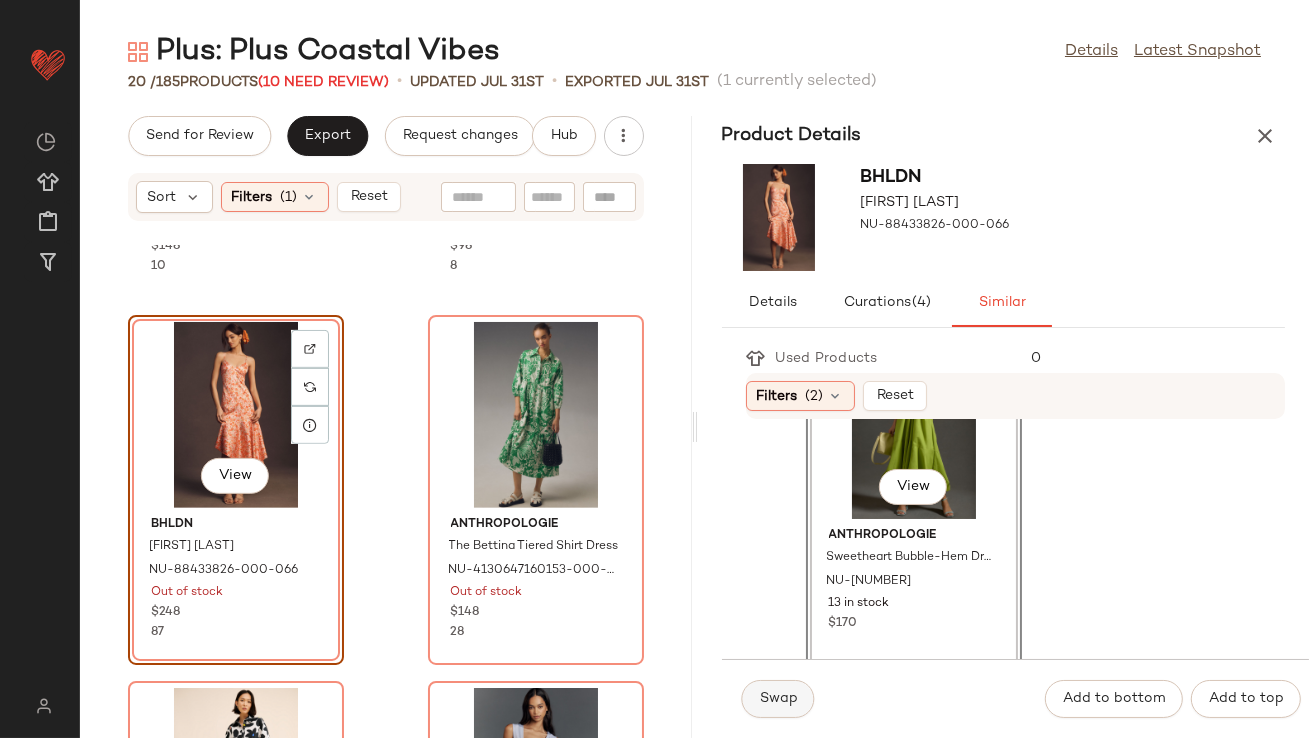 click on "Swap" at bounding box center [778, 699] 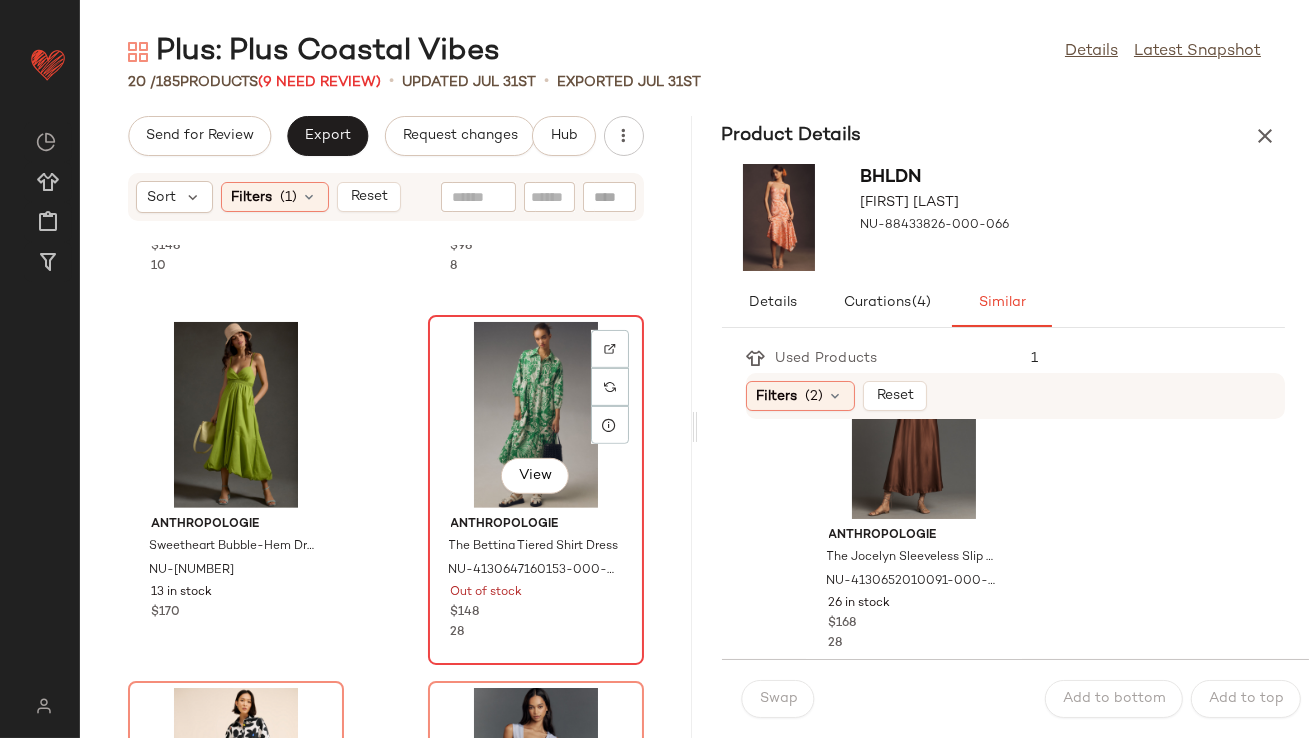 click on "View" 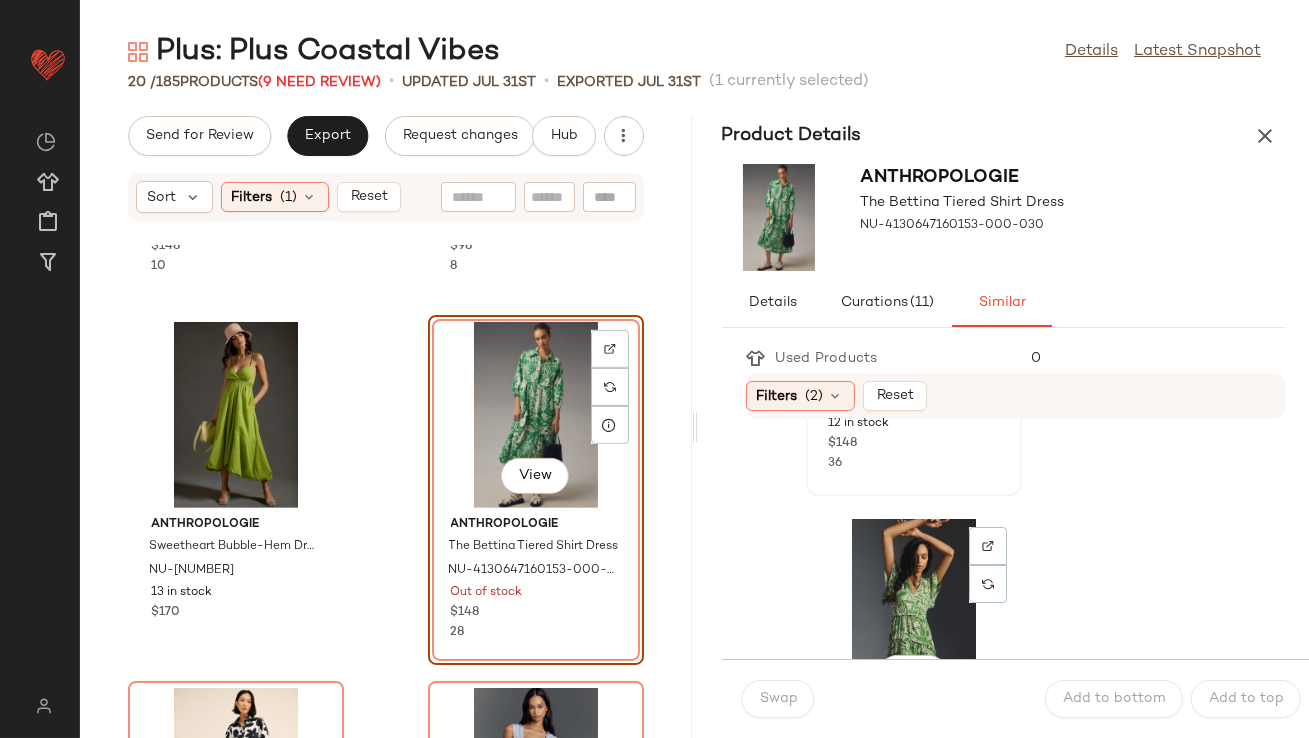 scroll, scrollTop: 331, scrollLeft: 0, axis: vertical 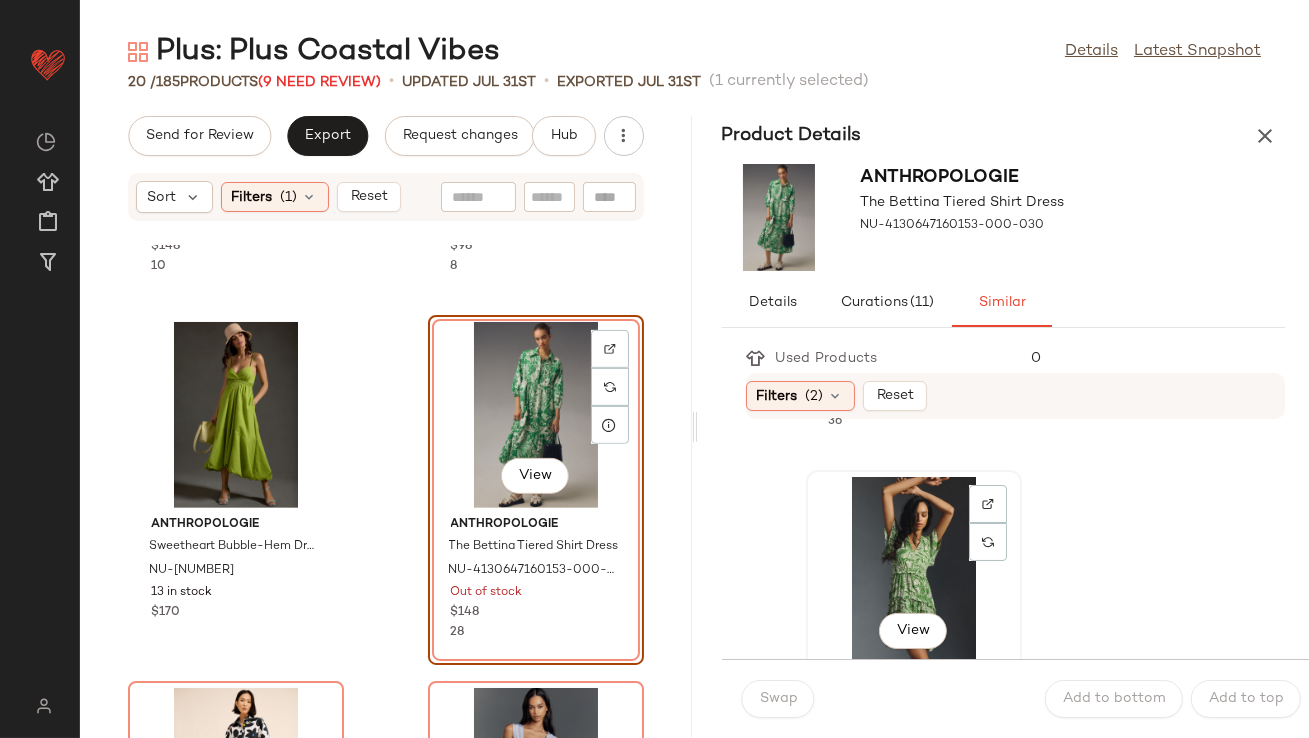 click on "View" 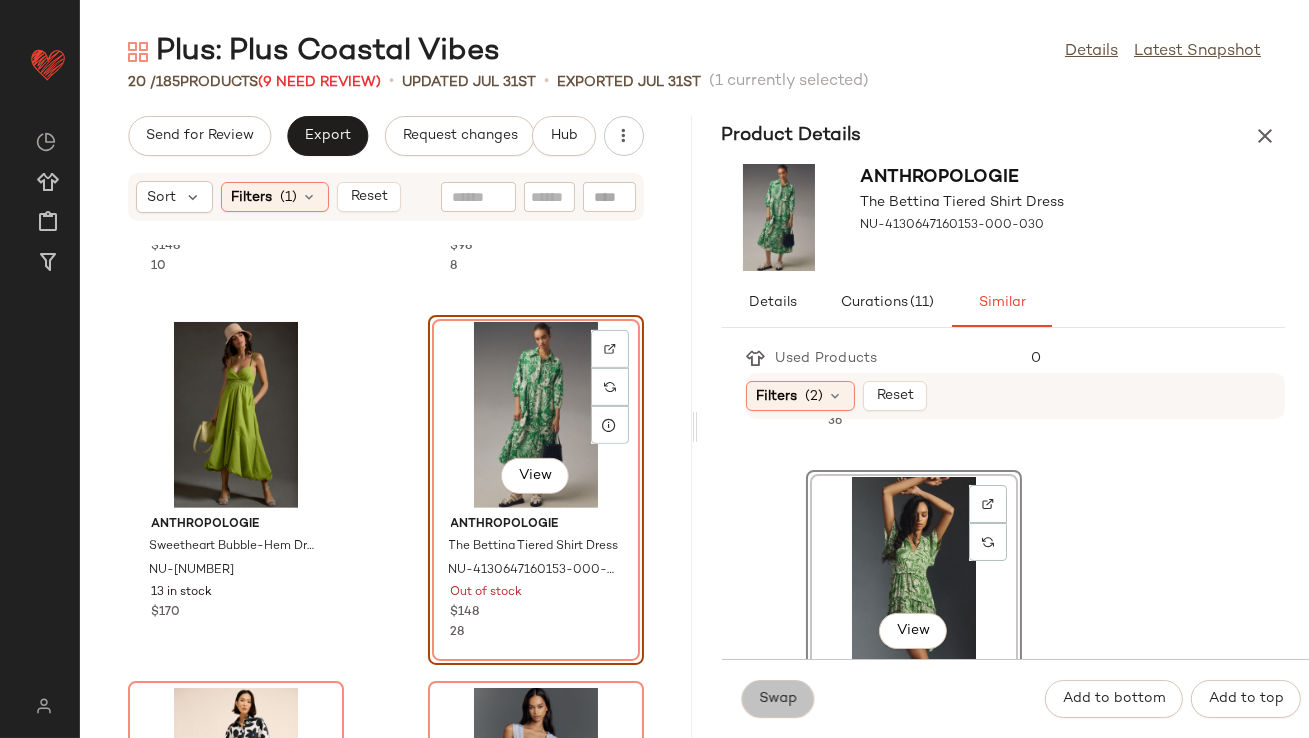 click on "Swap" at bounding box center (778, 699) 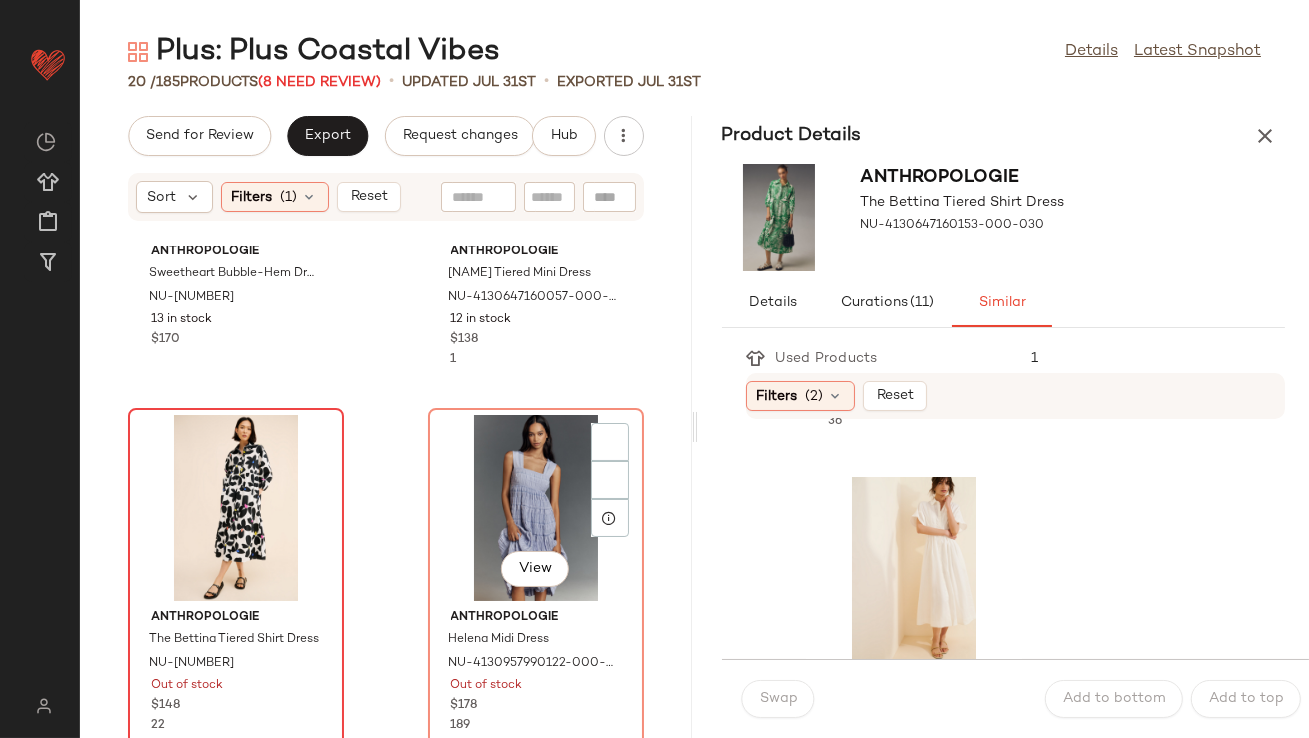 scroll, scrollTop: 2092, scrollLeft: 0, axis: vertical 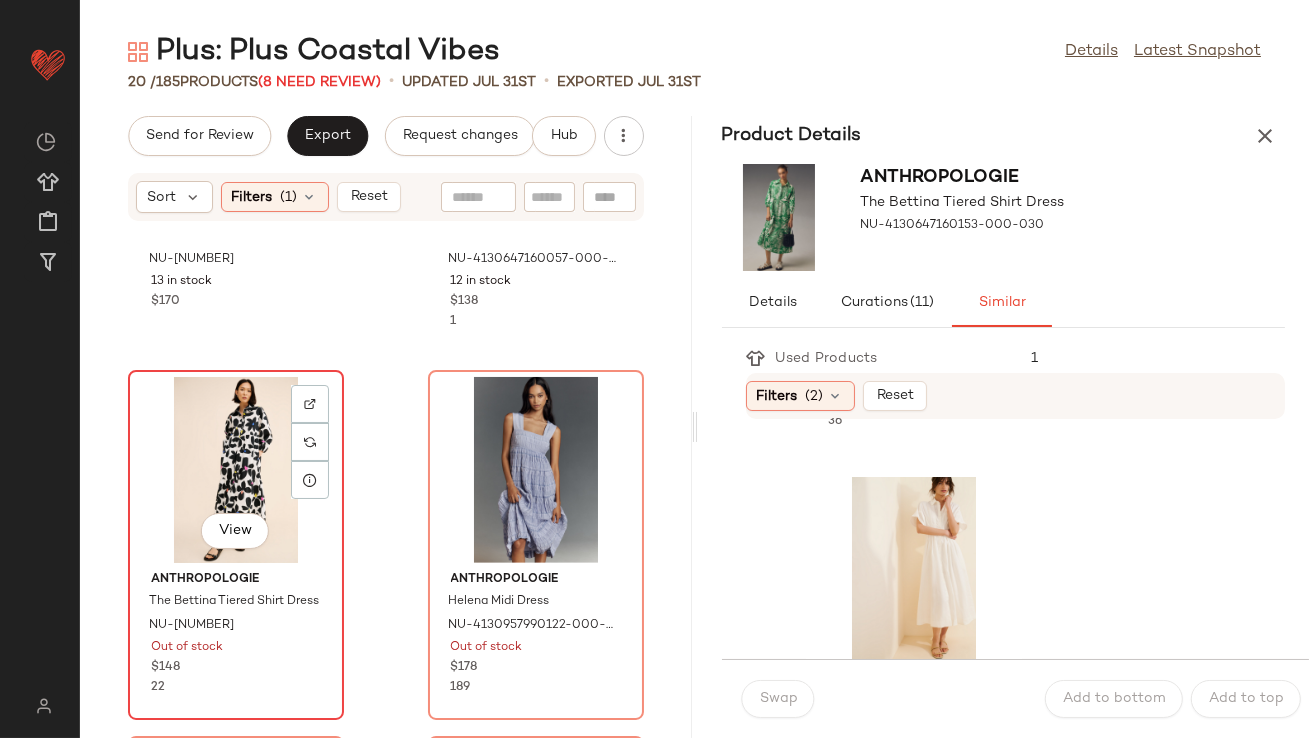 click on "View" 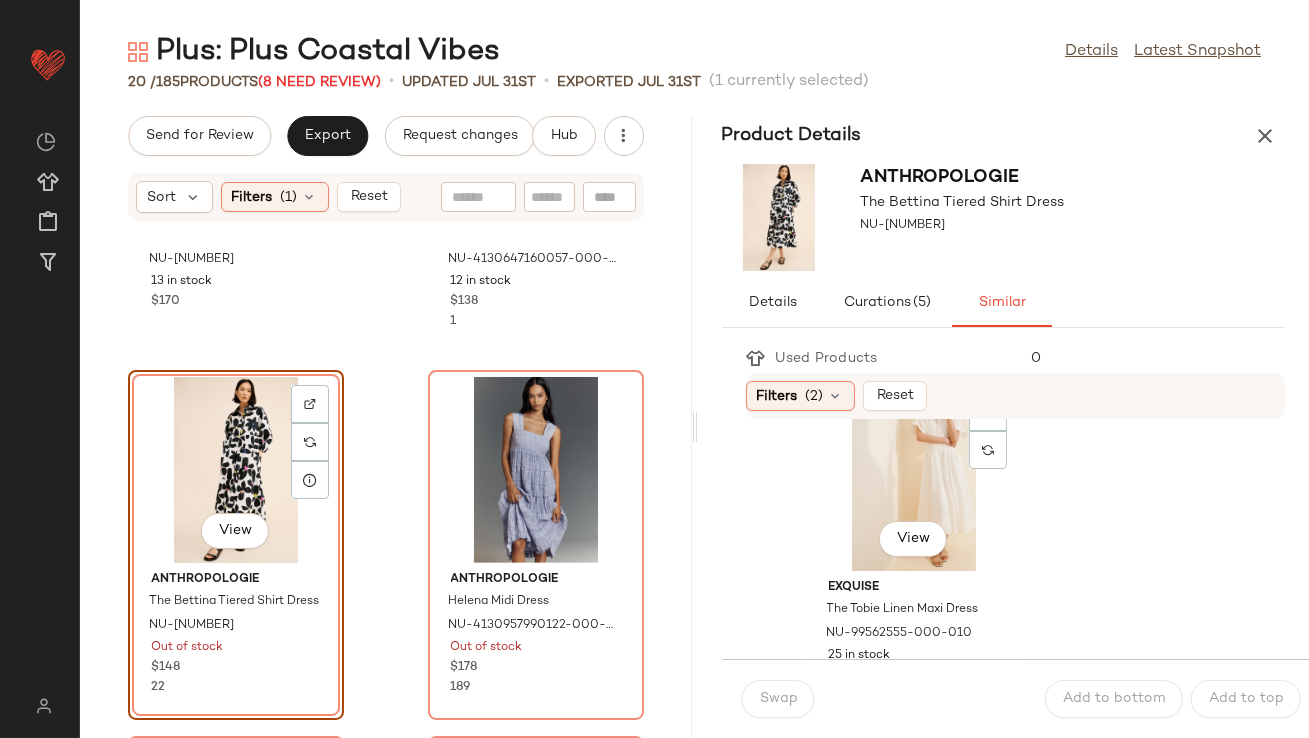 scroll, scrollTop: 1234, scrollLeft: 0, axis: vertical 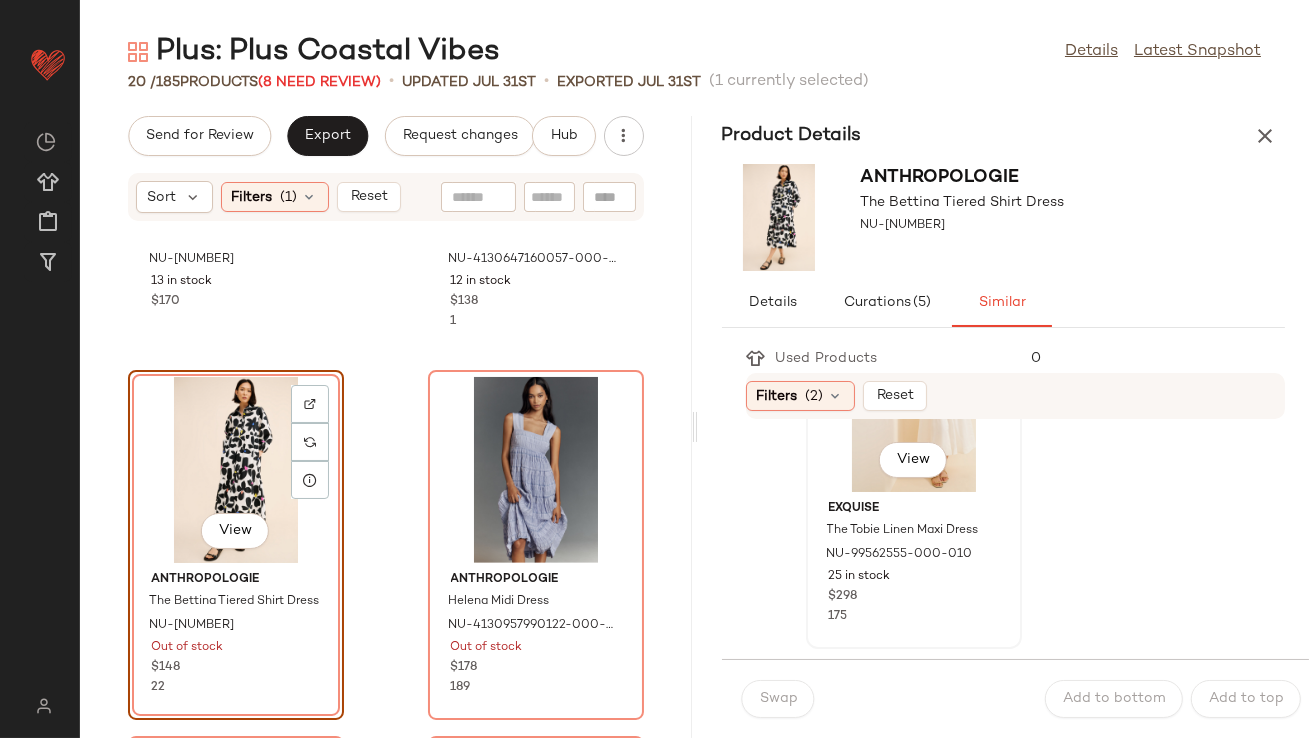 click on "Exquise The Tobie Linen Maxi Dress NU-99562555-000-010 25 in stock $298 175" at bounding box center [914, 559] 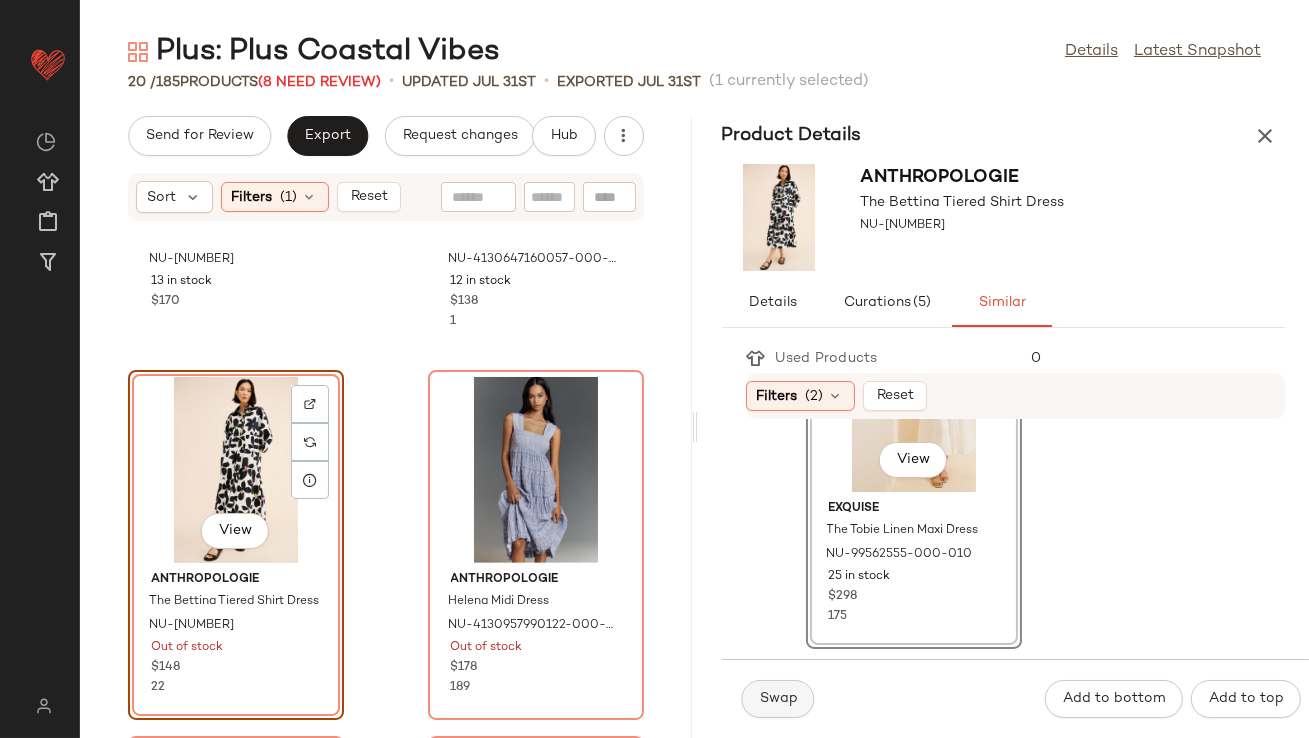 click on "Swap" at bounding box center [778, 699] 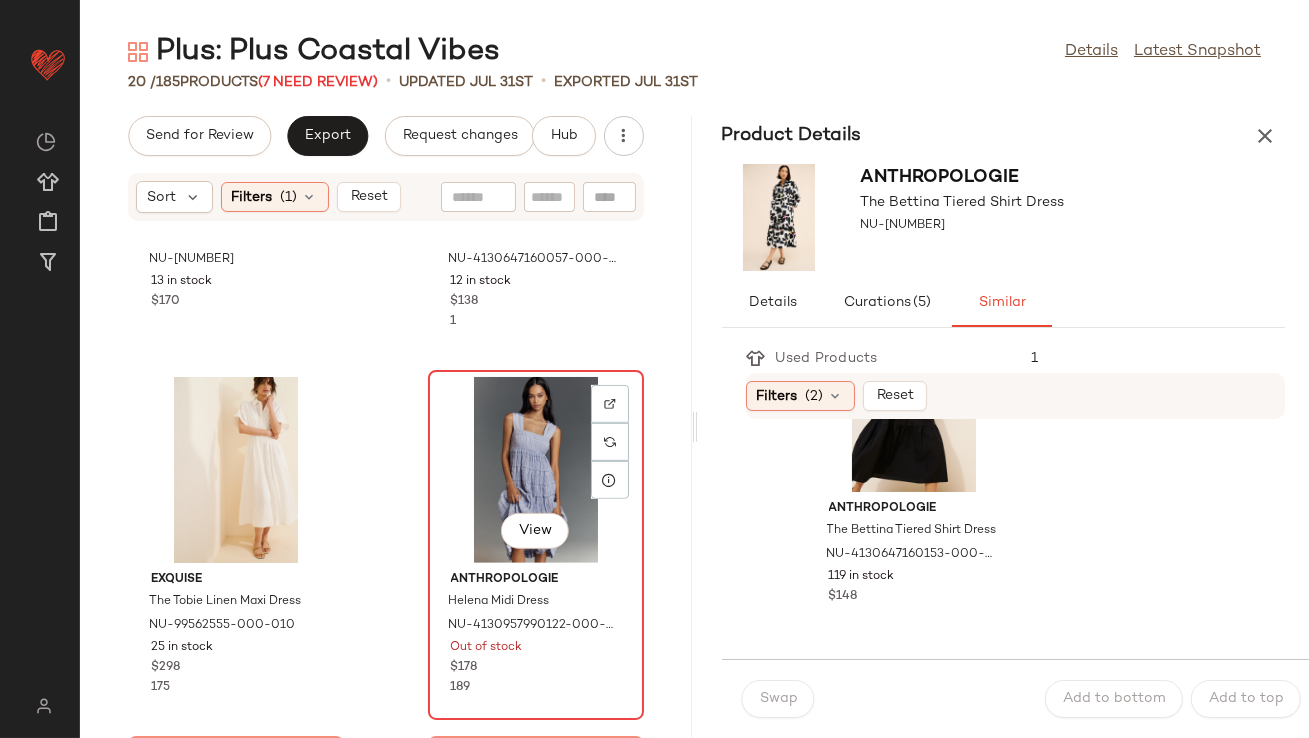 click on "View" 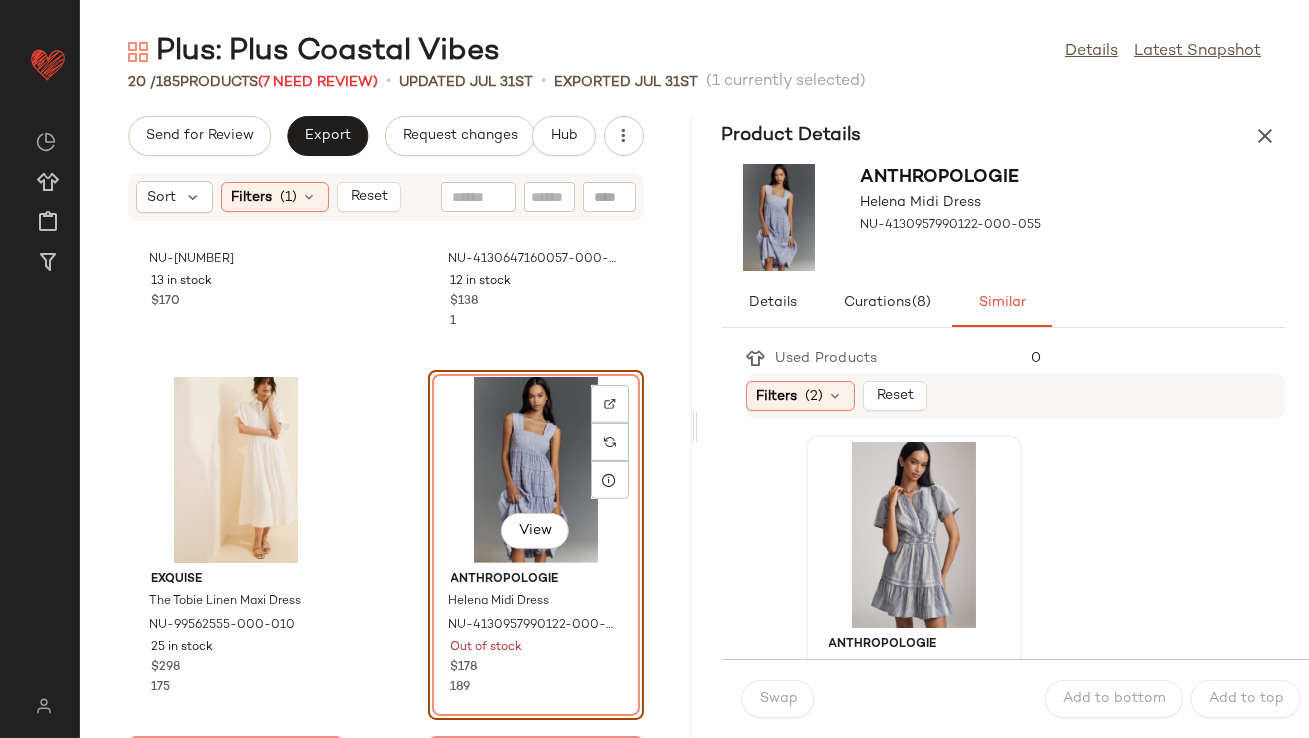 click 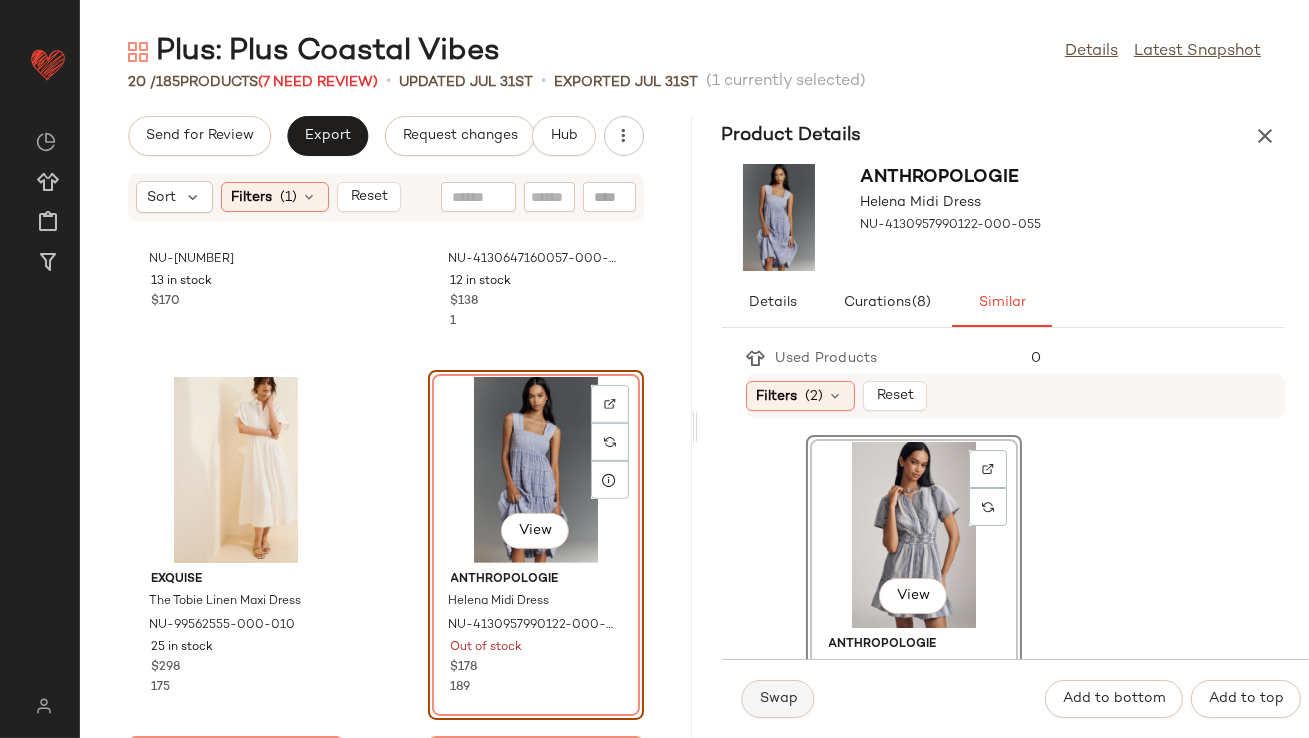 click on "Swap" at bounding box center (778, 699) 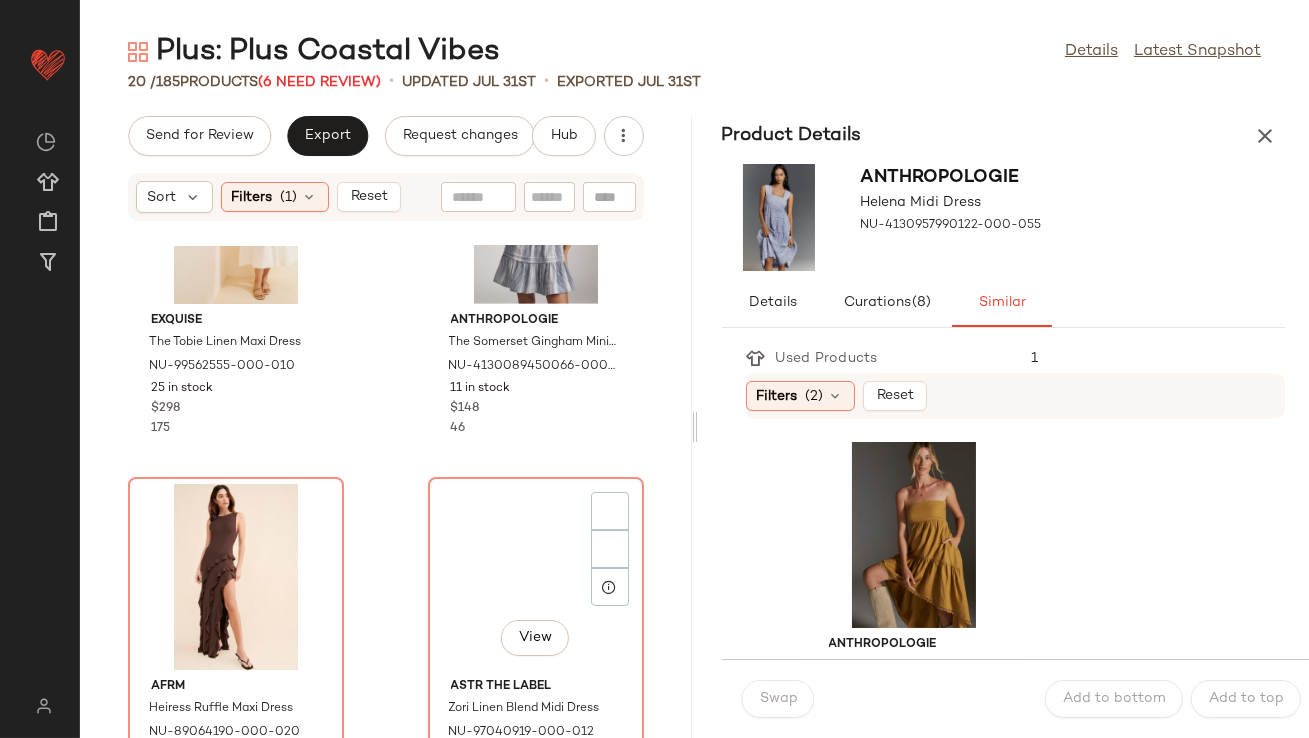 scroll, scrollTop: 2492, scrollLeft: 0, axis: vertical 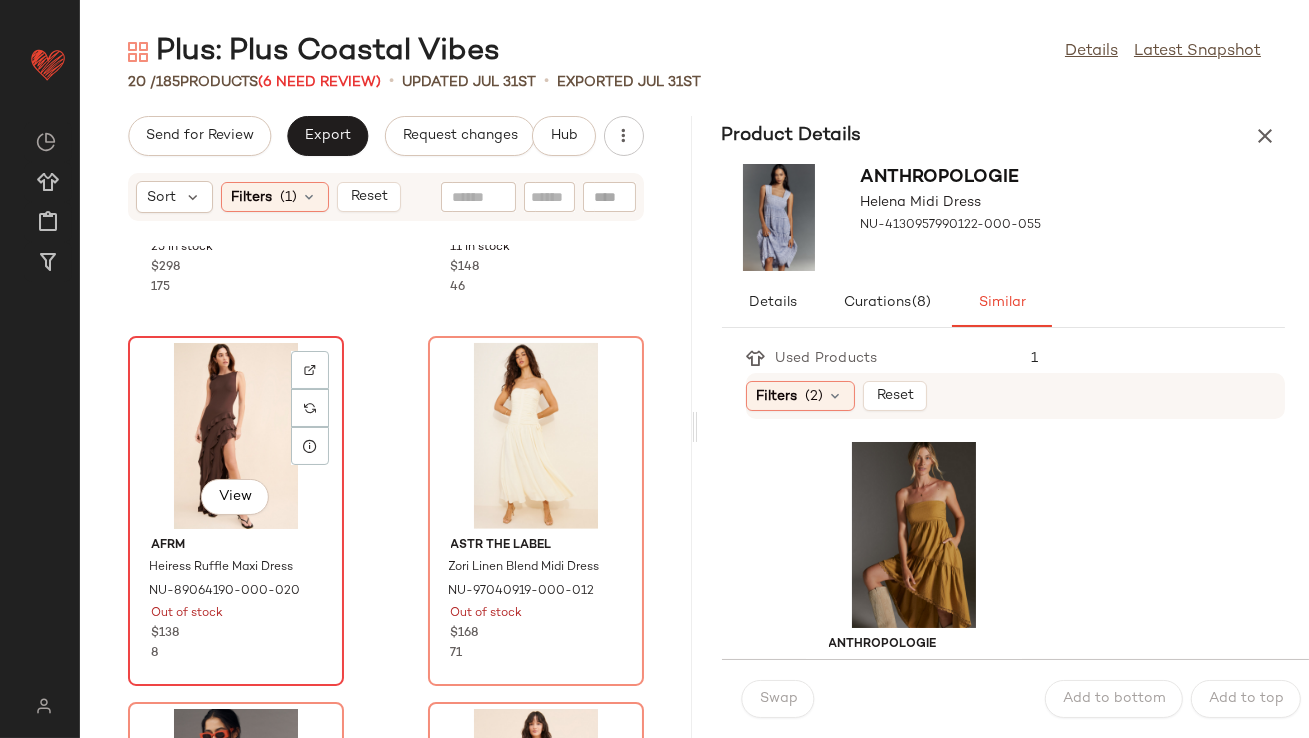 click on "View" 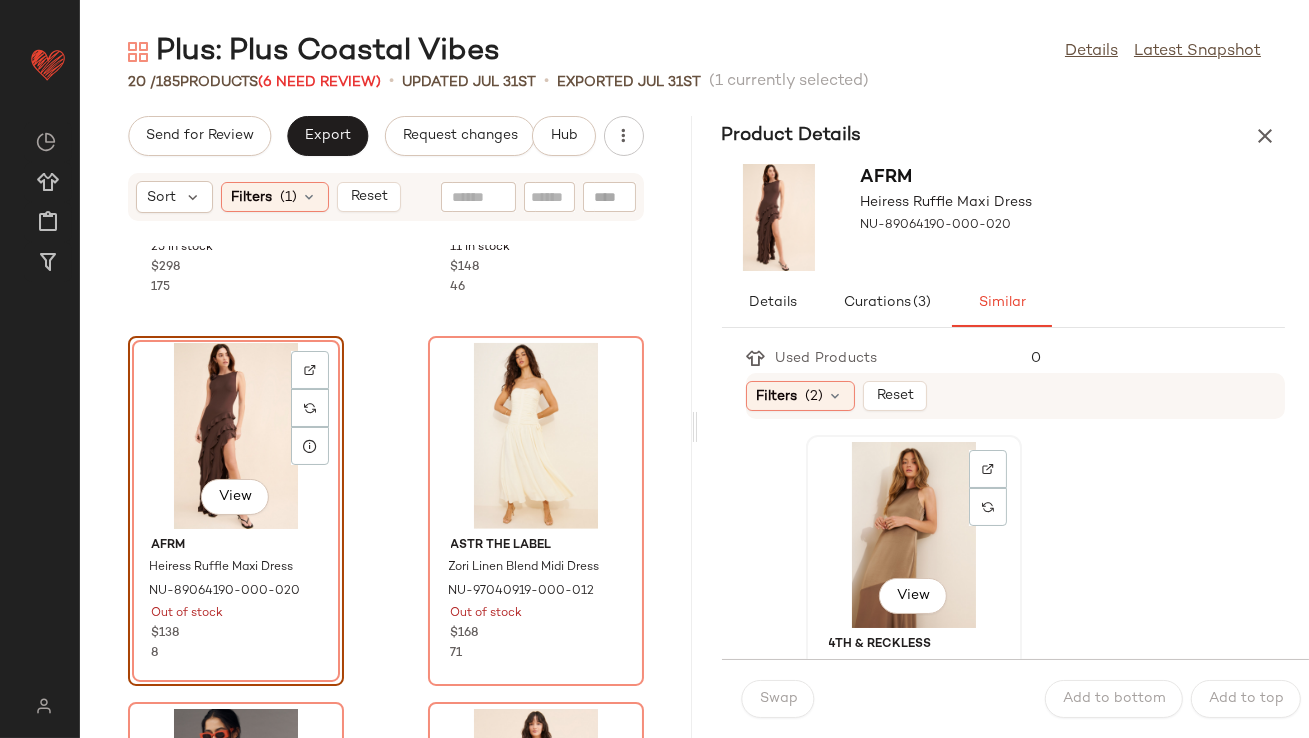 click on "View" 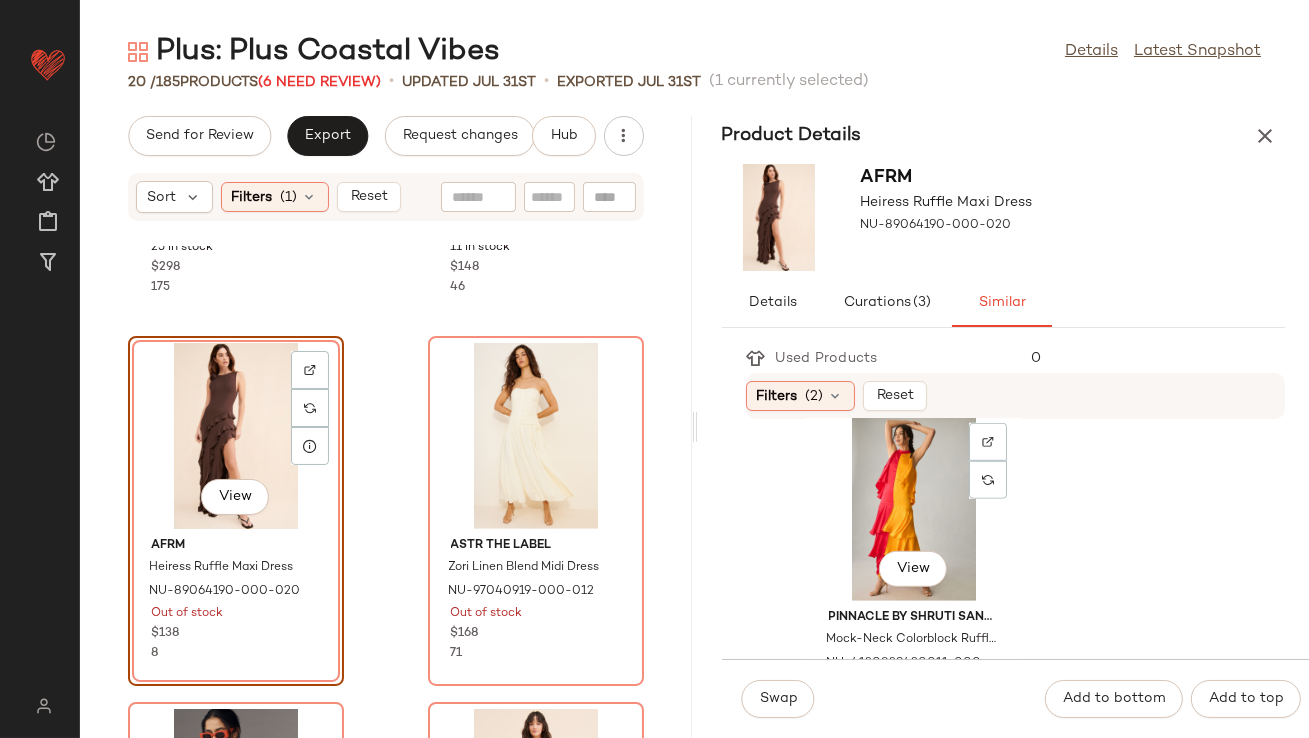 scroll, scrollTop: 2963, scrollLeft: 0, axis: vertical 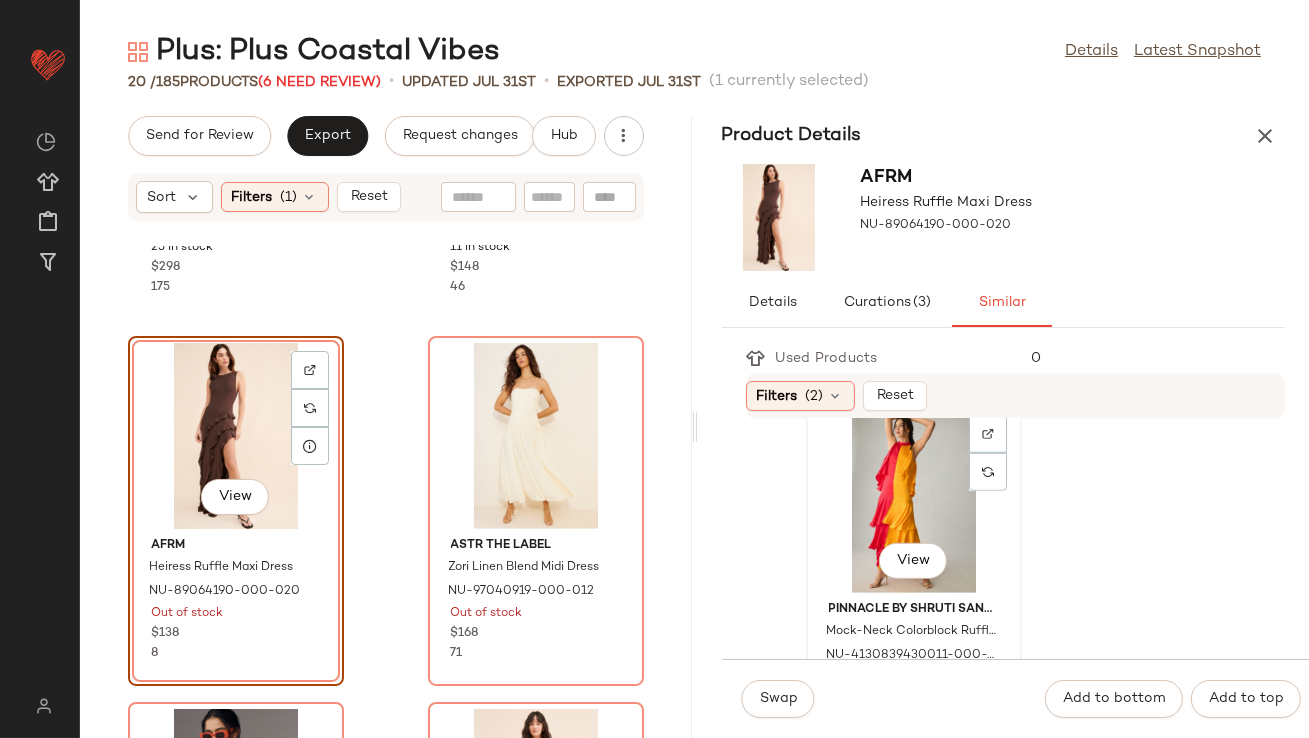 click on "View" 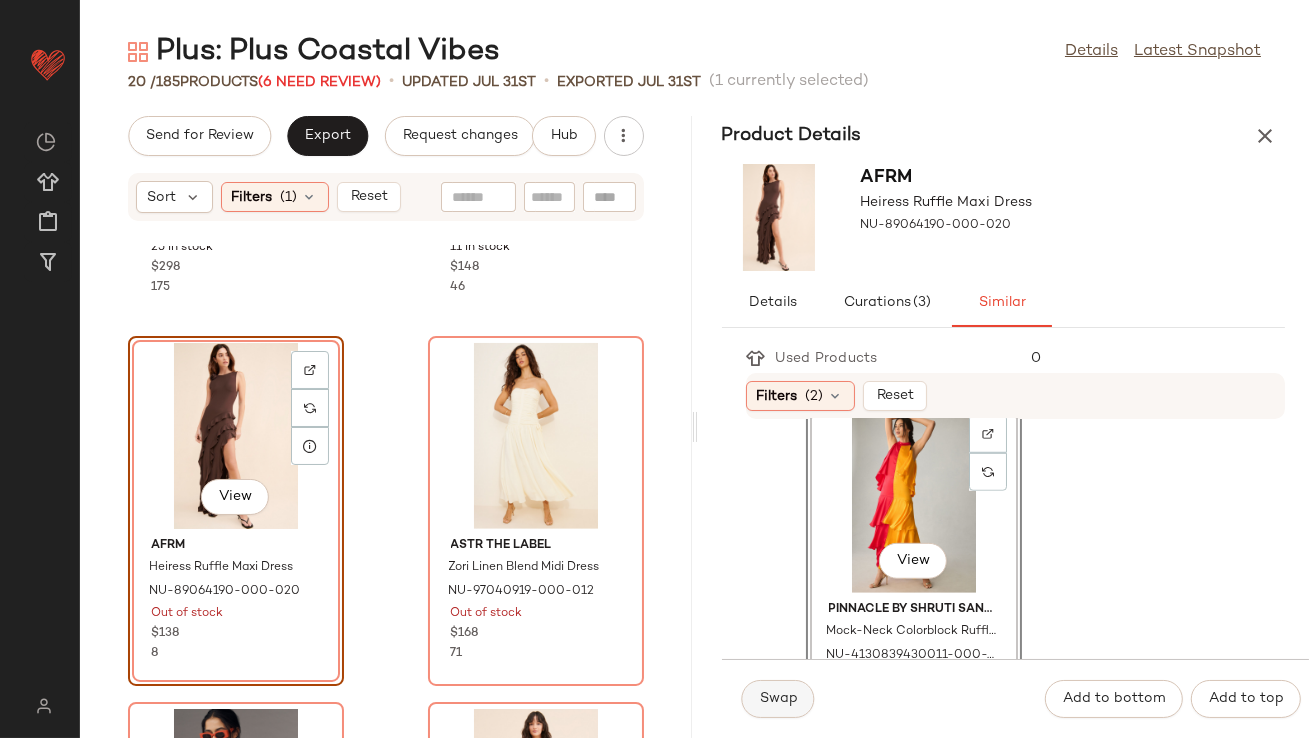 click on "Swap" at bounding box center [778, 699] 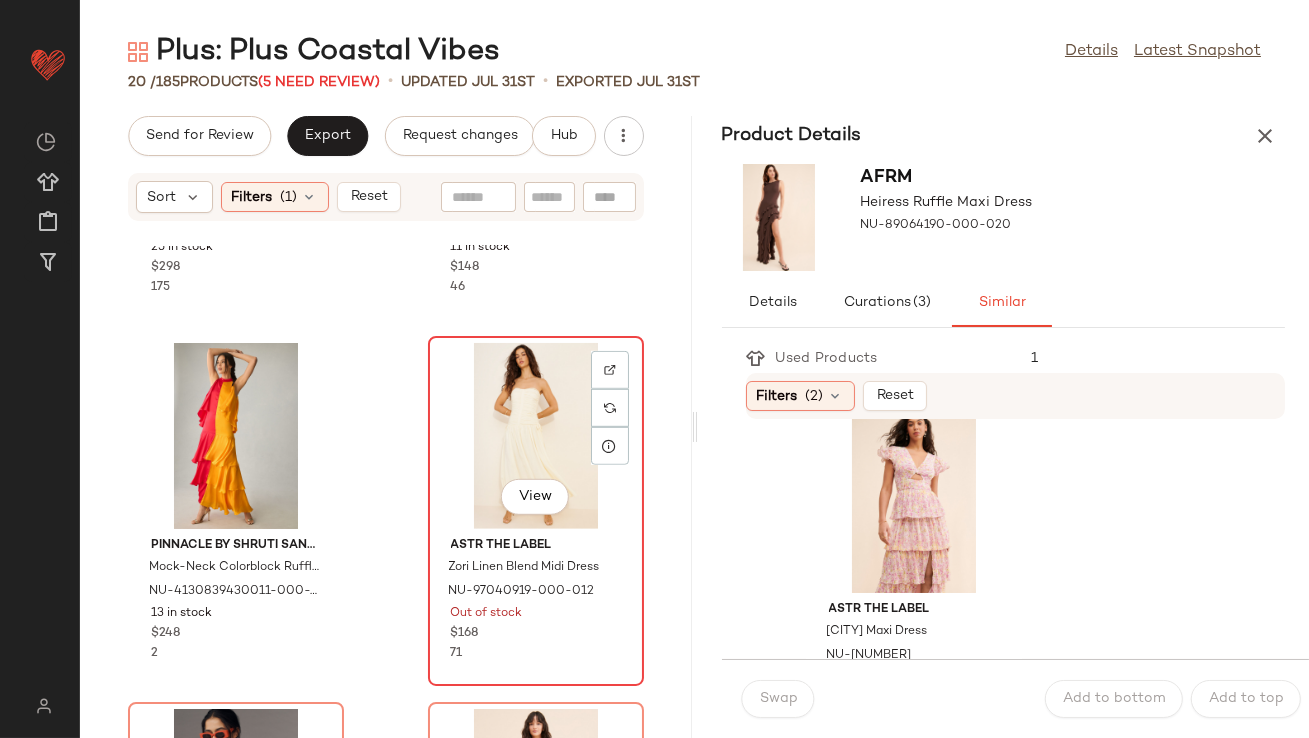 click on "View" 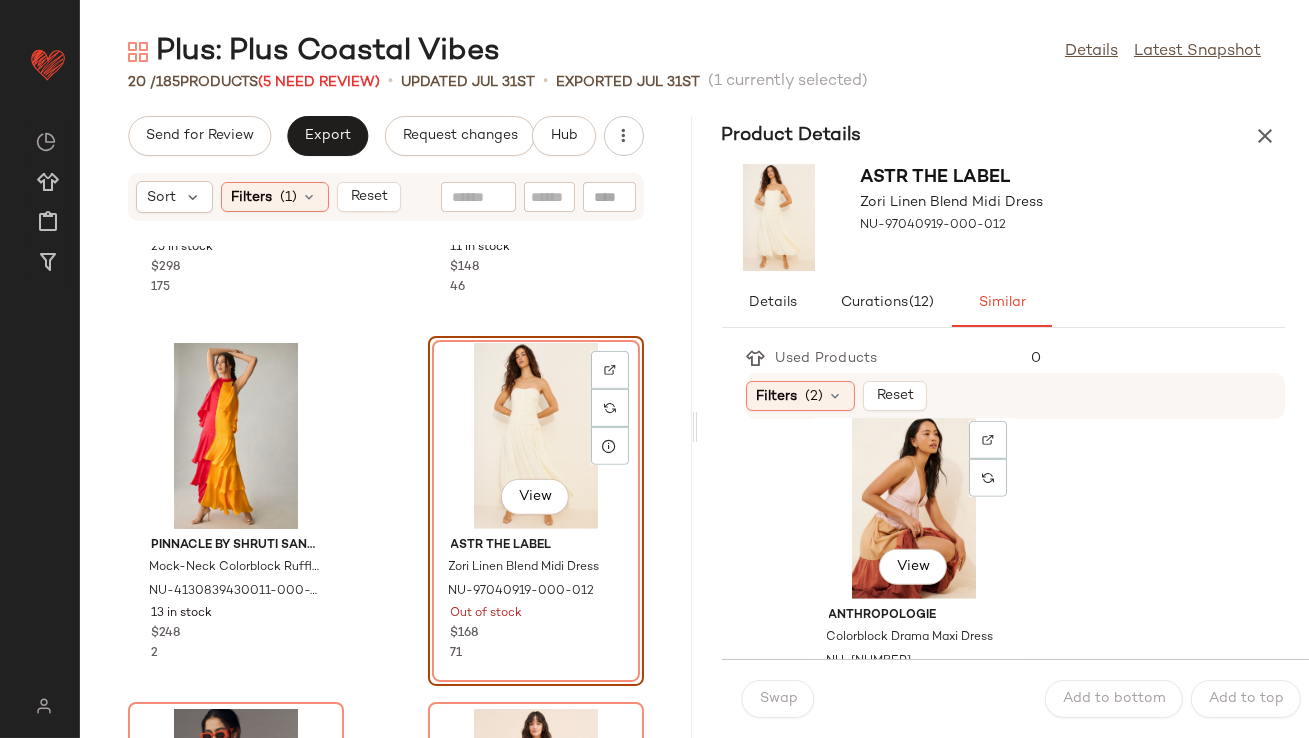 scroll, scrollTop: 3329, scrollLeft: 0, axis: vertical 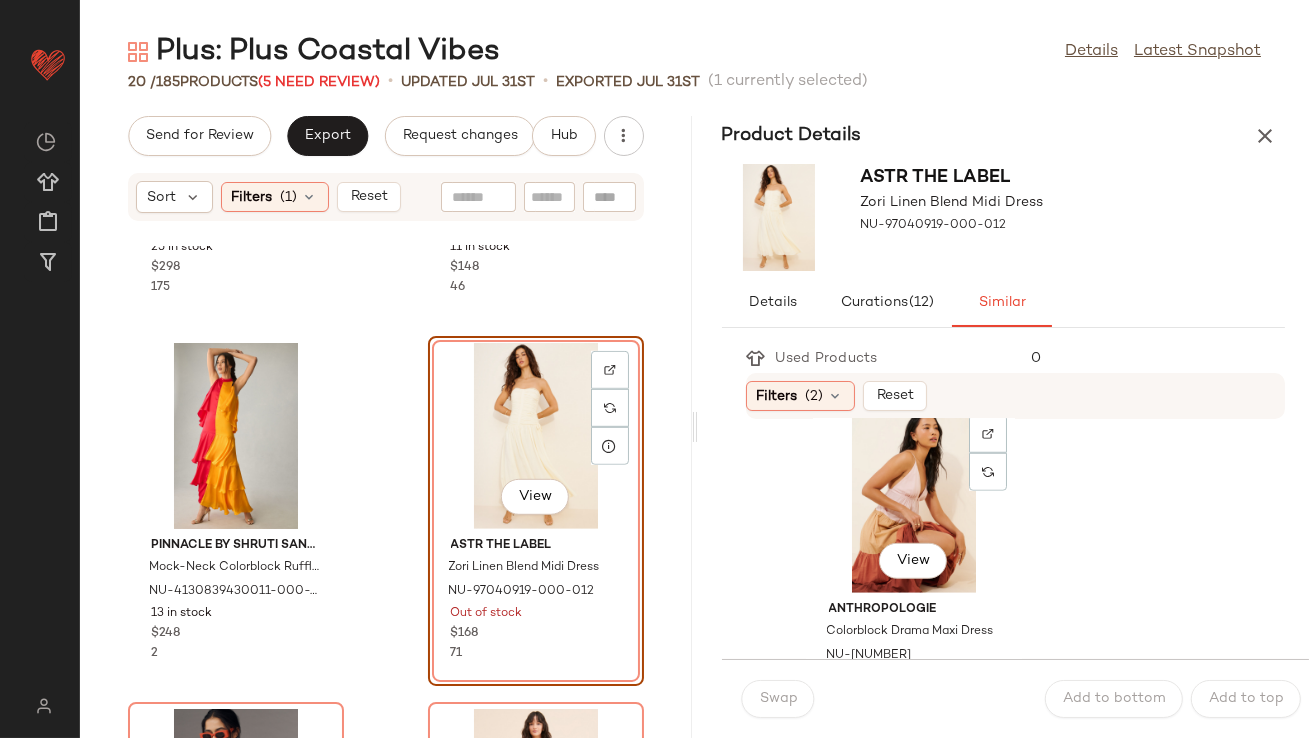 click on "View" 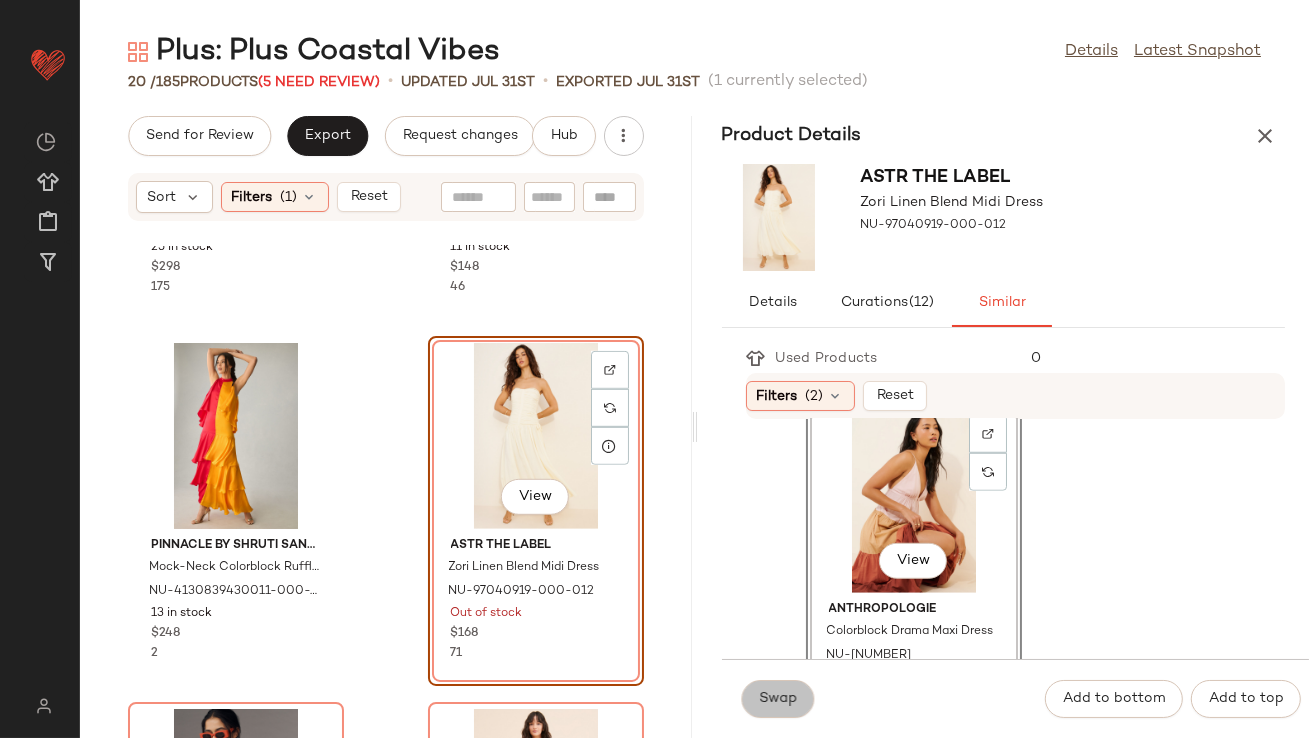 click on "Swap" 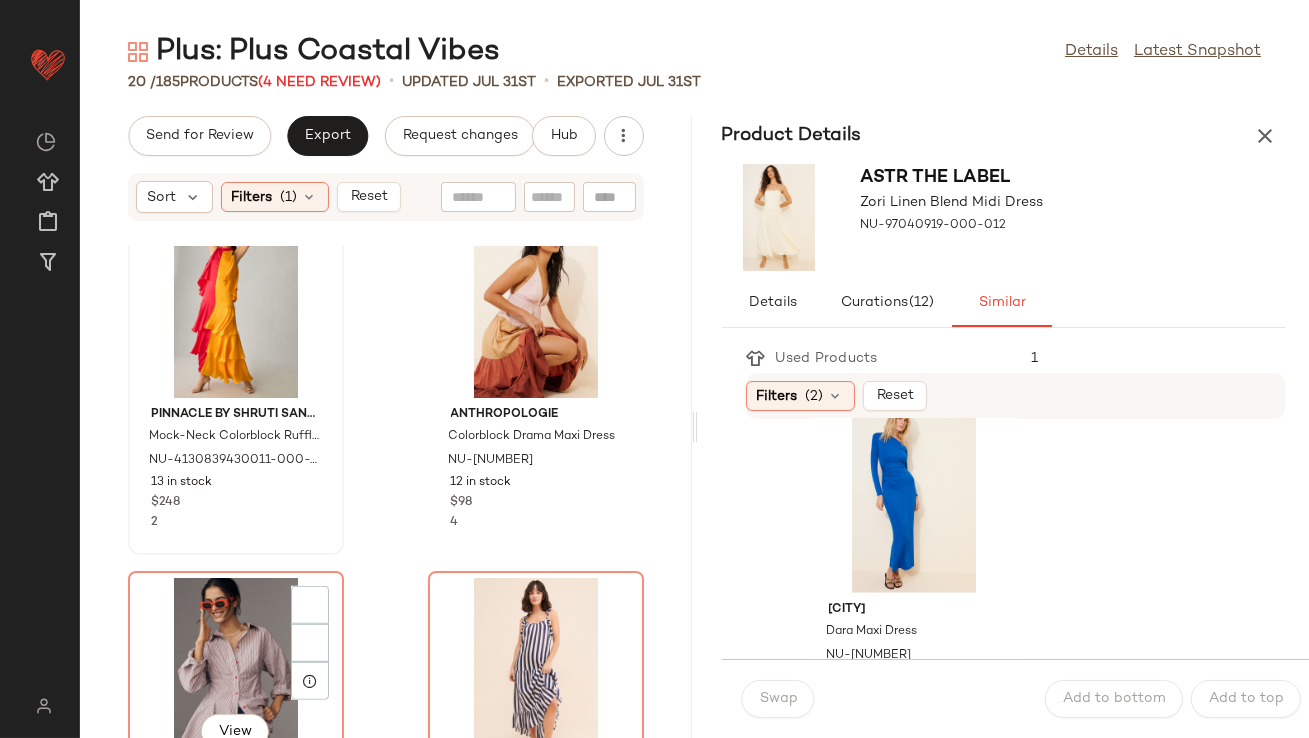 scroll, scrollTop: 2845, scrollLeft: 0, axis: vertical 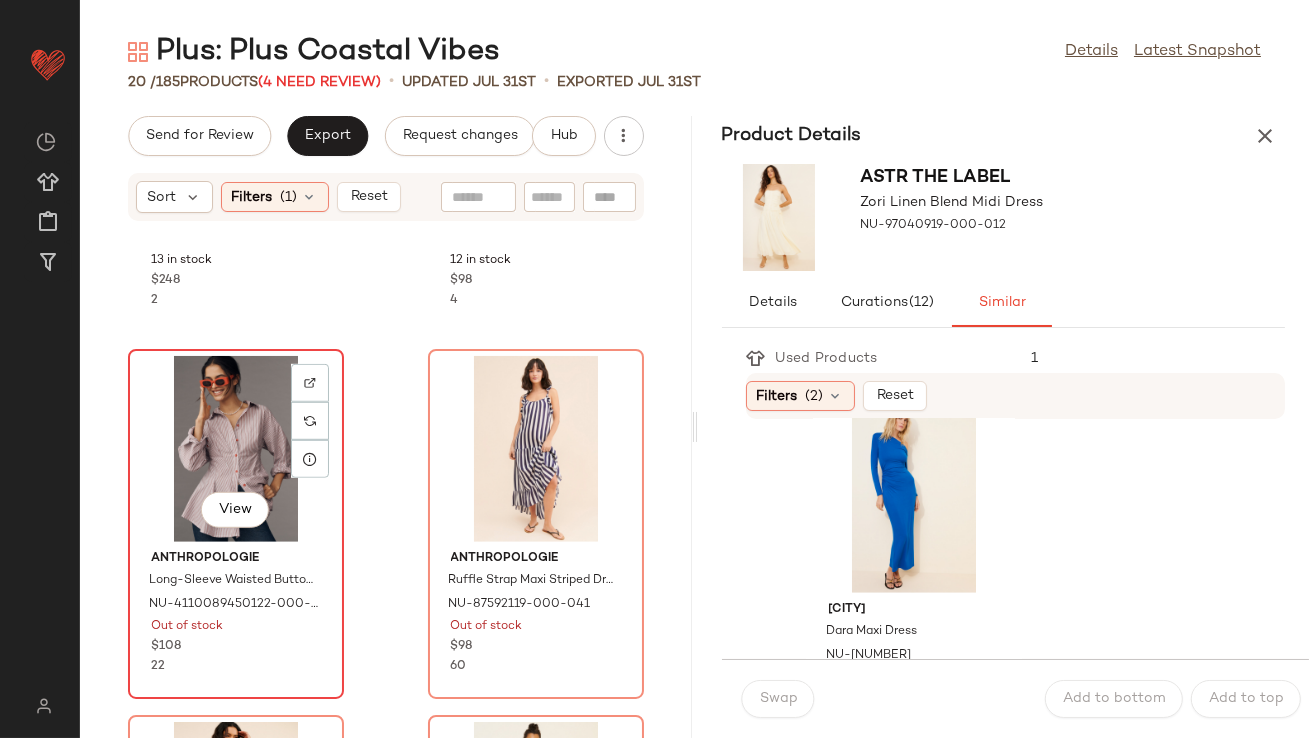 click on "View" 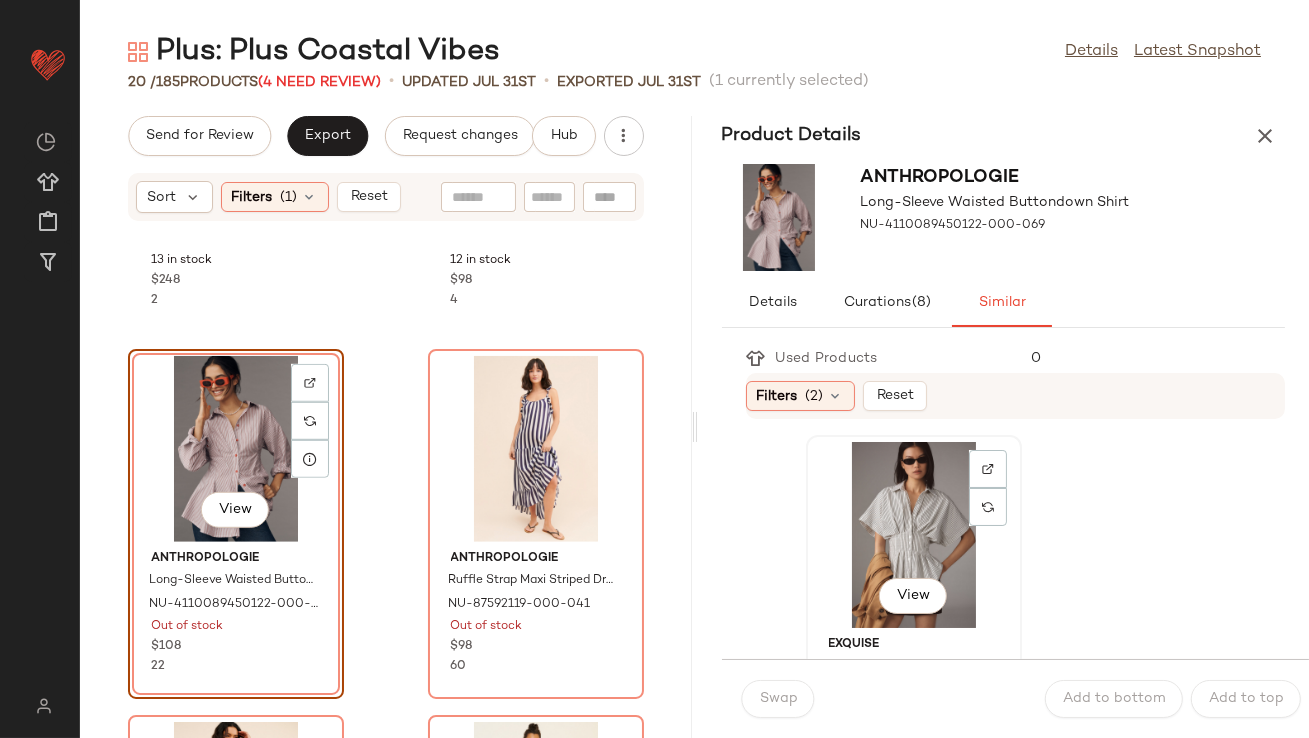 click on "View" 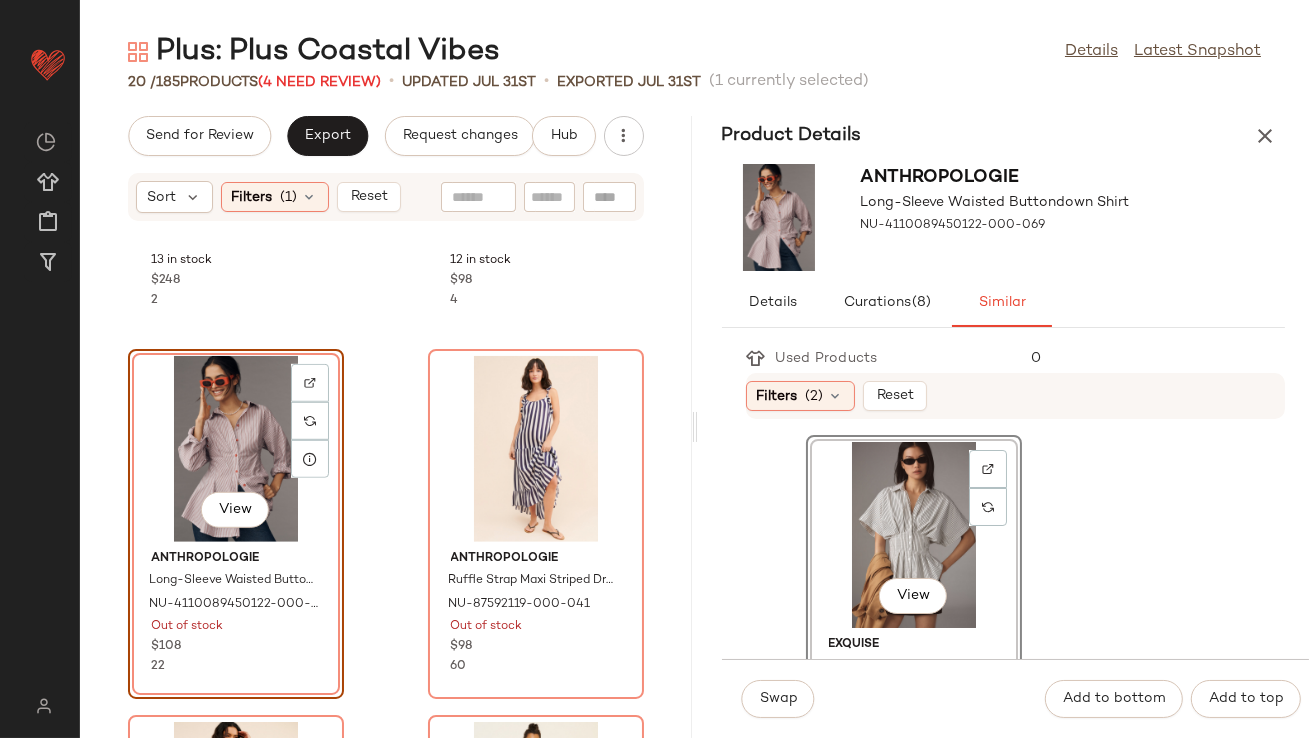 click on "Swap   Add to bottom   Add to top" at bounding box center [1016, 698] 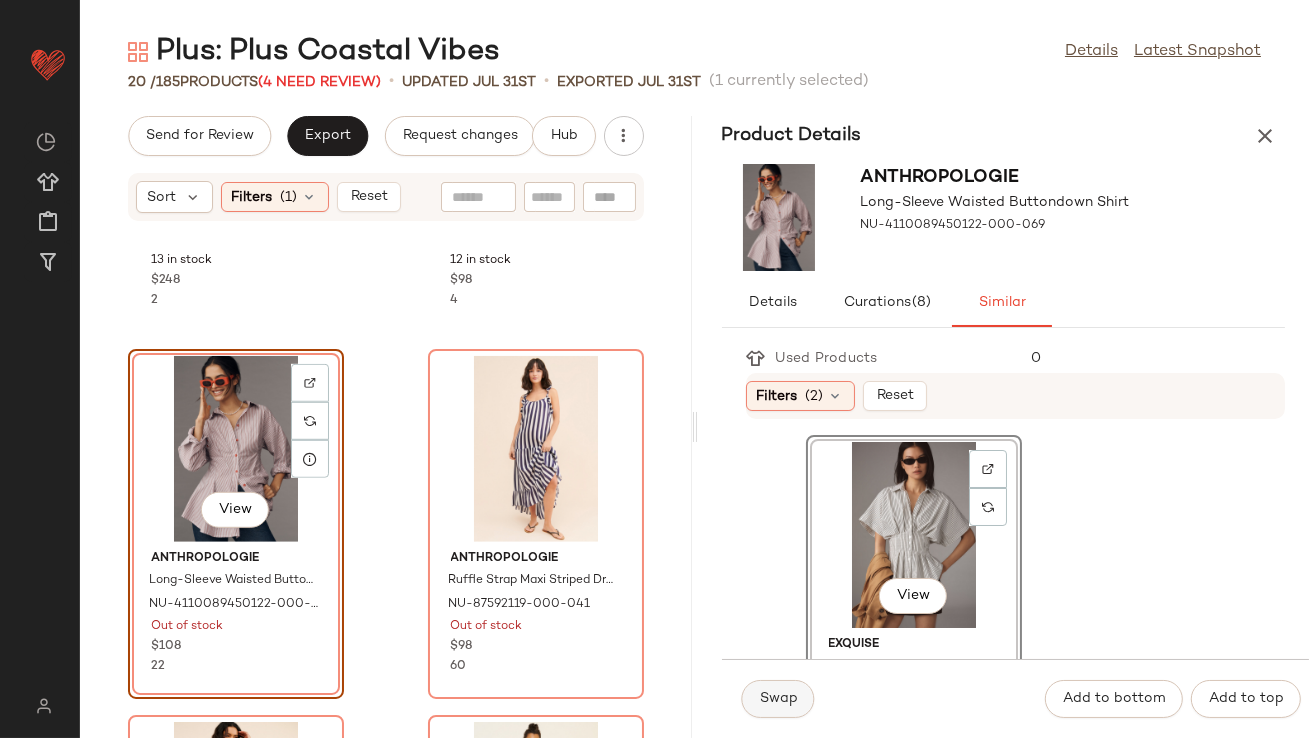 click on "Swap" at bounding box center [778, 699] 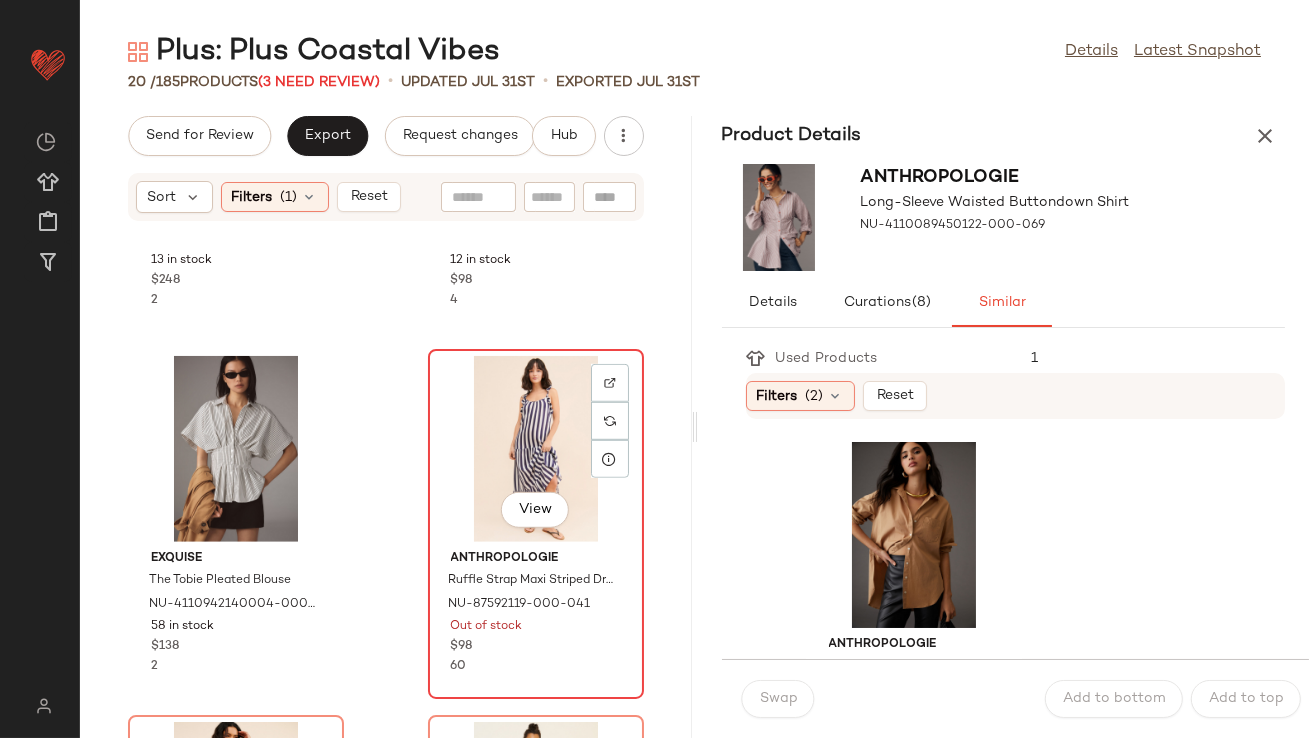 click on "View" 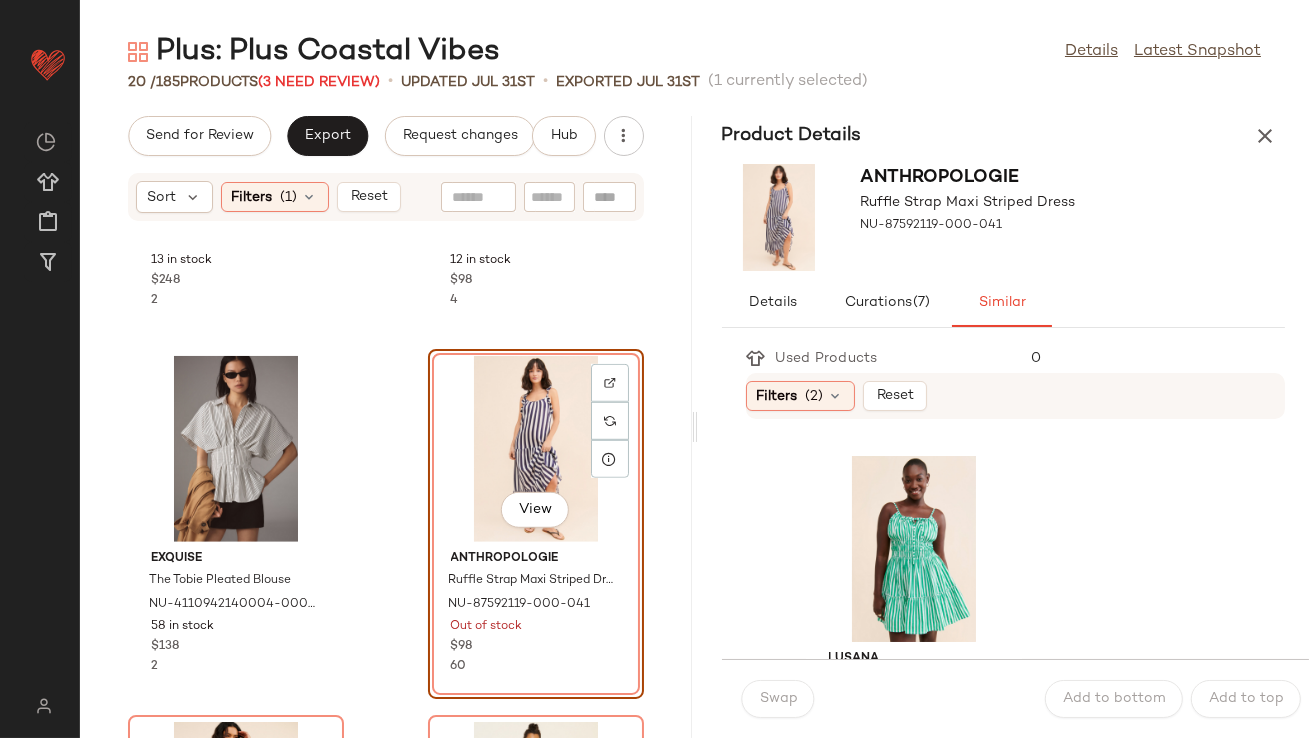 scroll, scrollTop: 360, scrollLeft: 0, axis: vertical 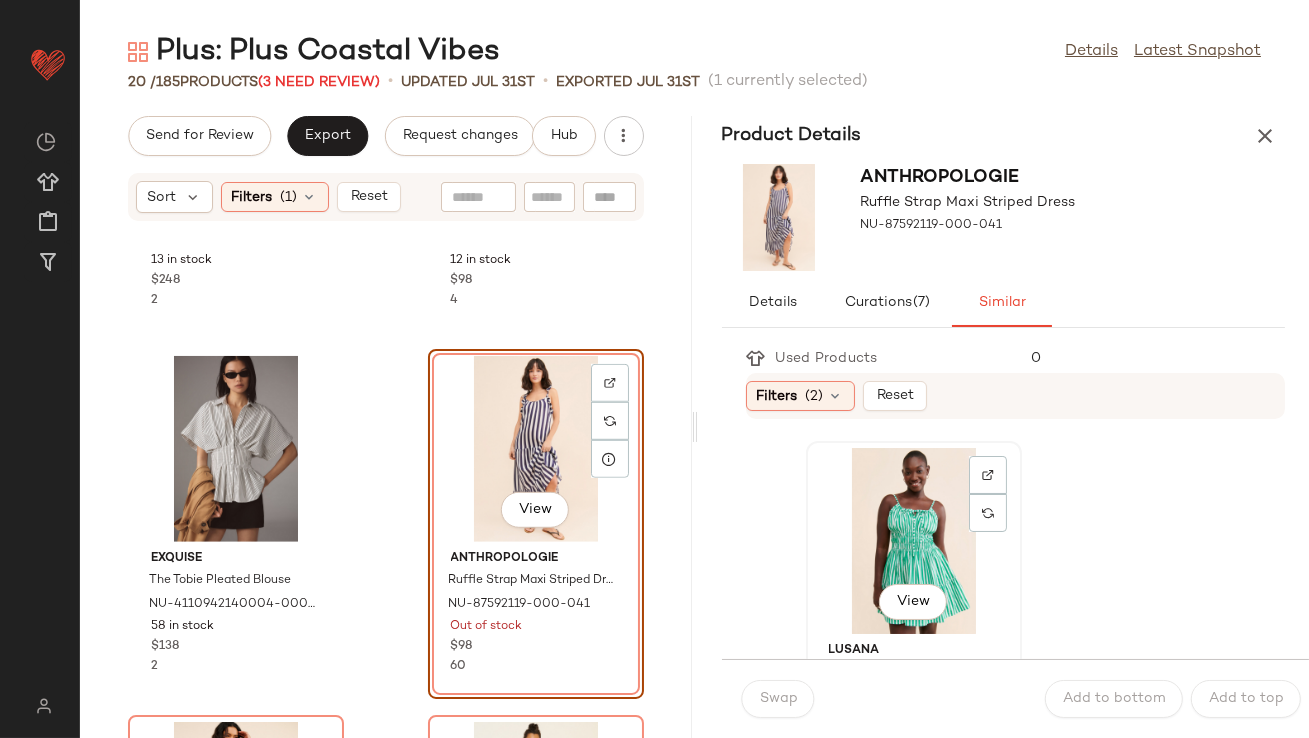 click on "View" 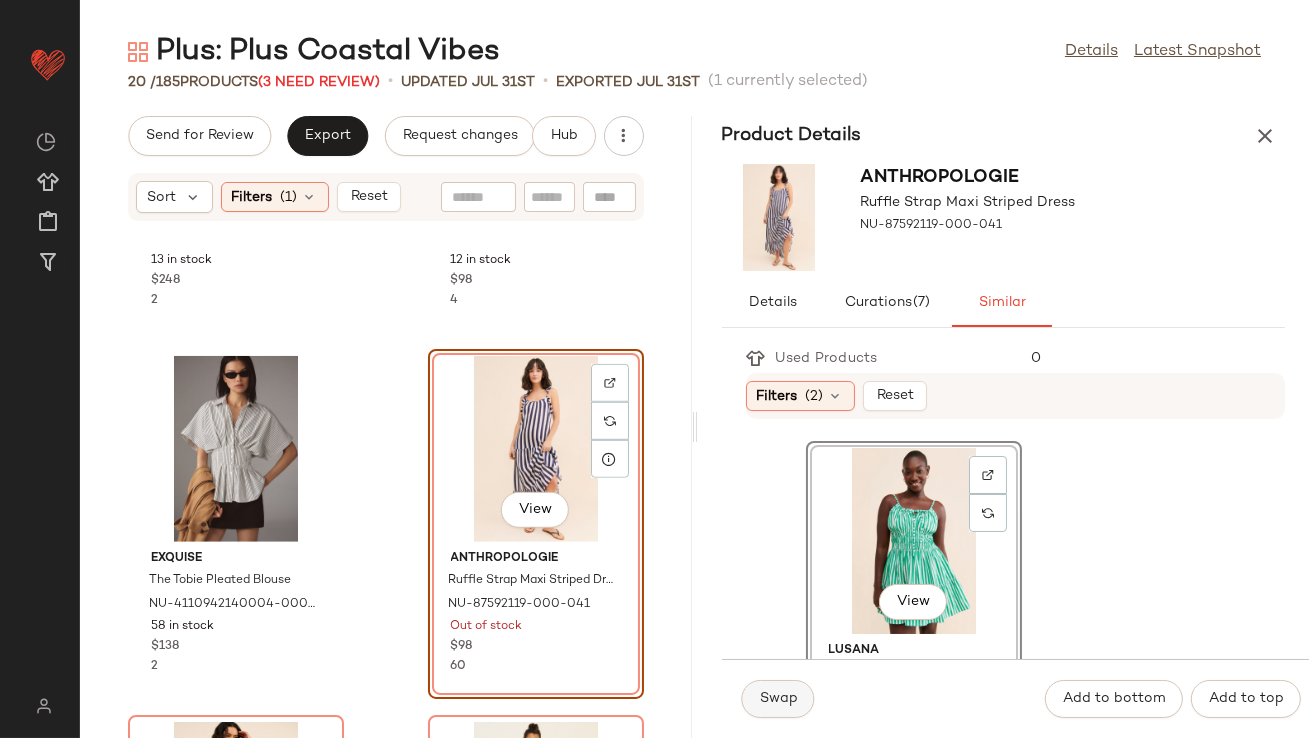 click on "Swap" at bounding box center (778, 699) 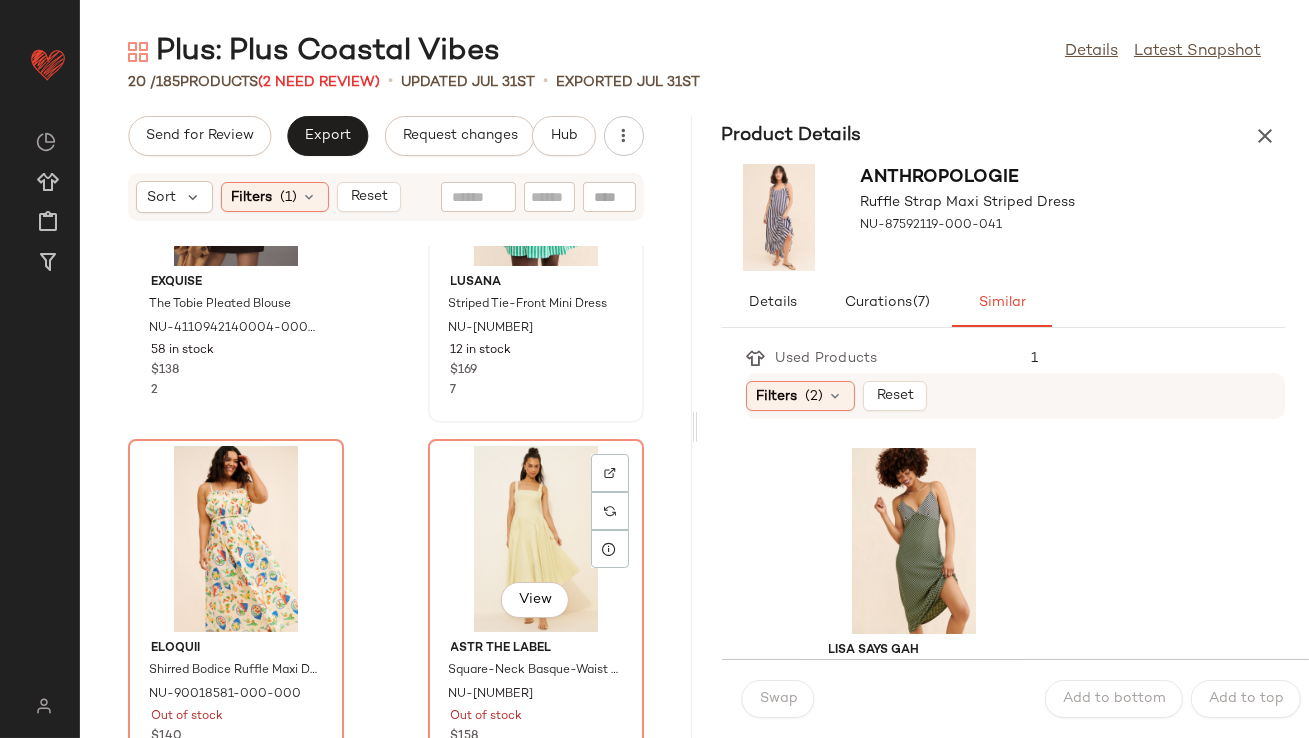scroll, scrollTop: 3171, scrollLeft: 0, axis: vertical 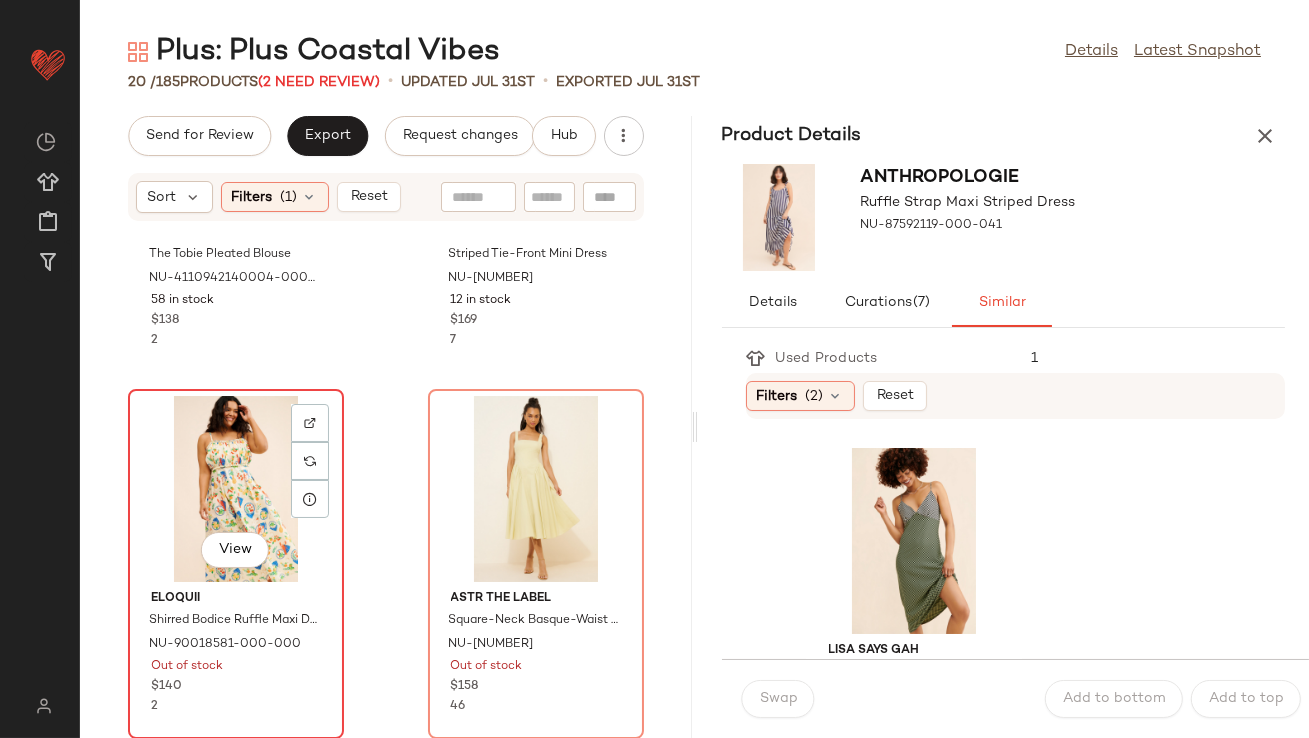 click on "View" 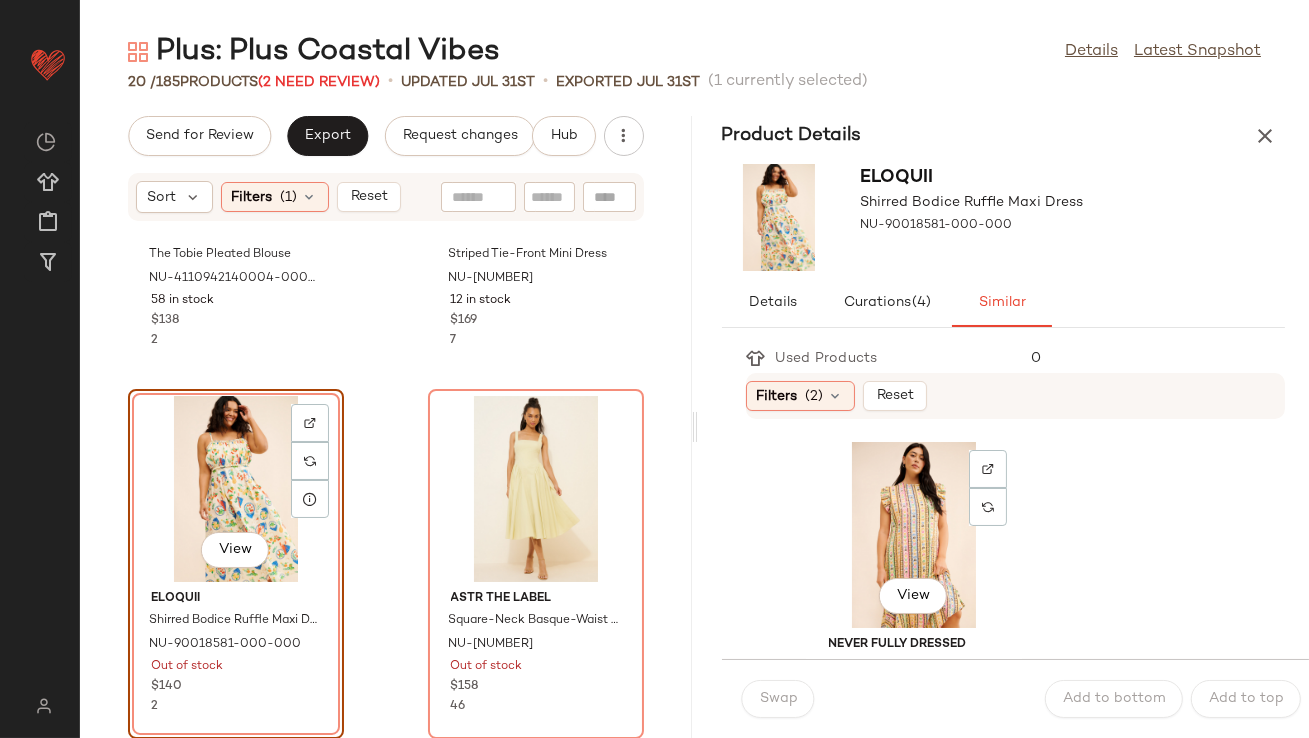 click on "View" 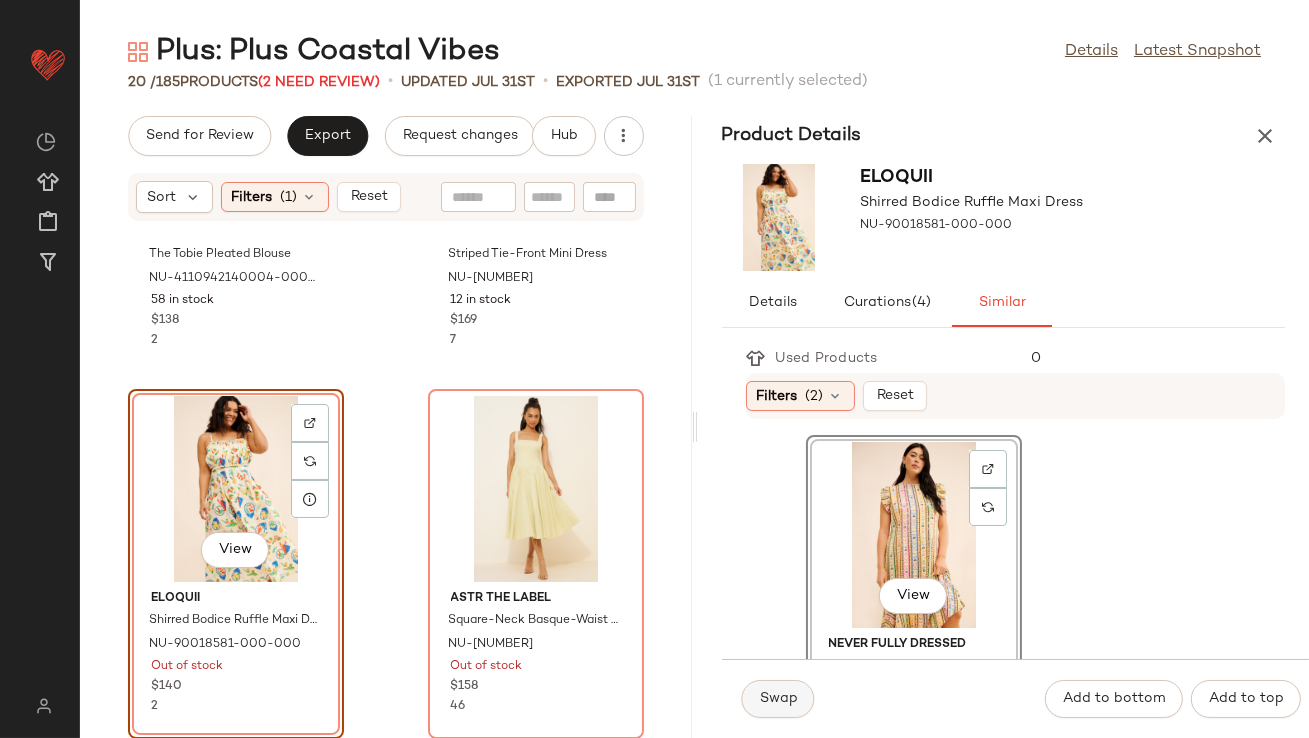 click on "Swap" 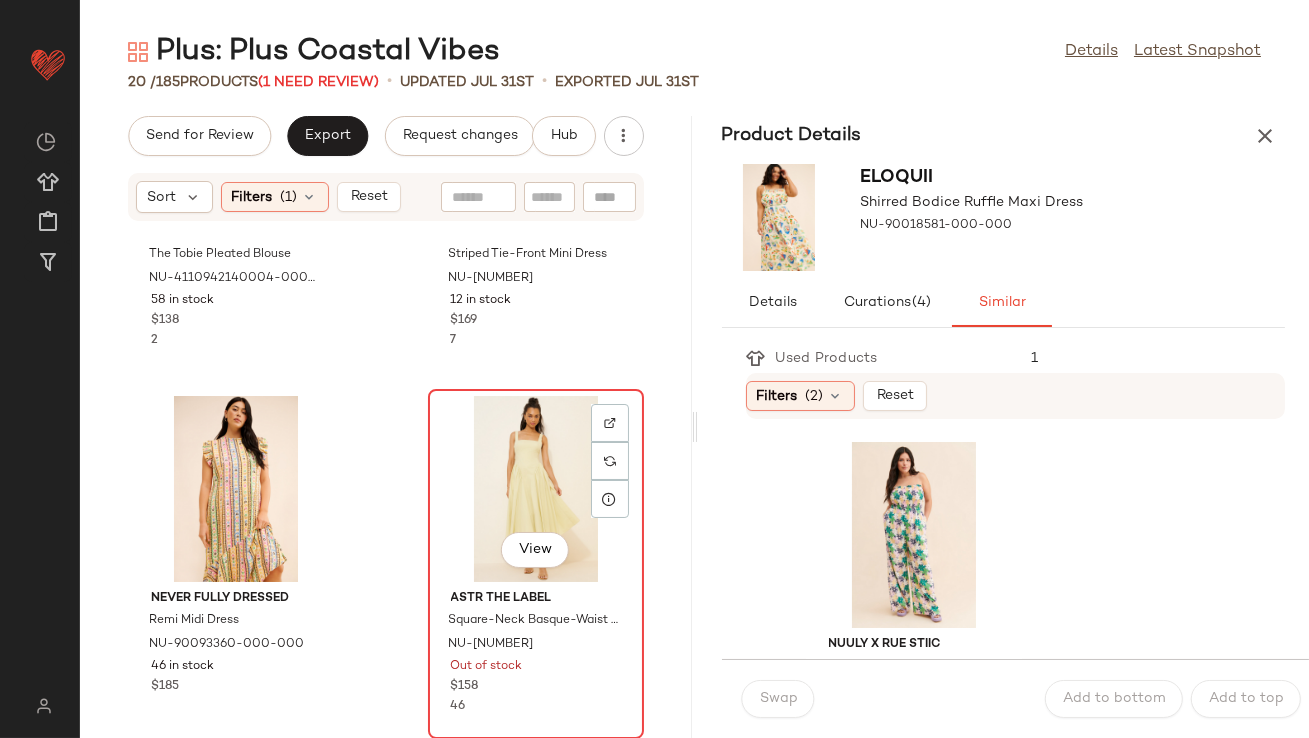 click on "View" 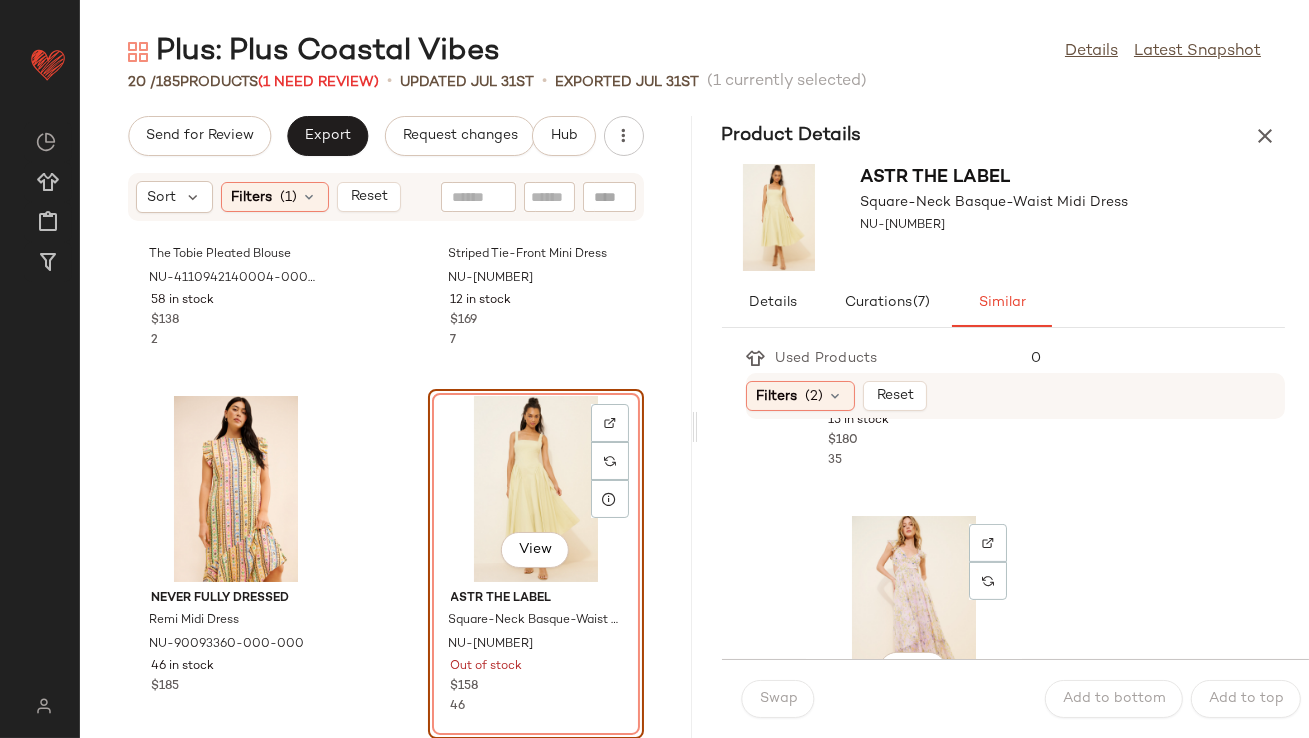 scroll, scrollTop: 1417, scrollLeft: 0, axis: vertical 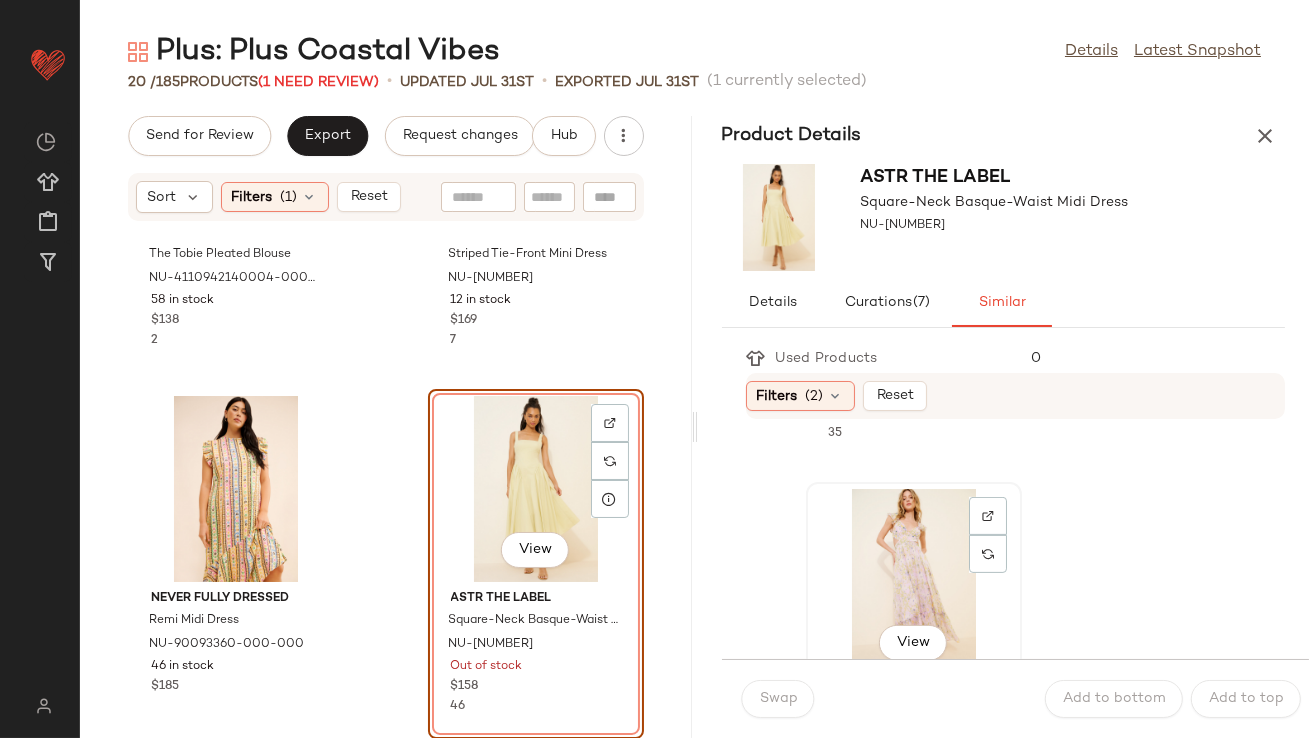 click on "View" 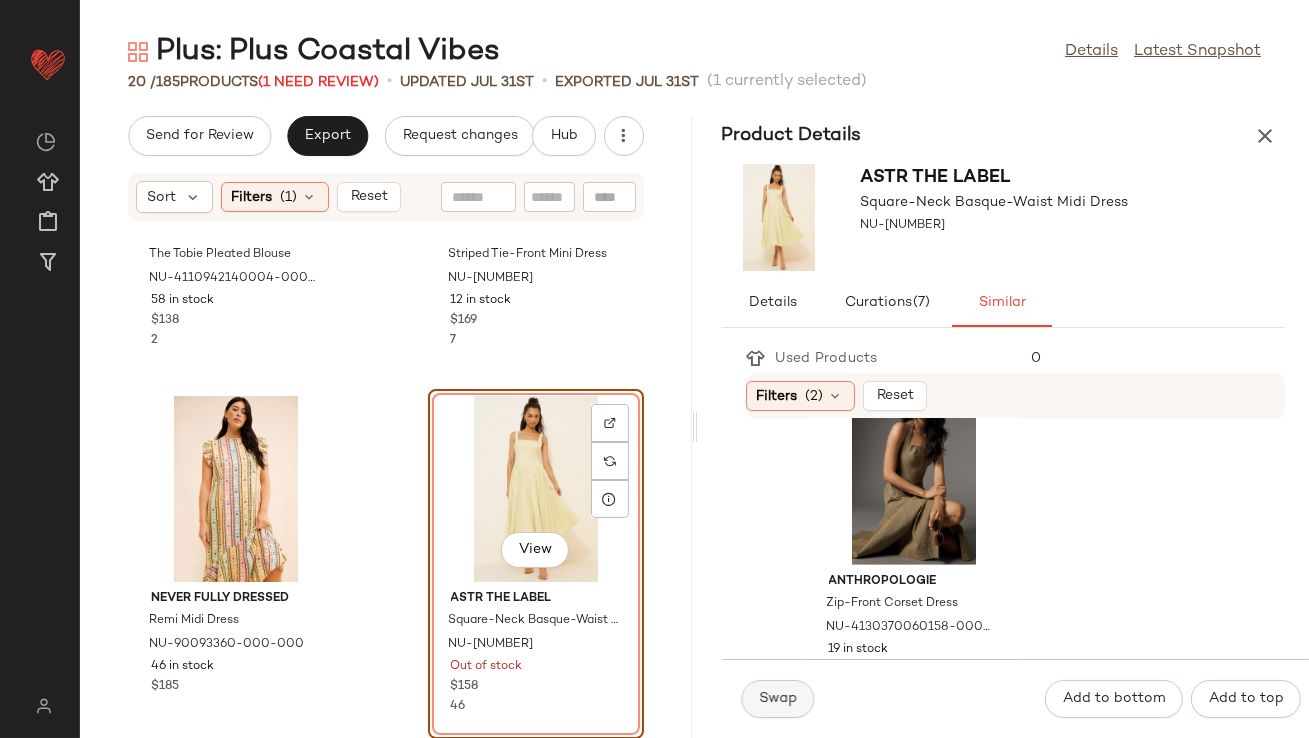 click on "Swap" at bounding box center [778, 699] 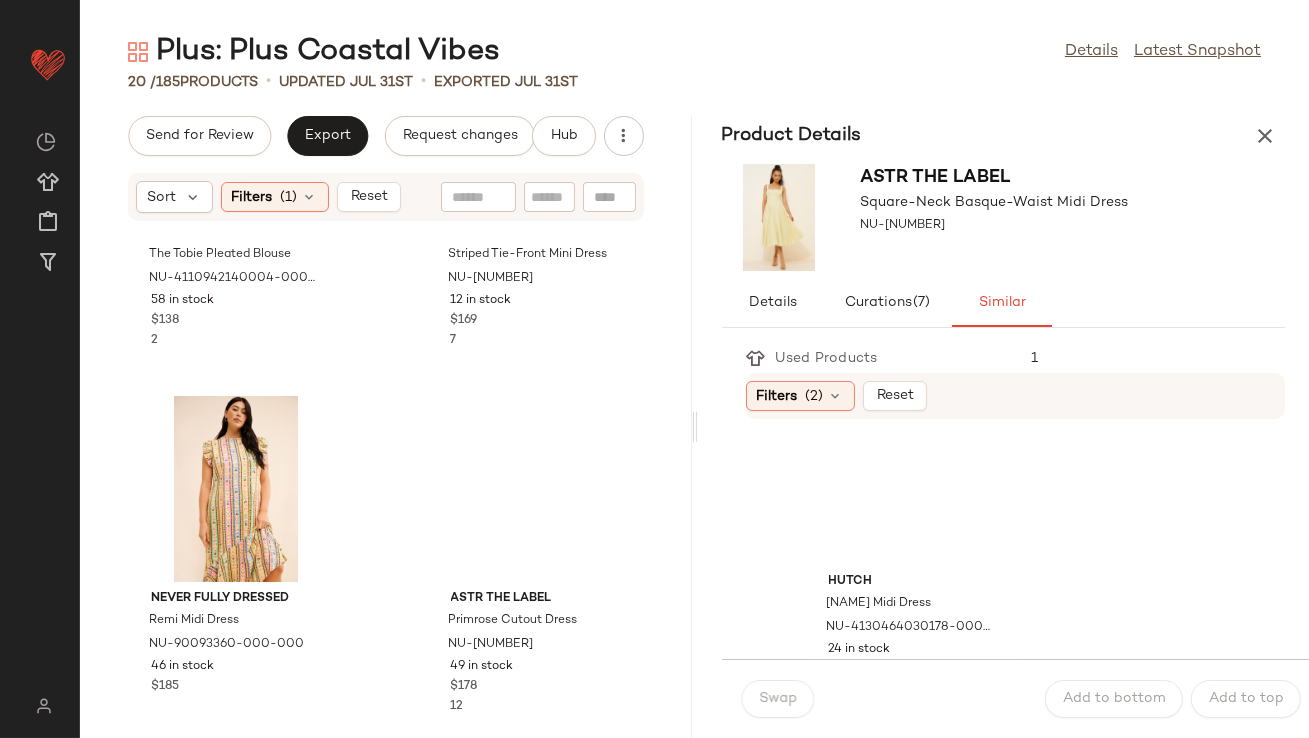 scroll, scrollTop: 1893, scrollLeft: 0, axis: vertical 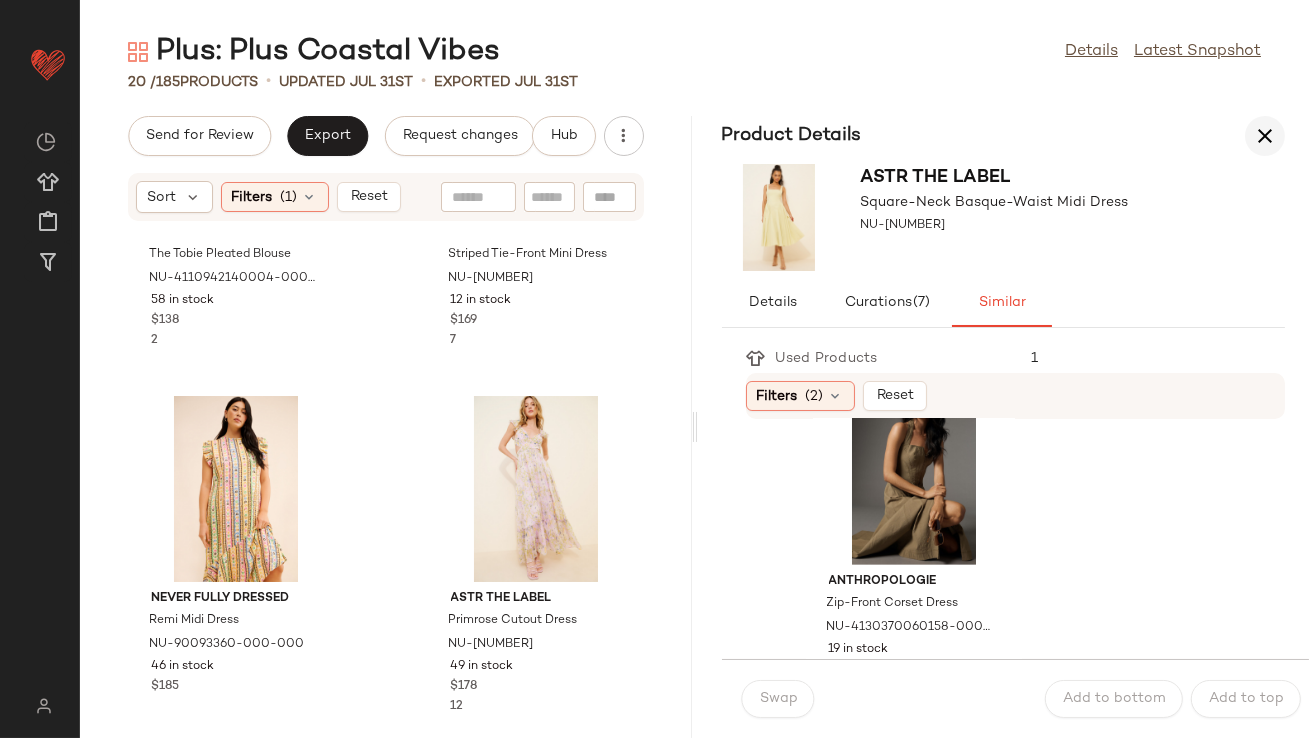 click at bounding box center [1265, 136] 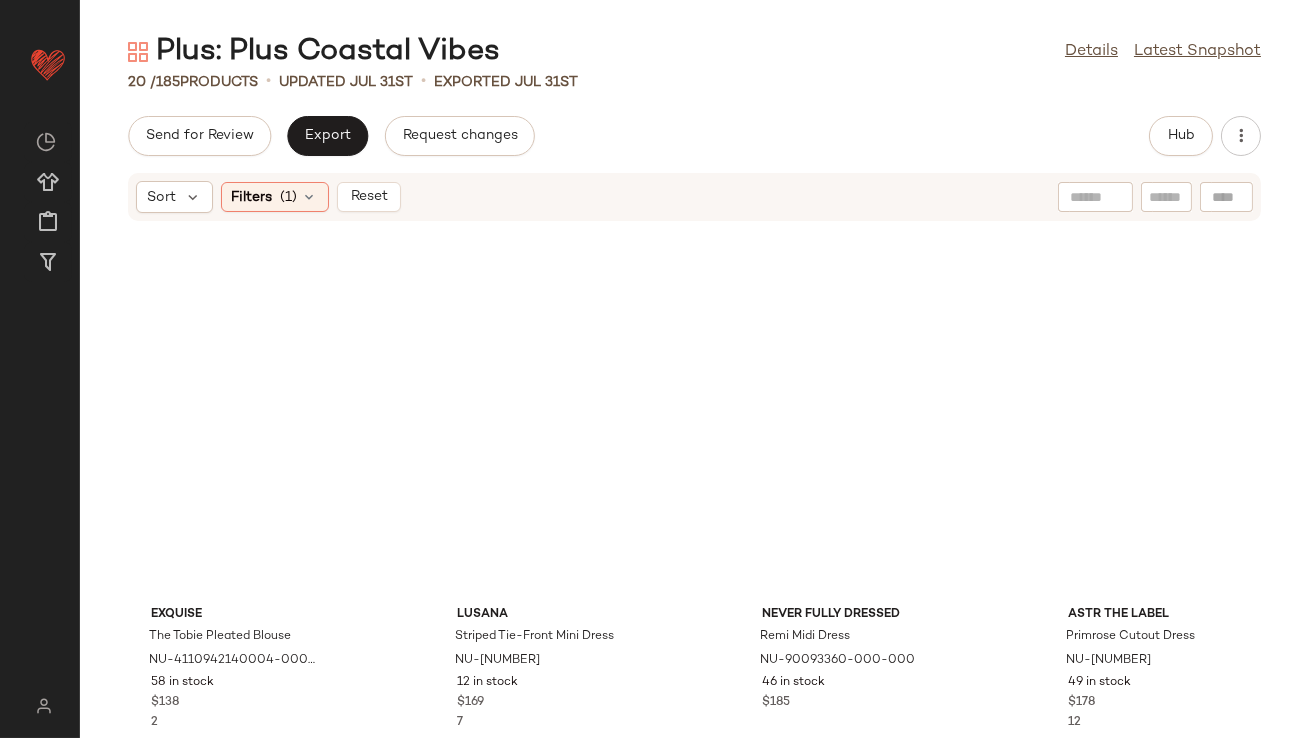 scroll, scrollTop: 1341, scrollLeft: 0, axis: vertical 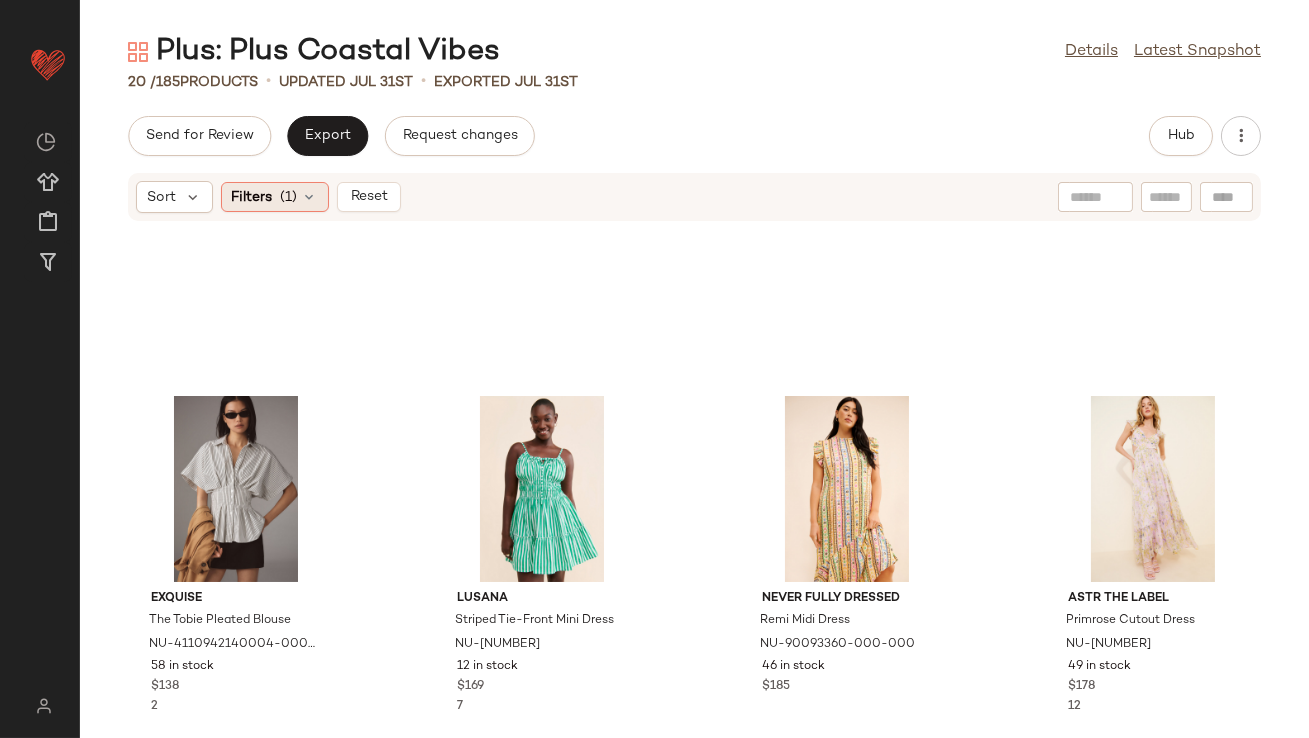 click on "Filters  (1)" 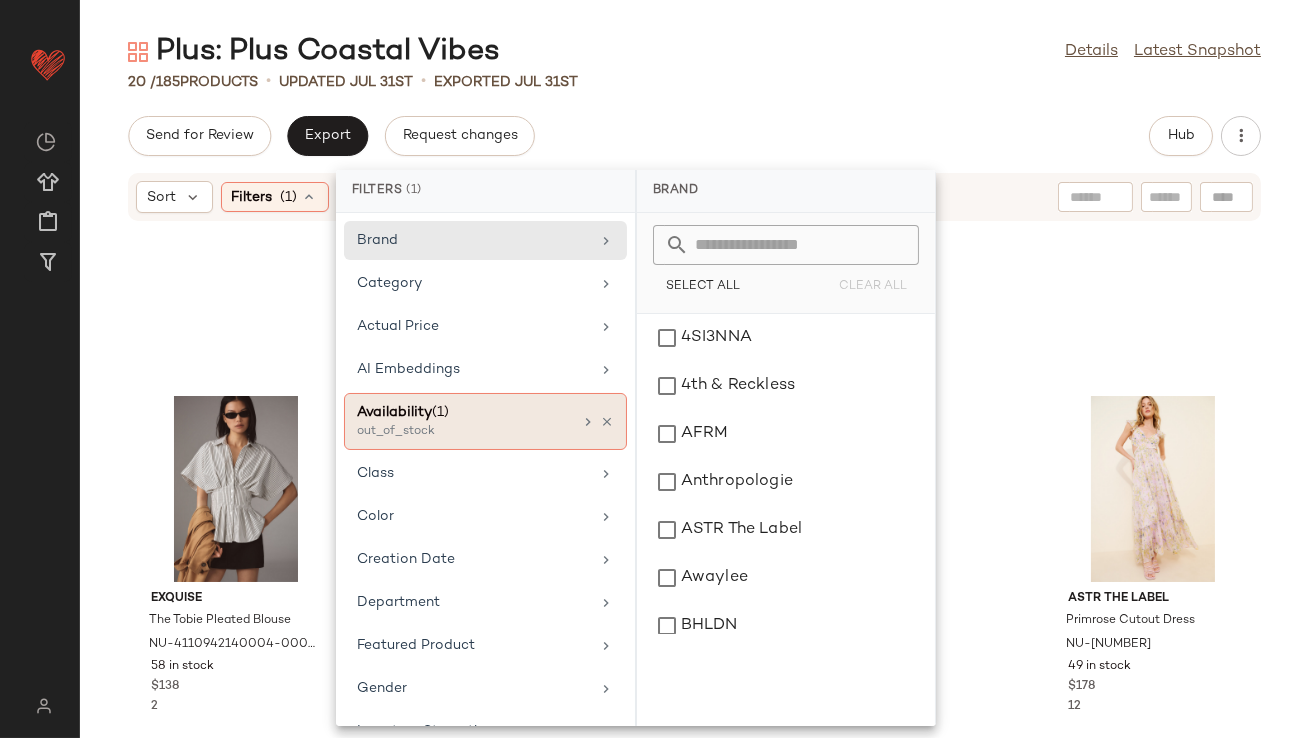click at bounding box center (607, 422) 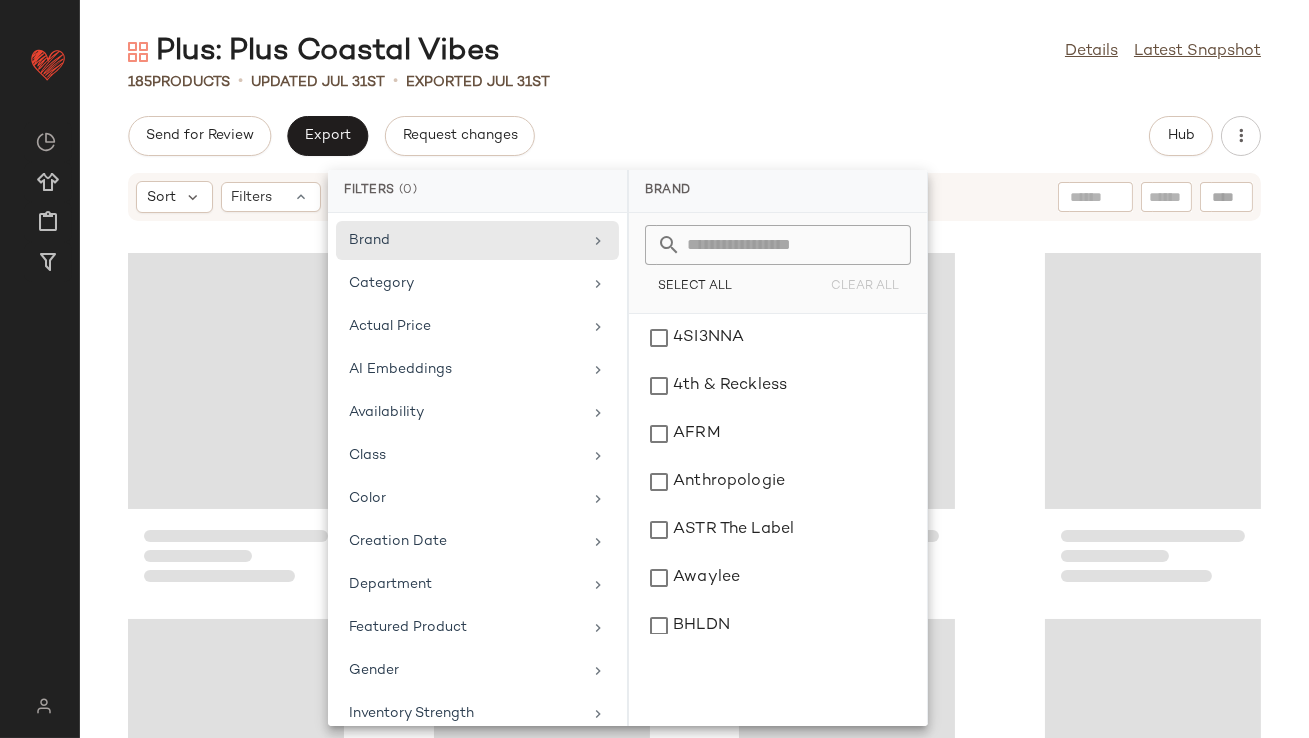 click on "Plus: Plus Coastal Vibes  Details   Latest Snapshot  185   Products   •   updated Jul 31st  •  Exported Jul 31st  Send for Review   Export   Request changes   Hub  Sort  Filters" at bounding box center [694, 385] 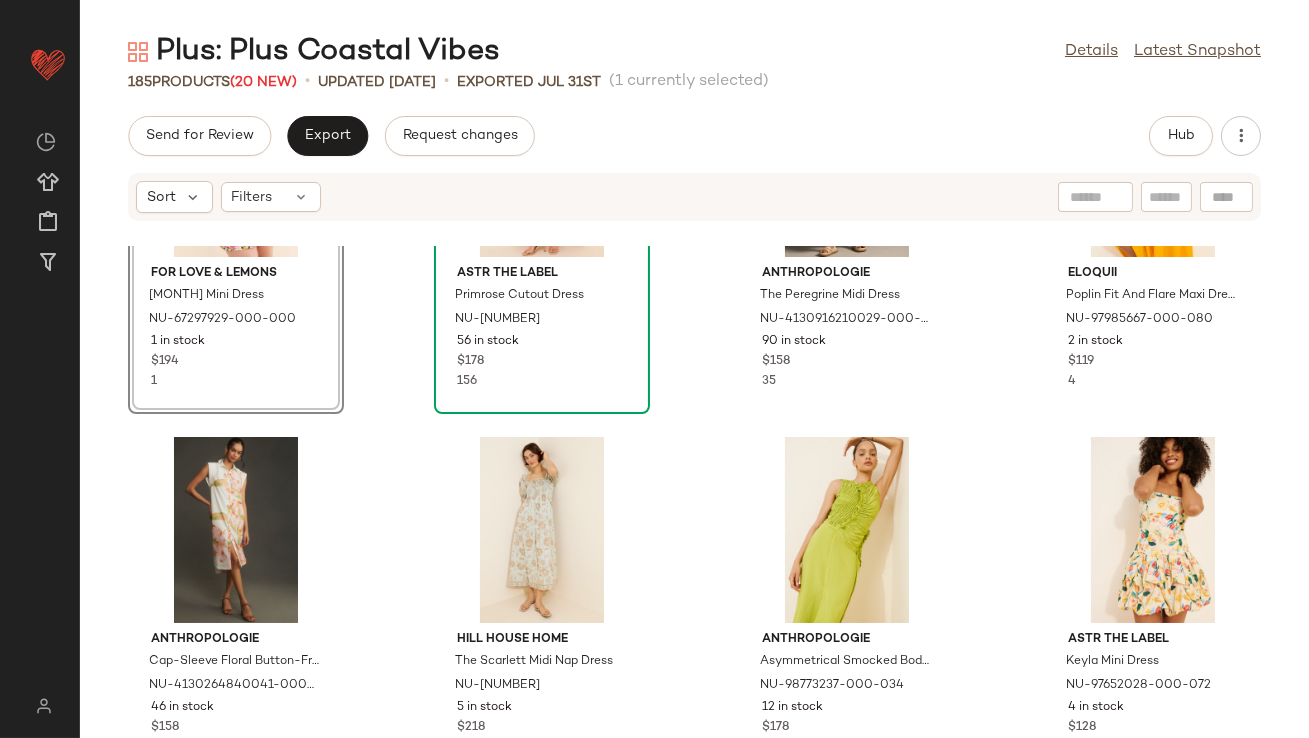 scroll, scrollTop: 1075, scrollLeft: 0, axis: vertical 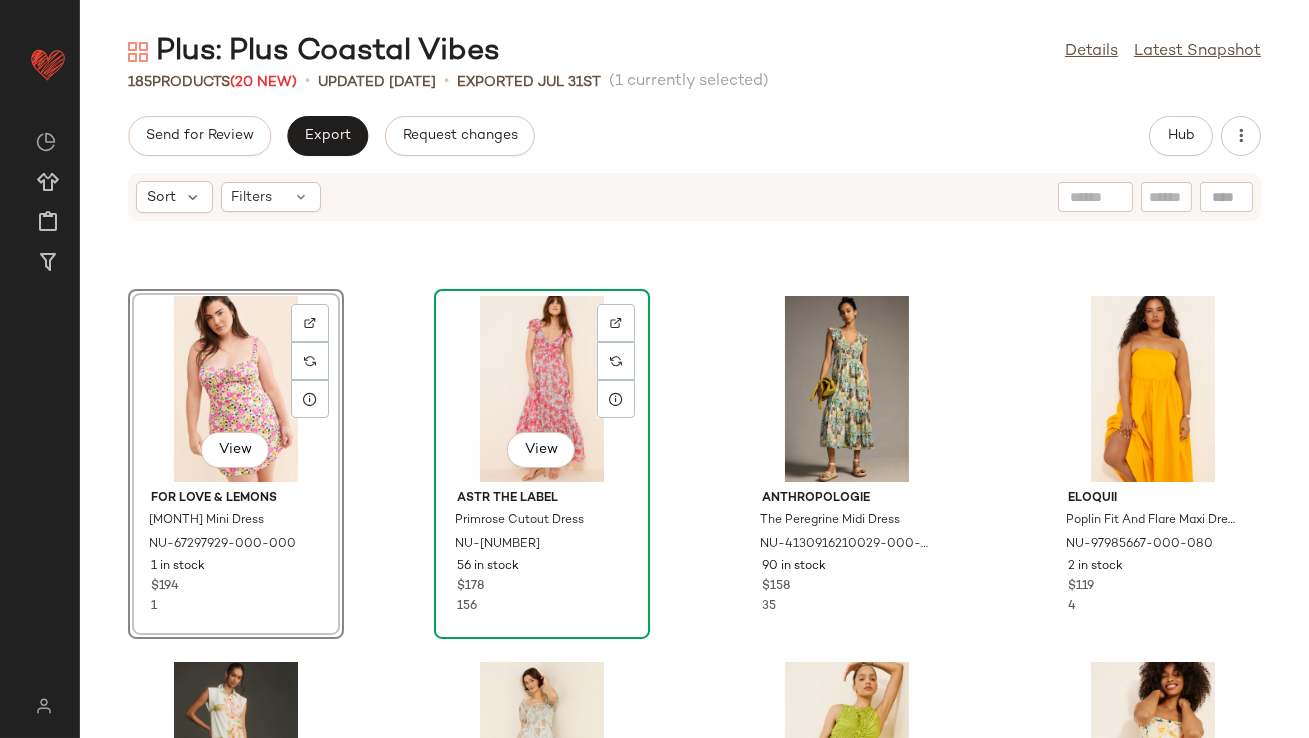 click on "View" 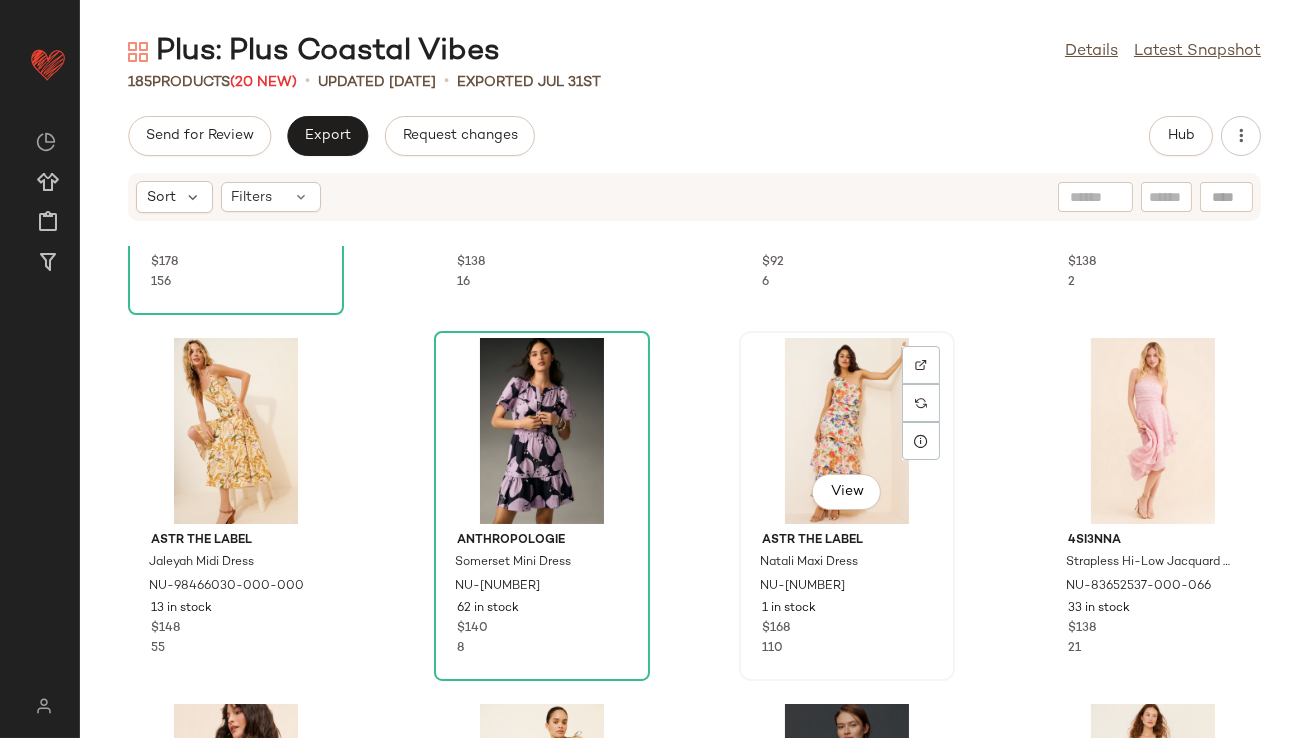 scroll, scrollTop: 294, scrollLeft: 0, axis: vertical 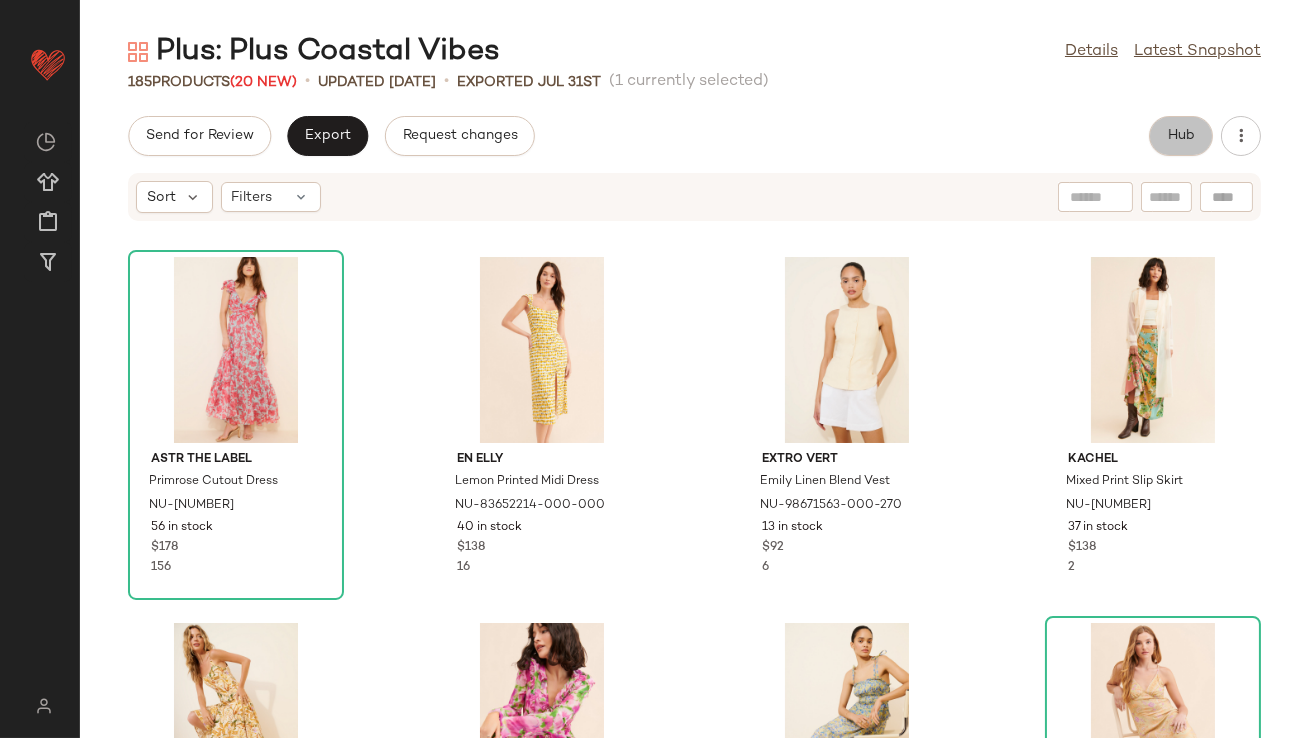 click on "Hub" at bounding box center (1181, 136) 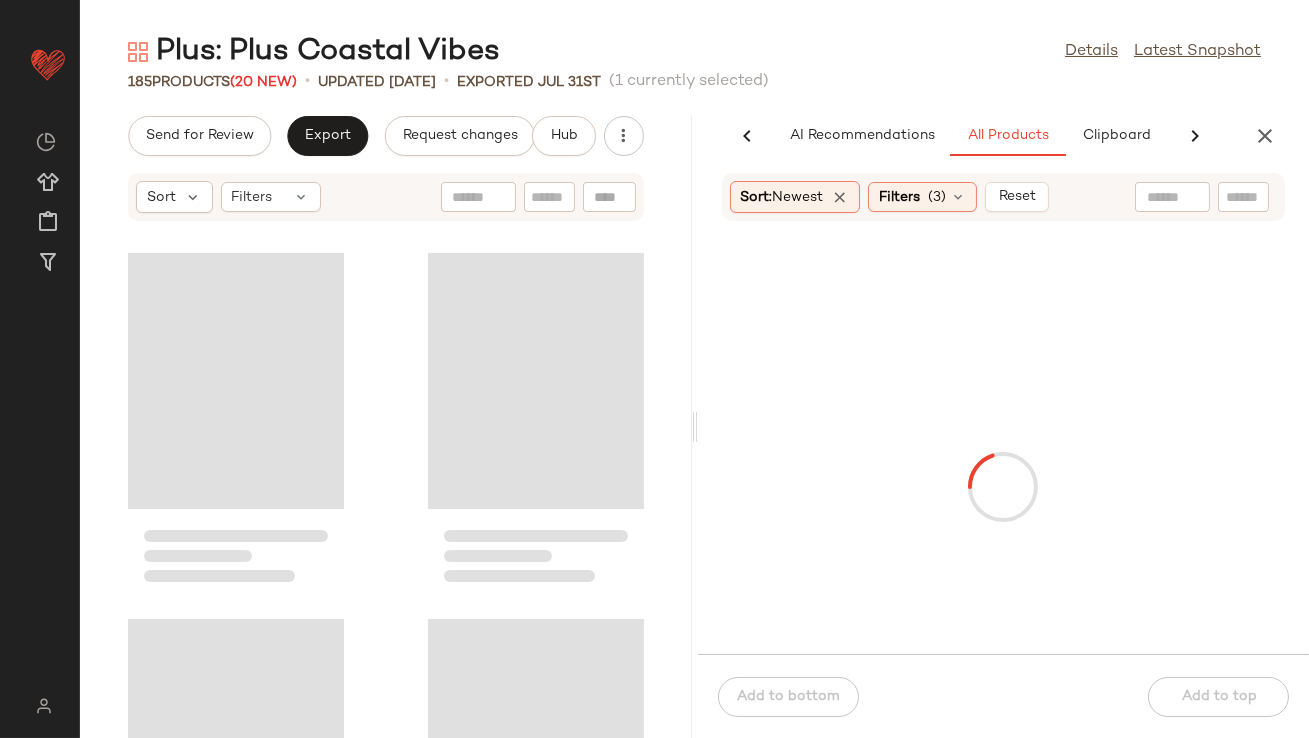 scroll, scrollTop: 0, scrollLeft: 112, axis: horizontal 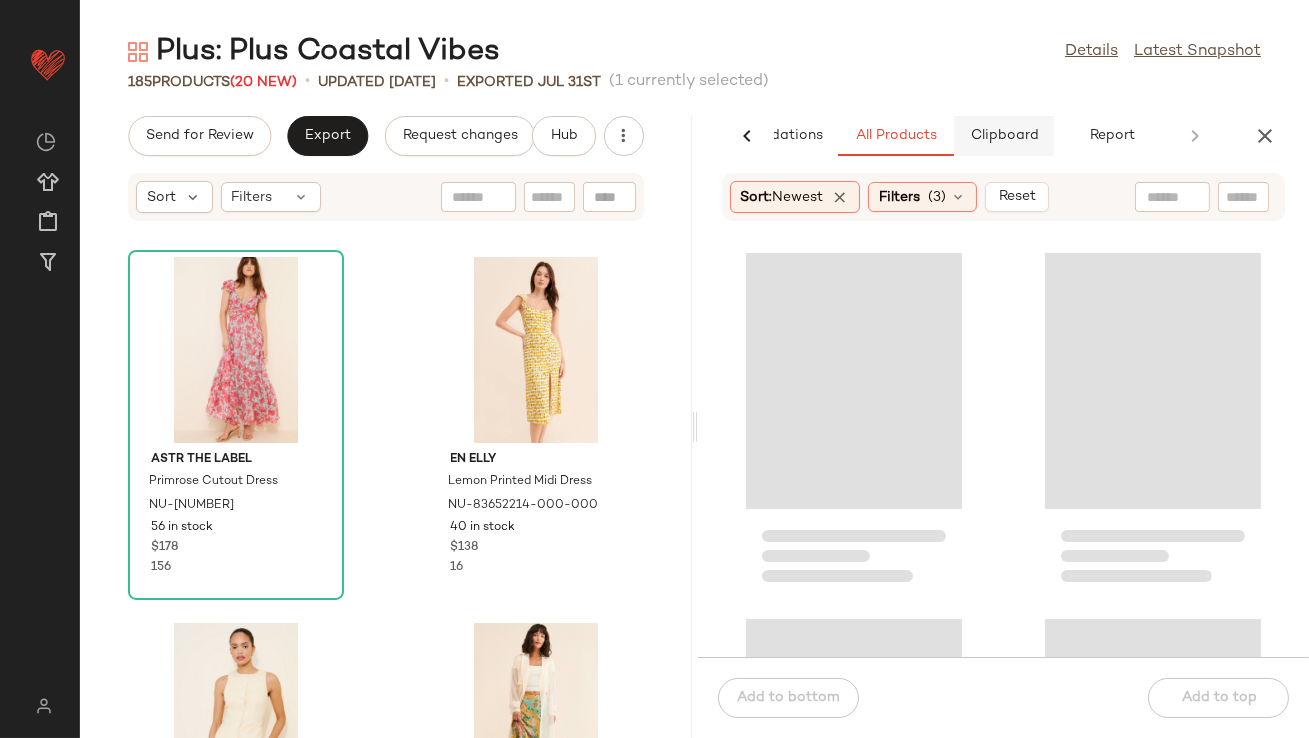click on "Clipboard" 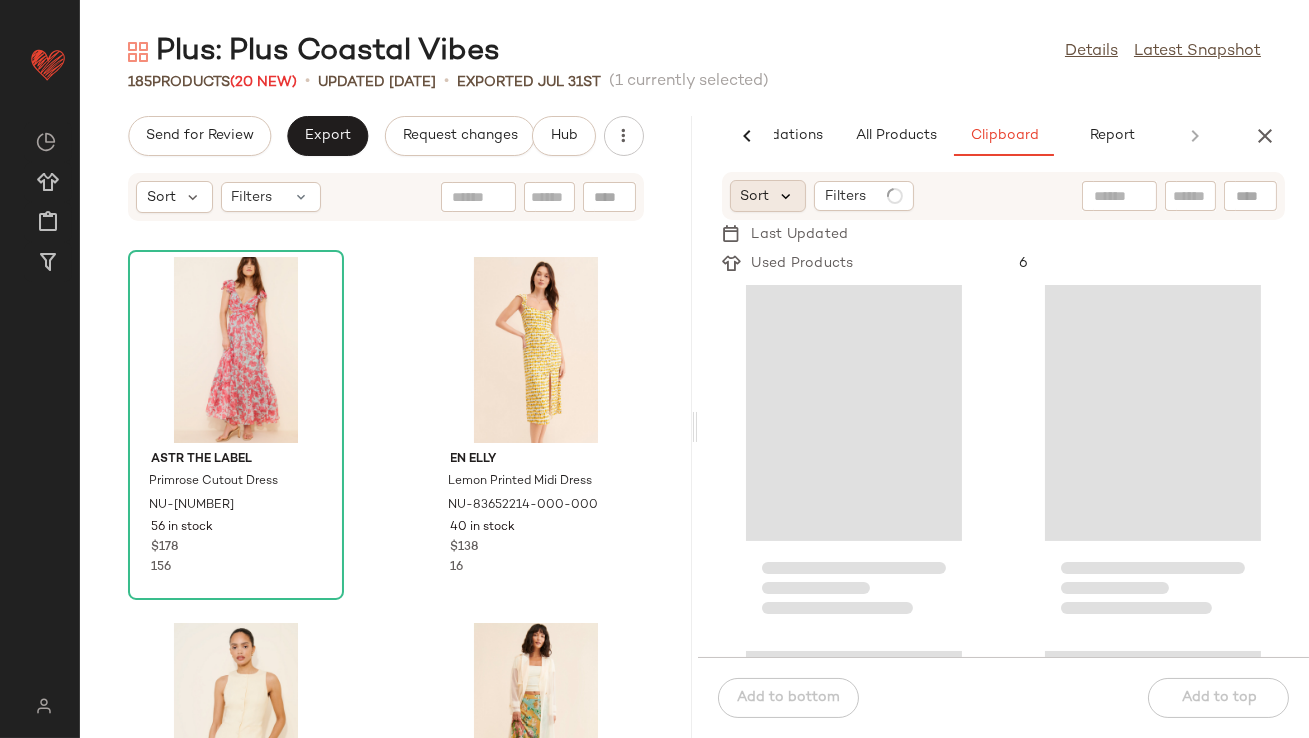 click at bounding box center [787, 196] 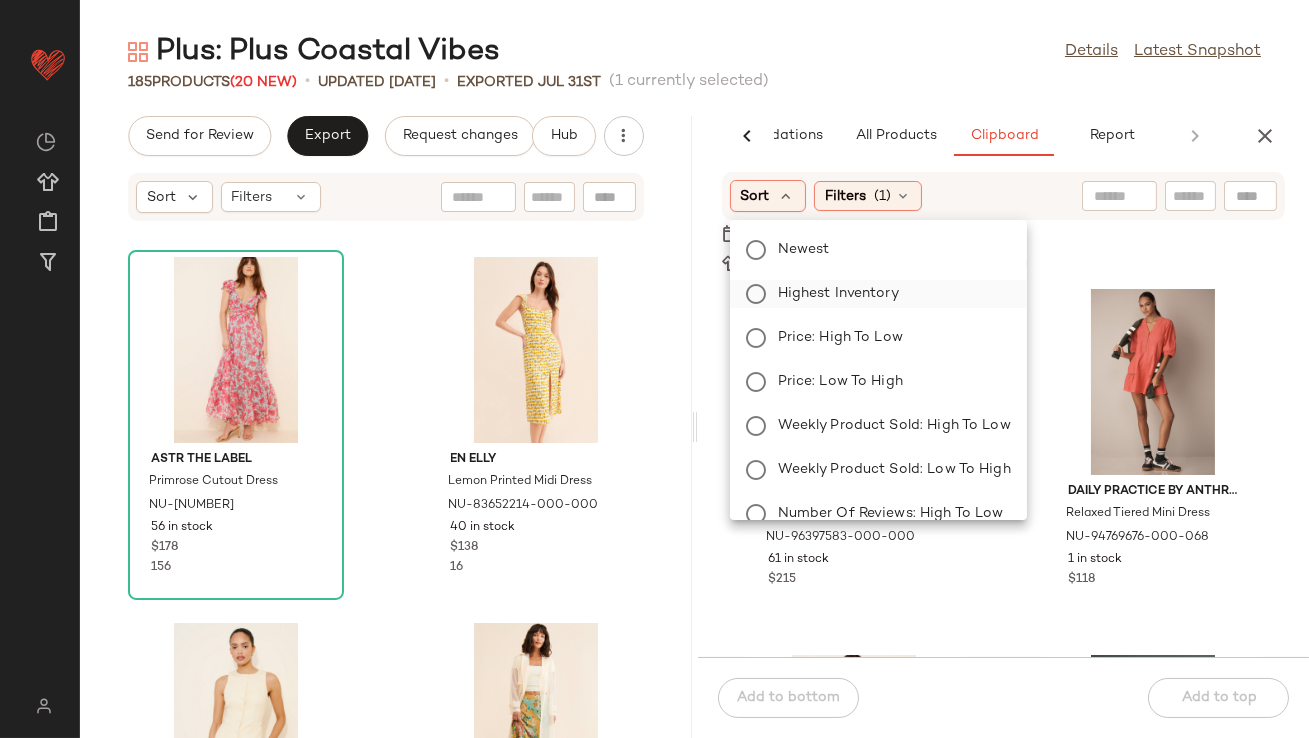 click on "Highest Inventory" 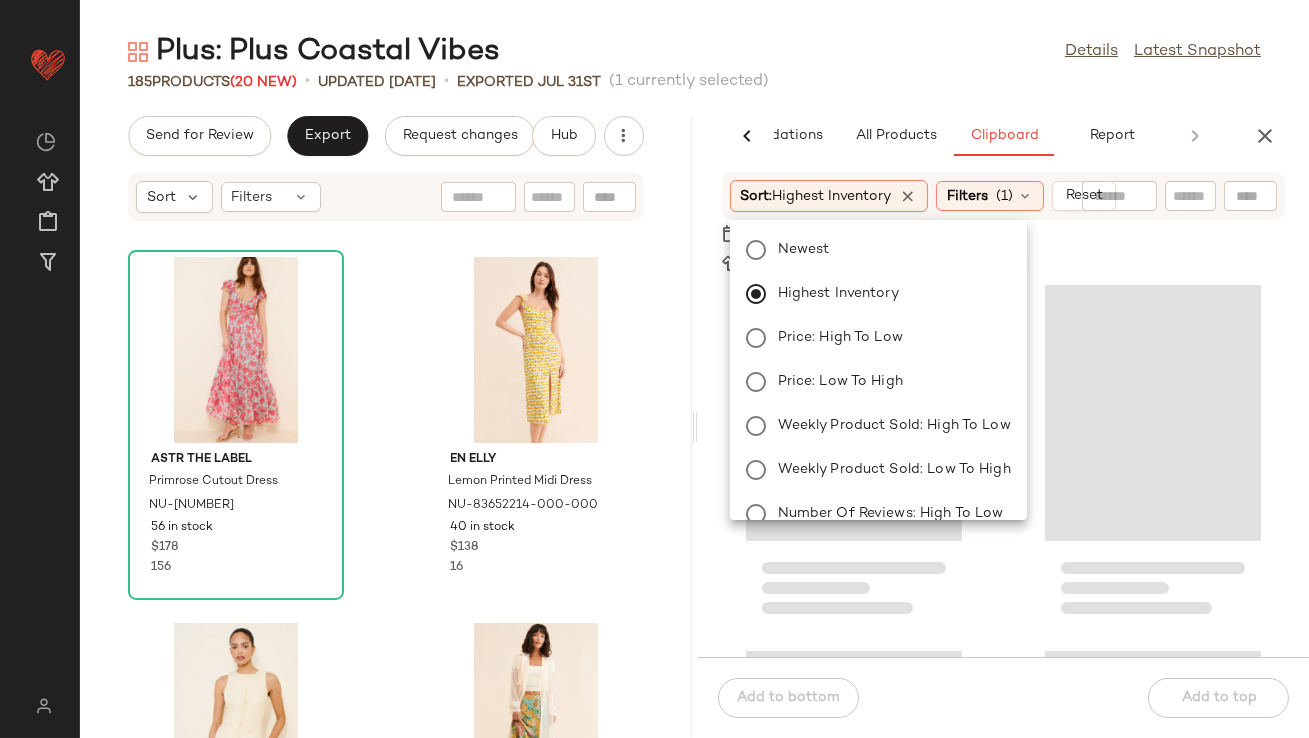 click on "185   Products  (20 New)  •   updated Aug 7th  •  Exported Jul 31st   (1 currently selected)" 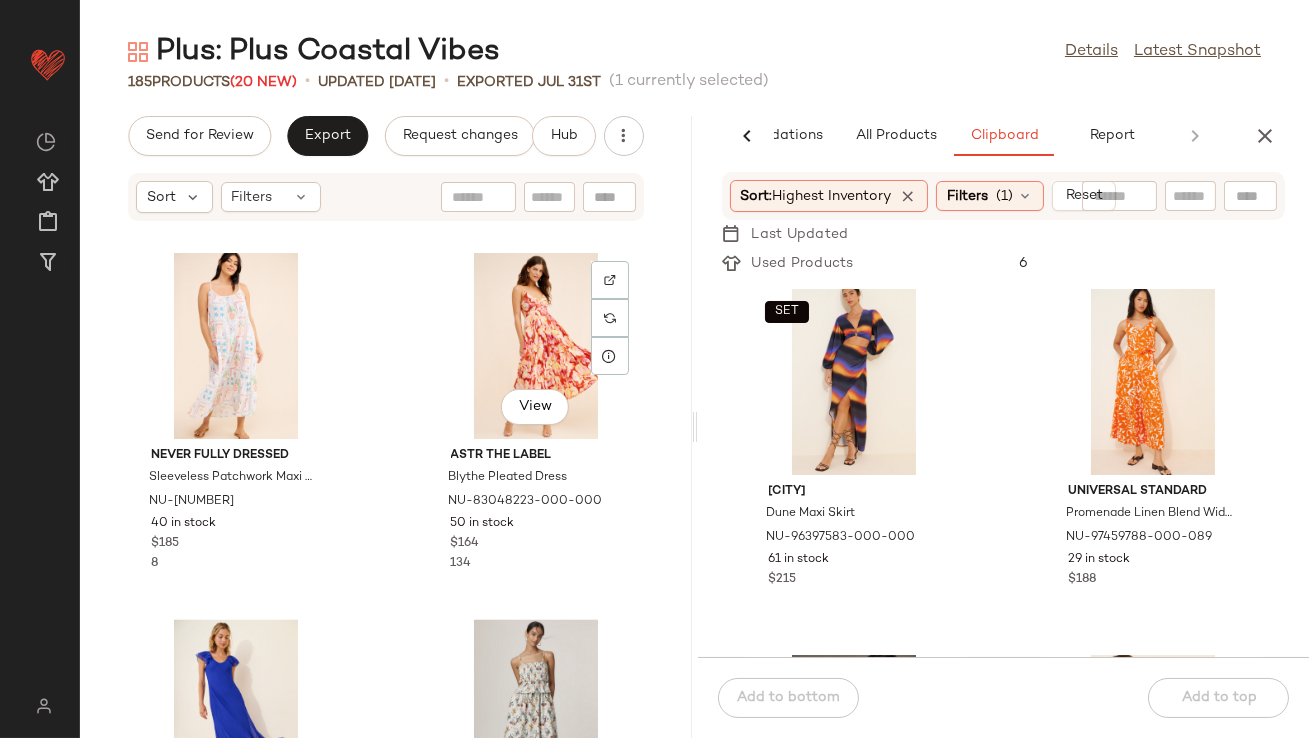 scroll, scrollTop: 8205, scrollLeft: 0, axis: vertical 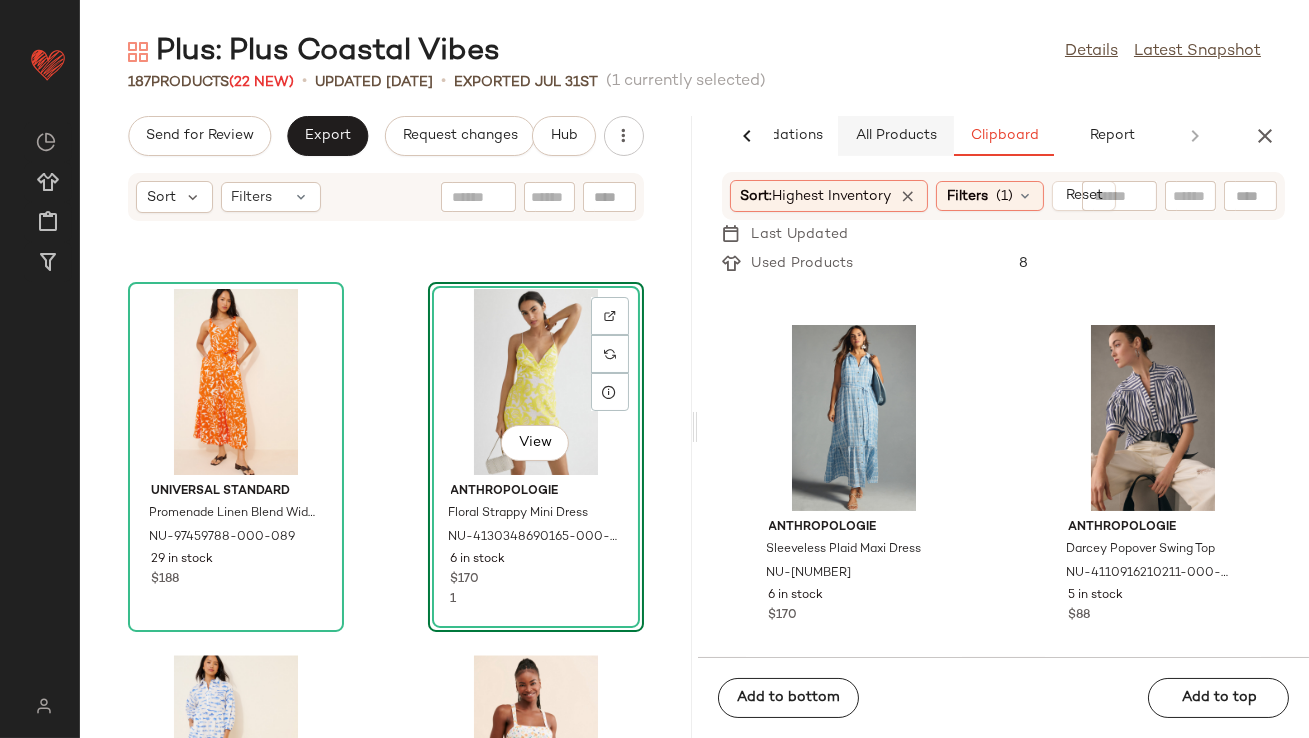 click on "All Products" 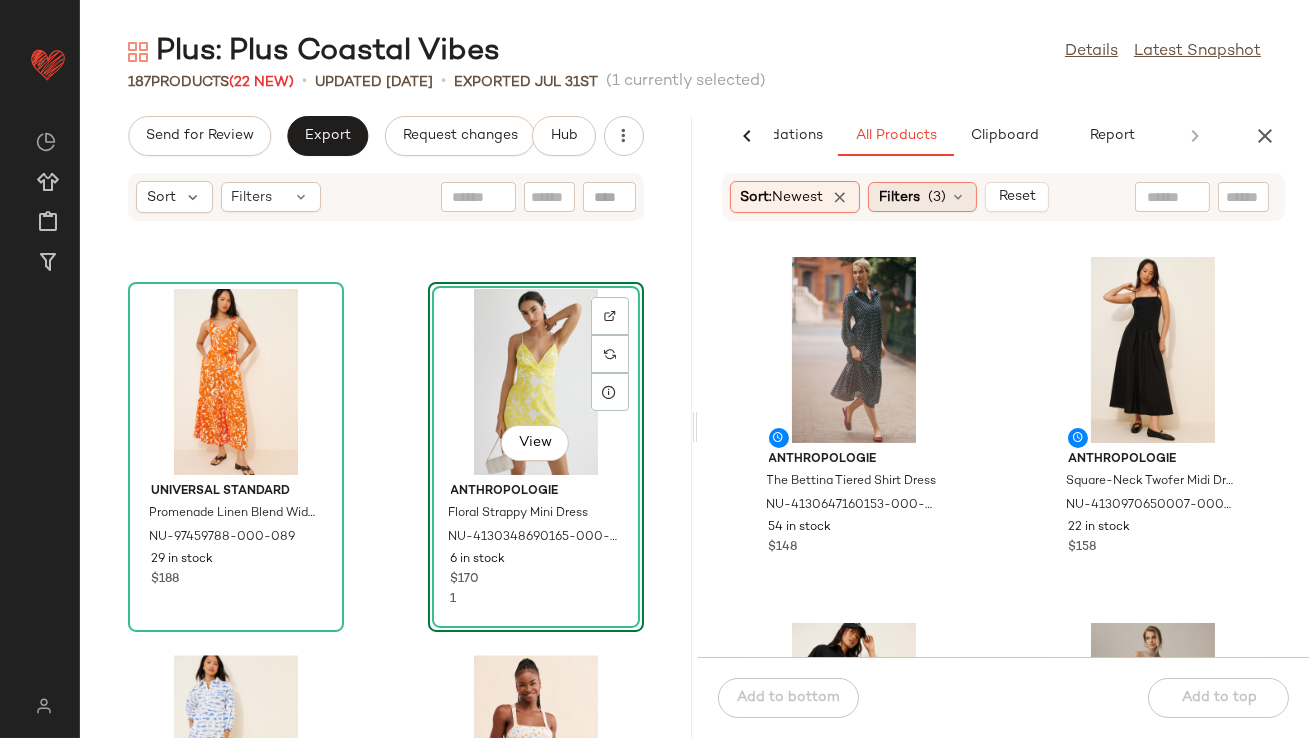click on "Filters" at bounding box center (899, 197) 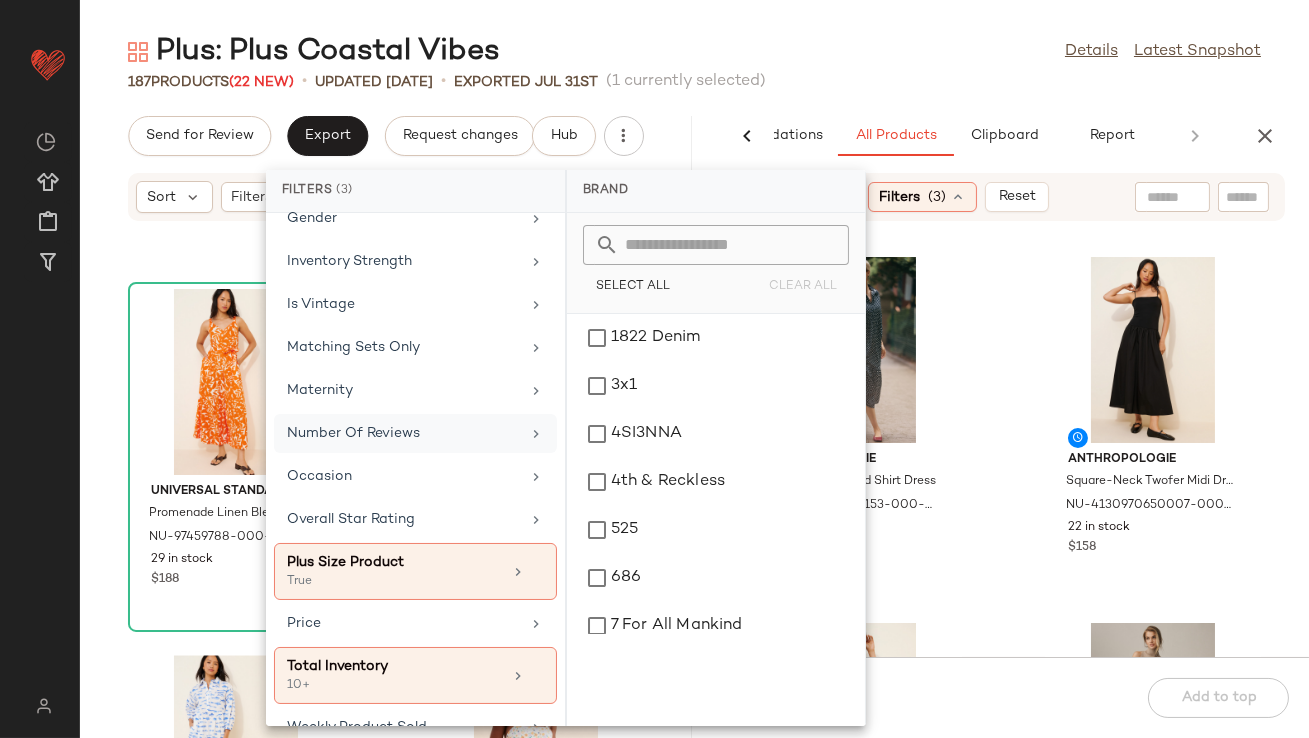 scroll, scrollTop: 498, scrollLeft: 0, axis: vertical 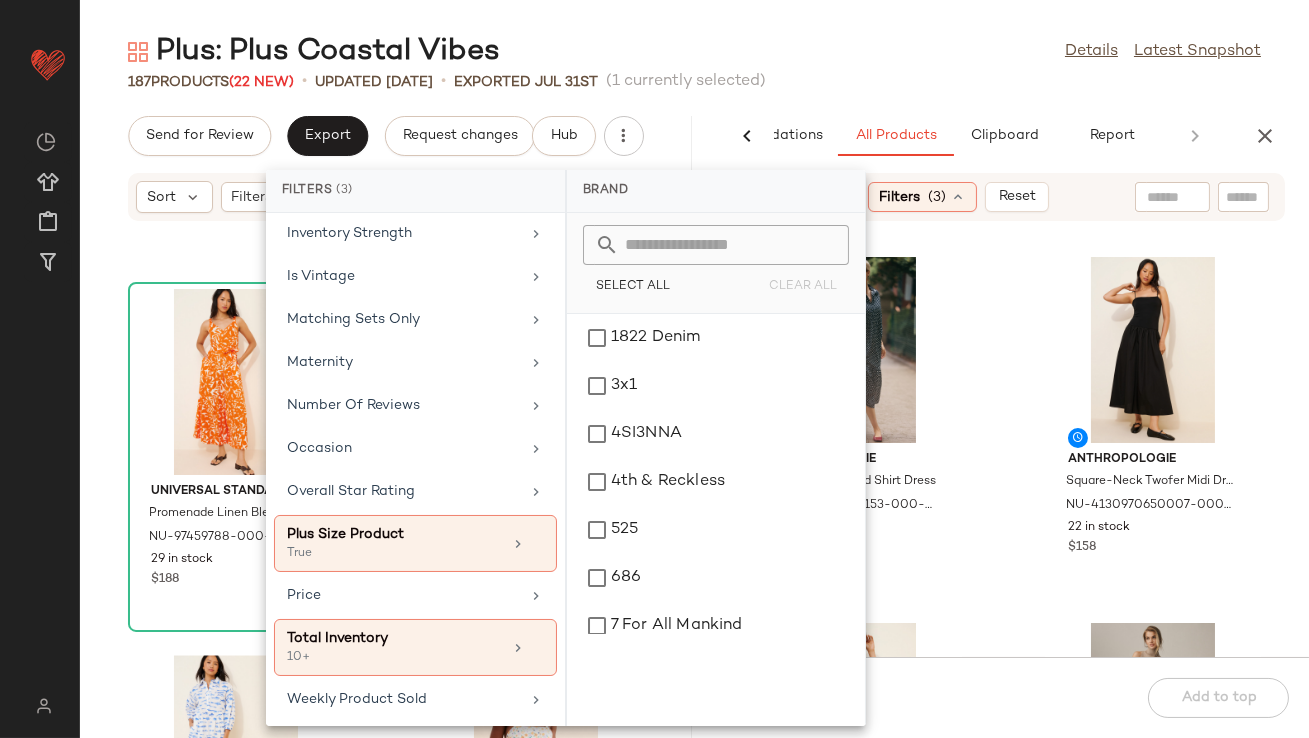 click on "Plus: Plus Coastal Vibes  Details   Latest Snapshot" 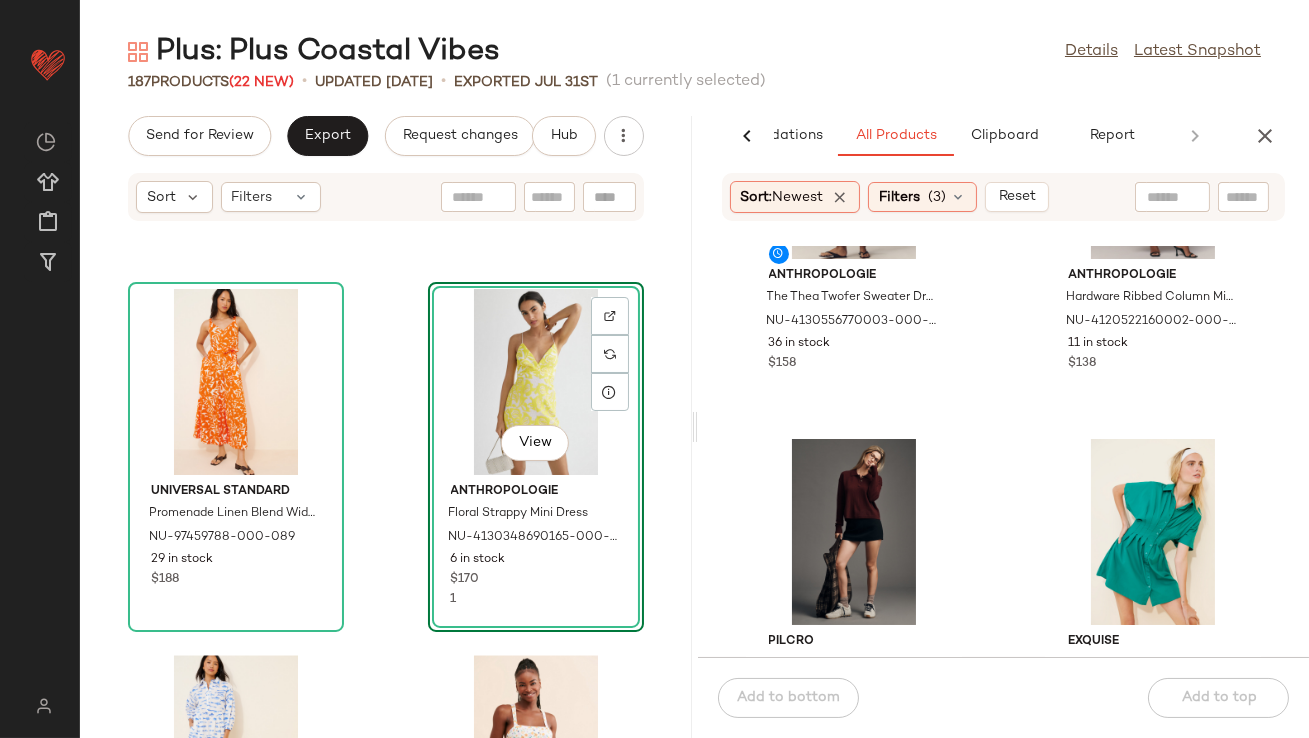 scroll, scrollTop: 1060, scrollLeft: 0, axis: vertical 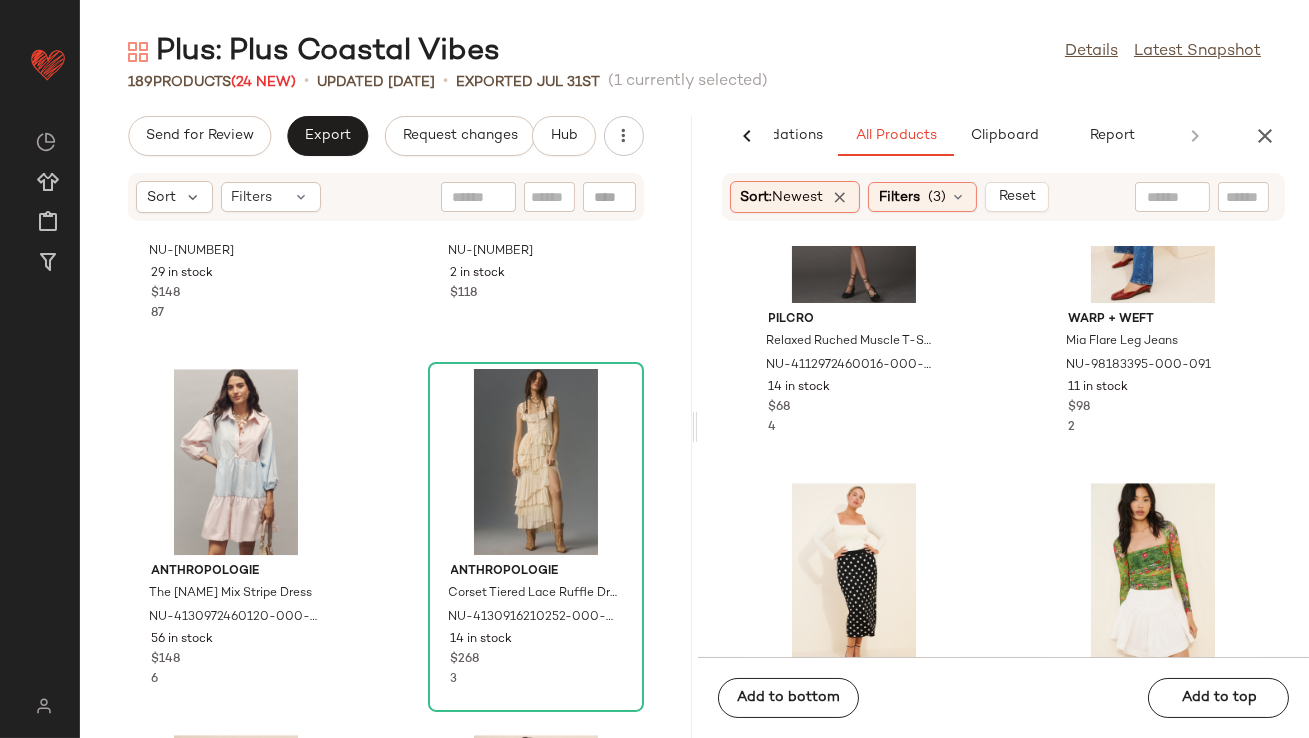 click at bounding box center [1265, 136] 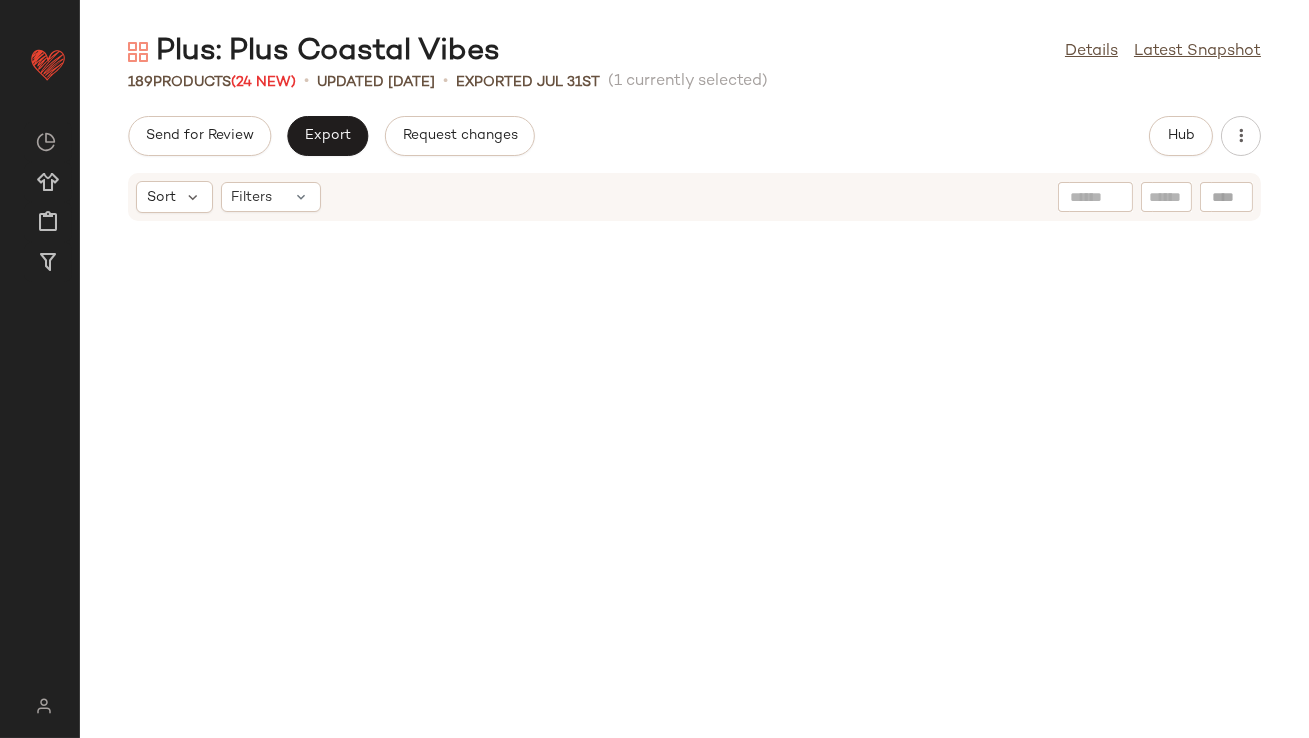 scroll, scrollTop: 0, scrollLeft: 0, axis: both 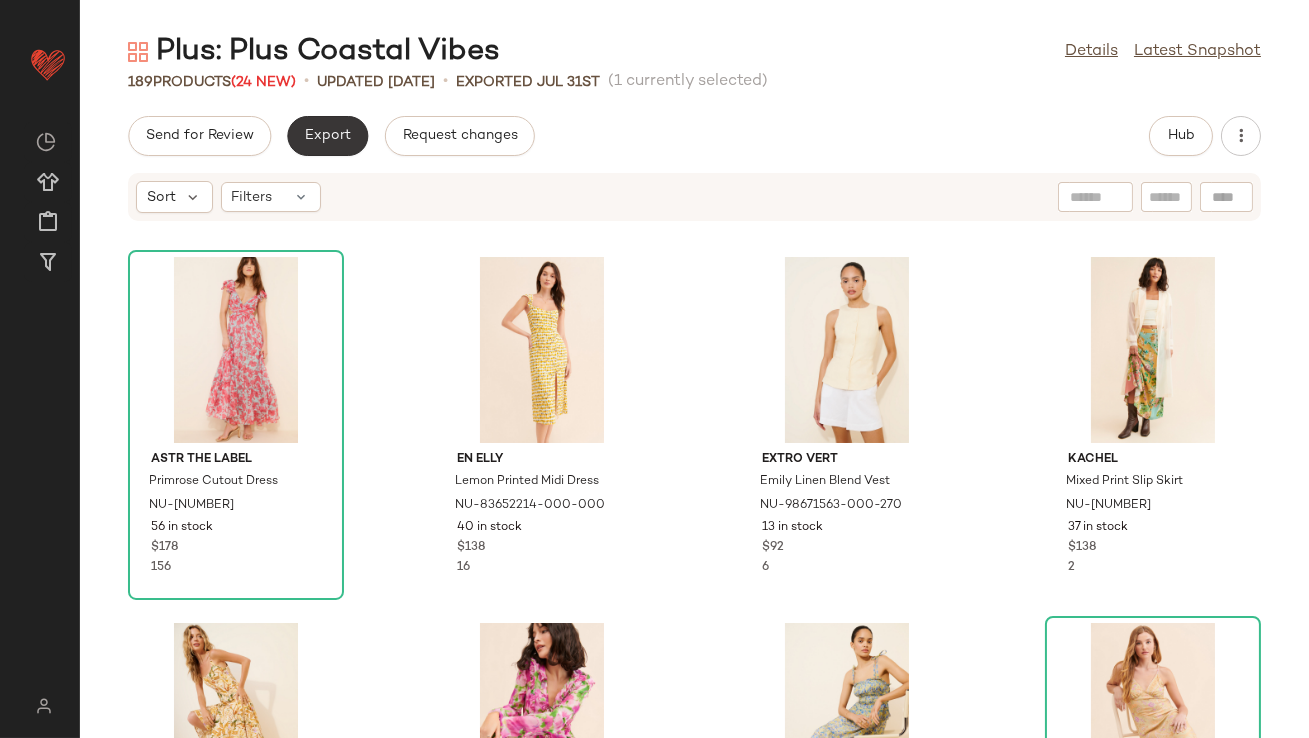 click on "Export" 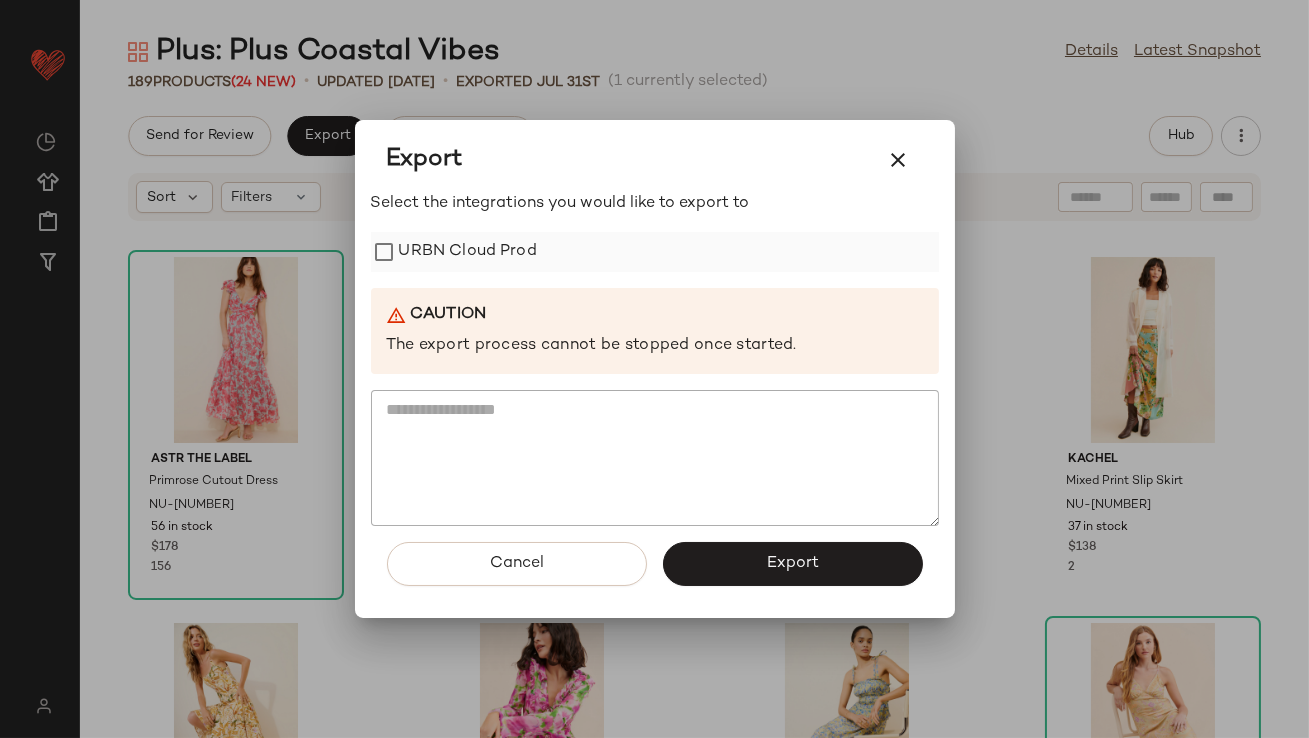 click on "URBN Cloud Prod" at bounding box center [468, 252] 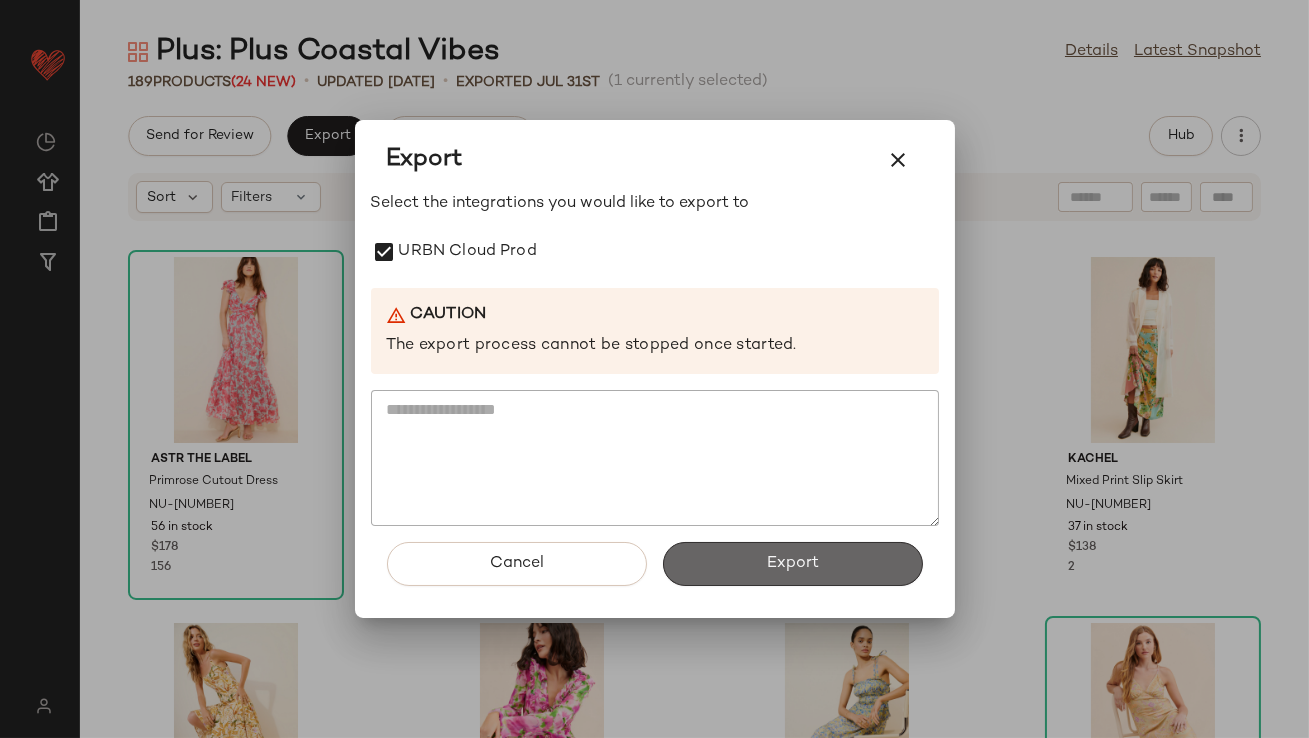click on "Export" at bounding box center [793, 564] 